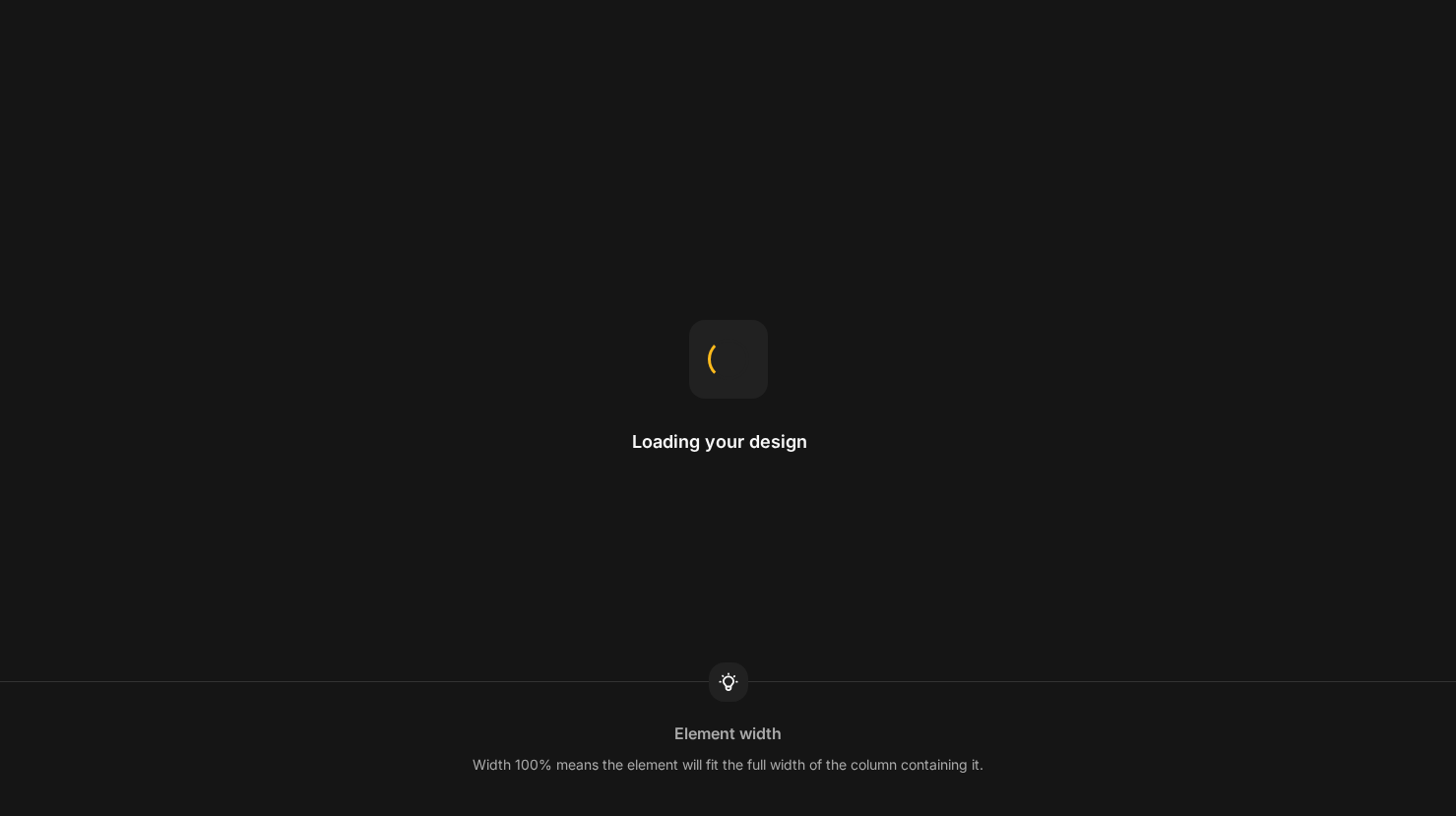 scroll, scrollTop: 0, scrollLeft: 0, axis: both 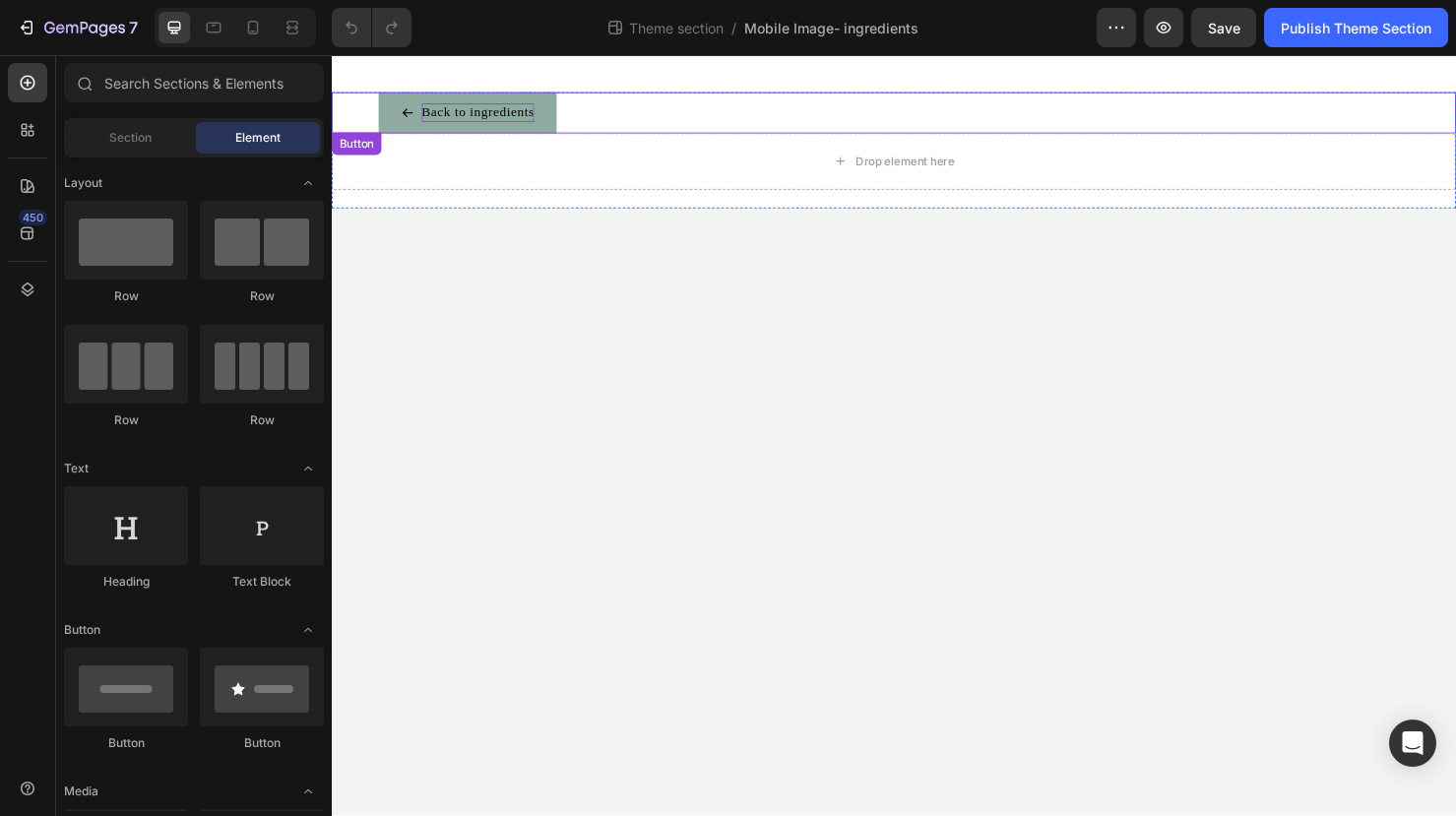 click on "Back to ingredients" at bounding box center [485, 116] 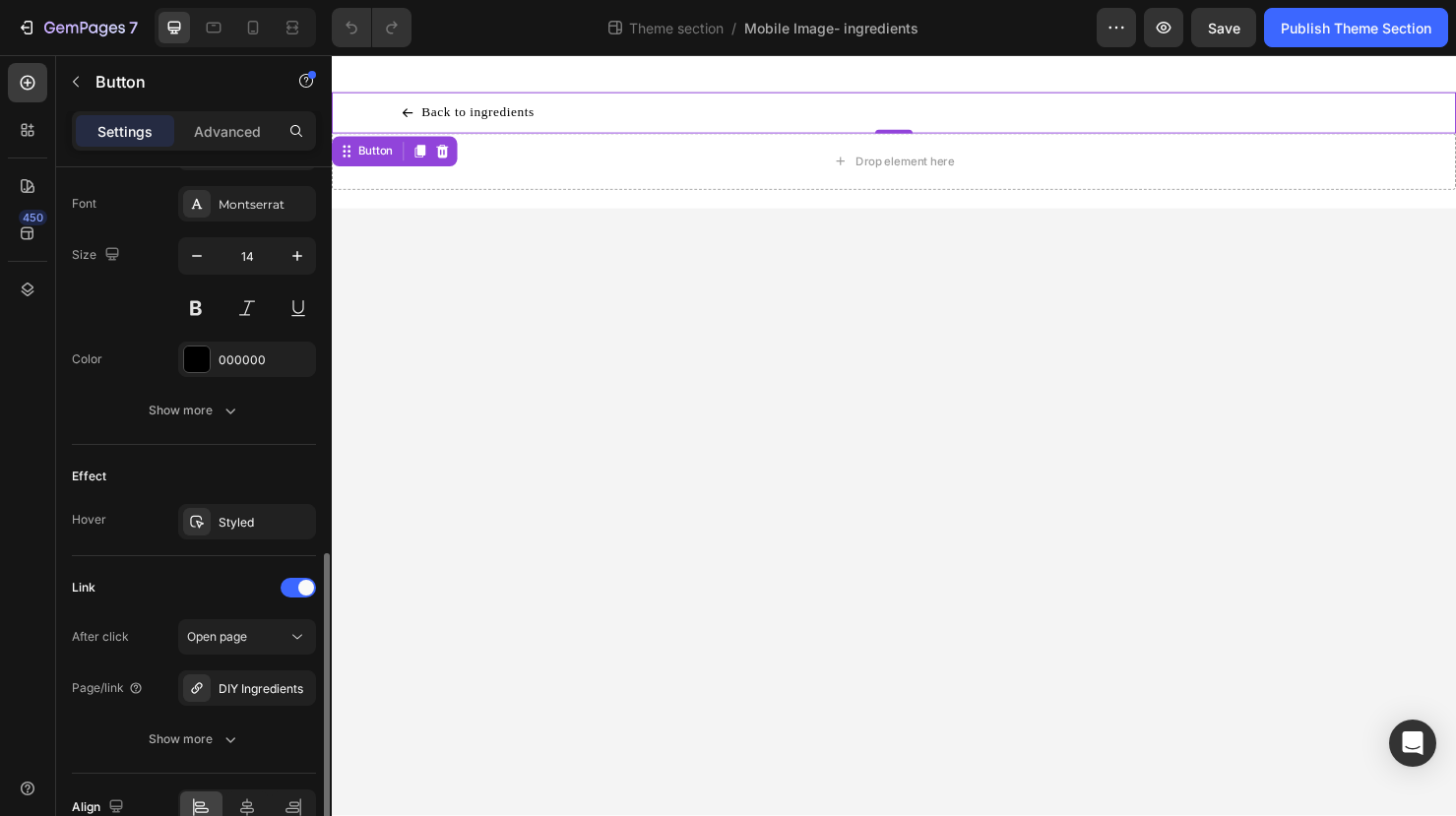 scroll, scrollTop: 923, scrollLeft: 0, axis: vertical 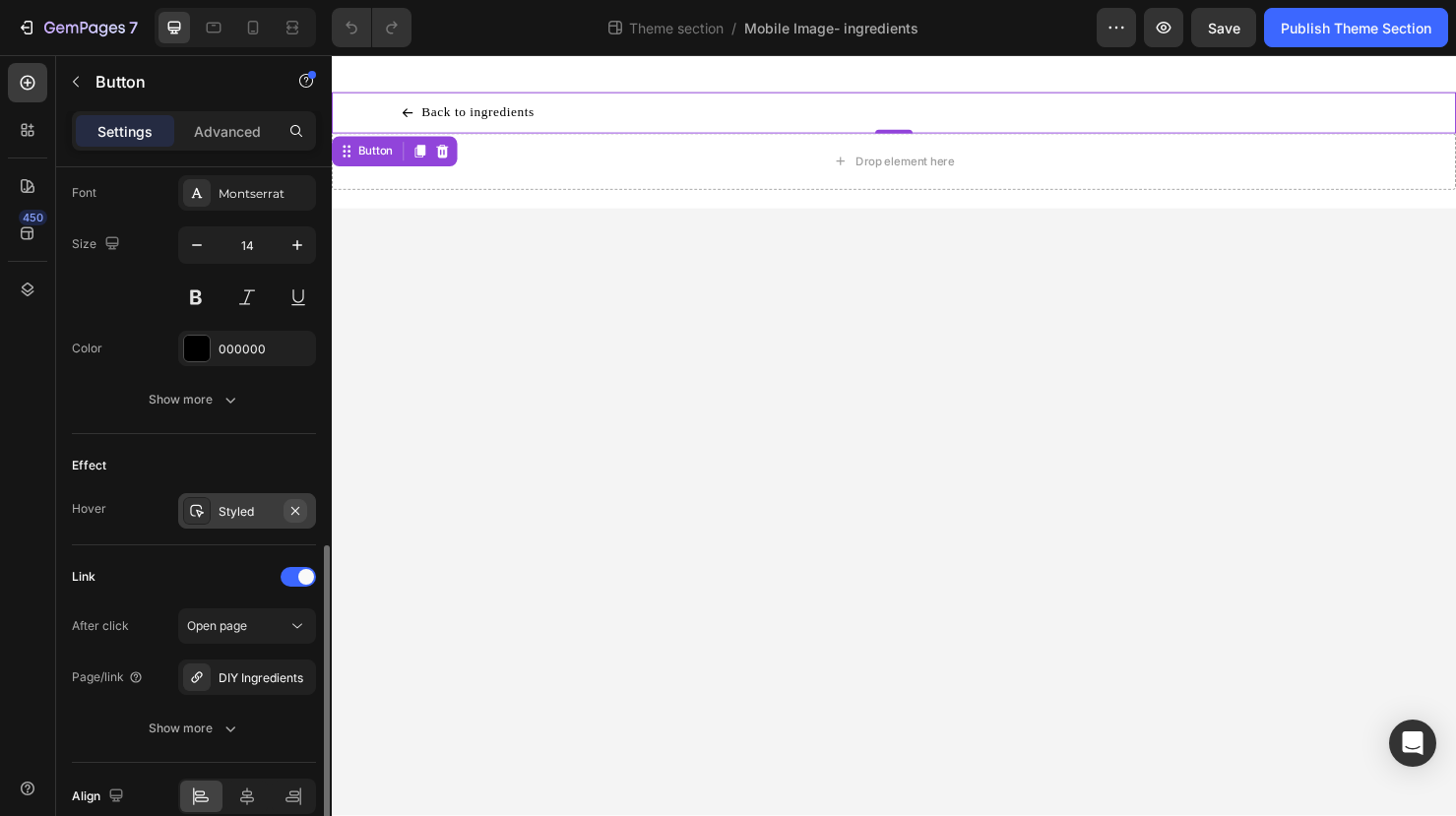 click 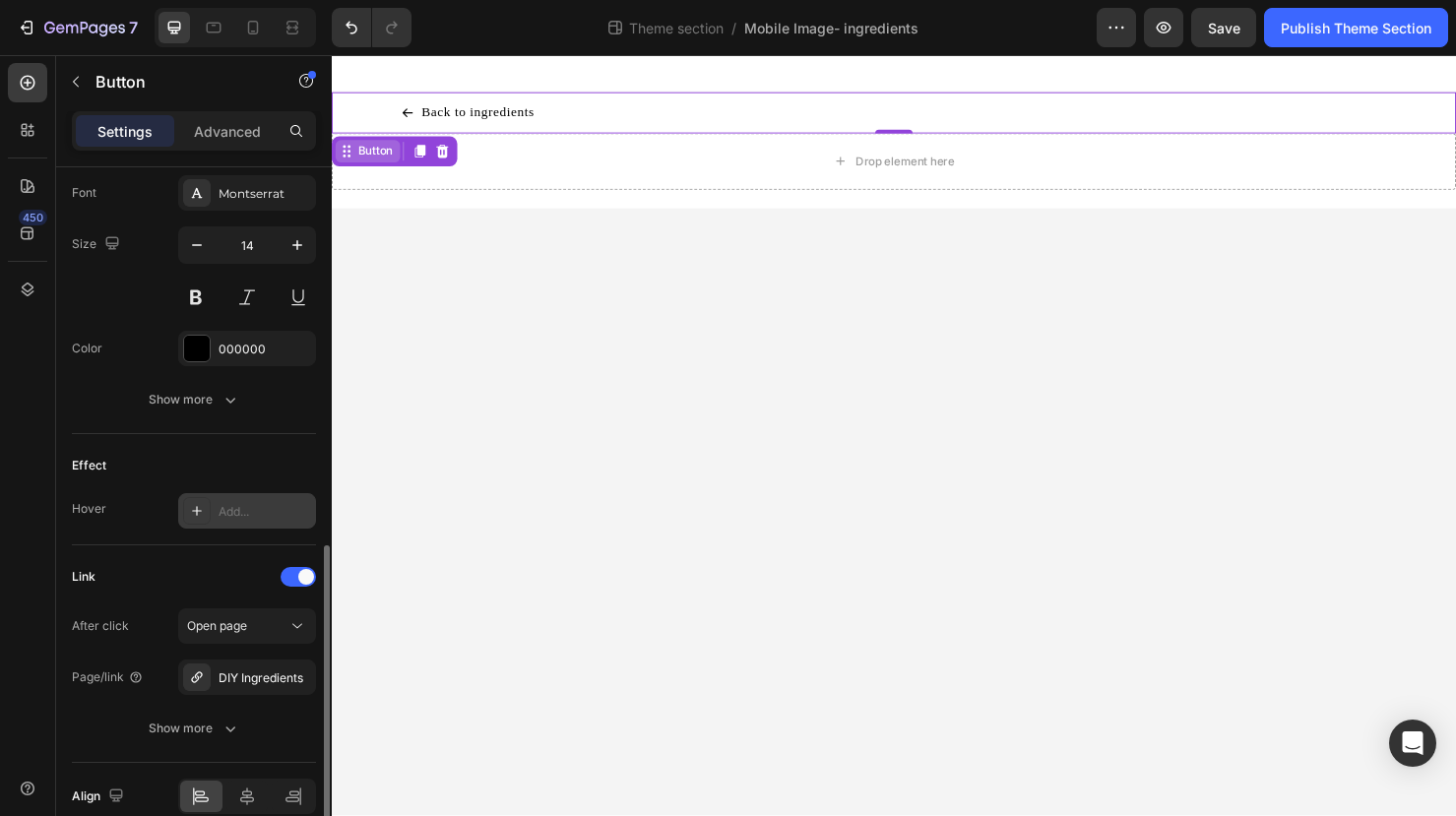 click on "Button" at bounding box center [377, 157] 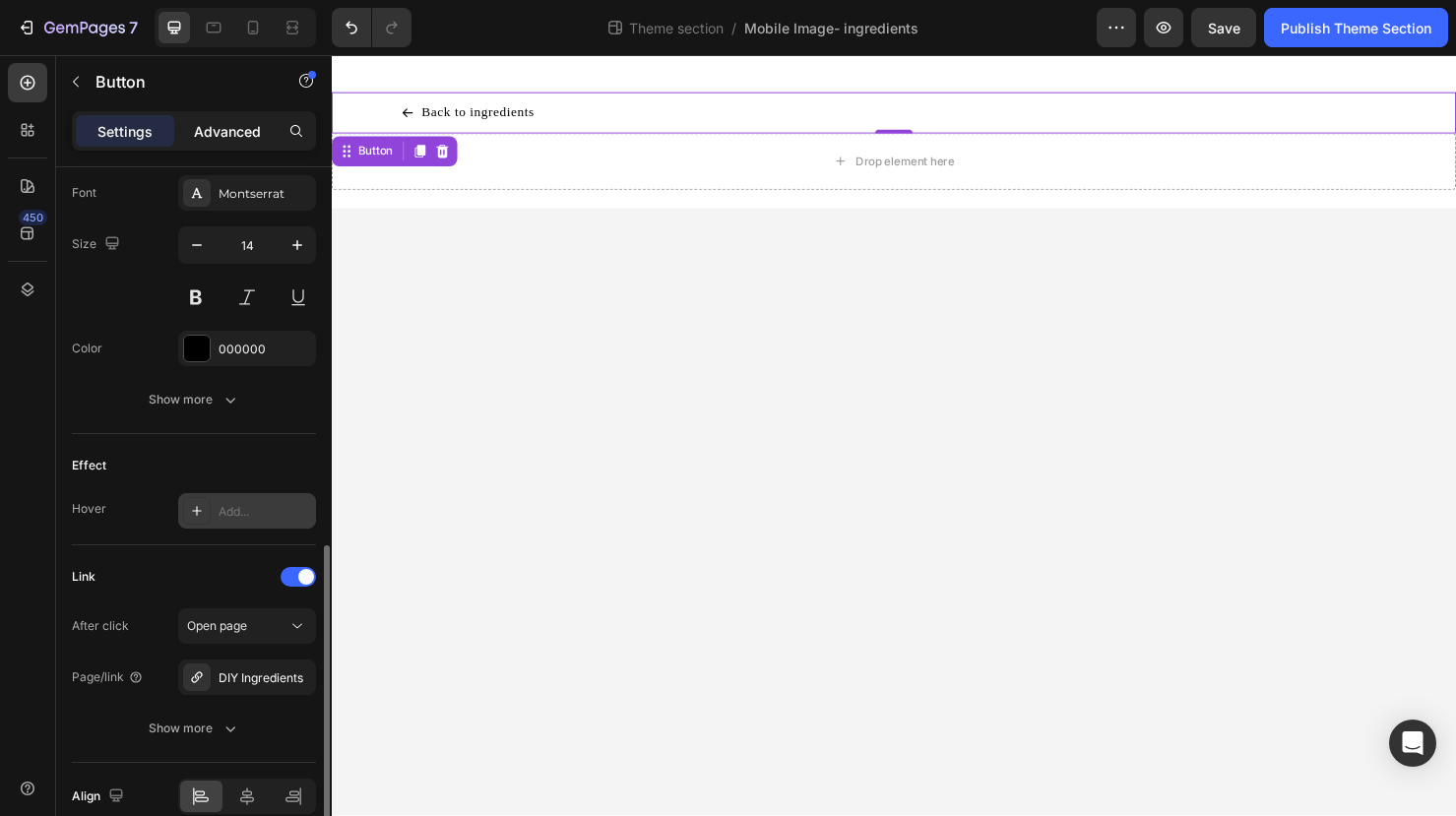 click on "Advanced" at bounding box center (227, 131) 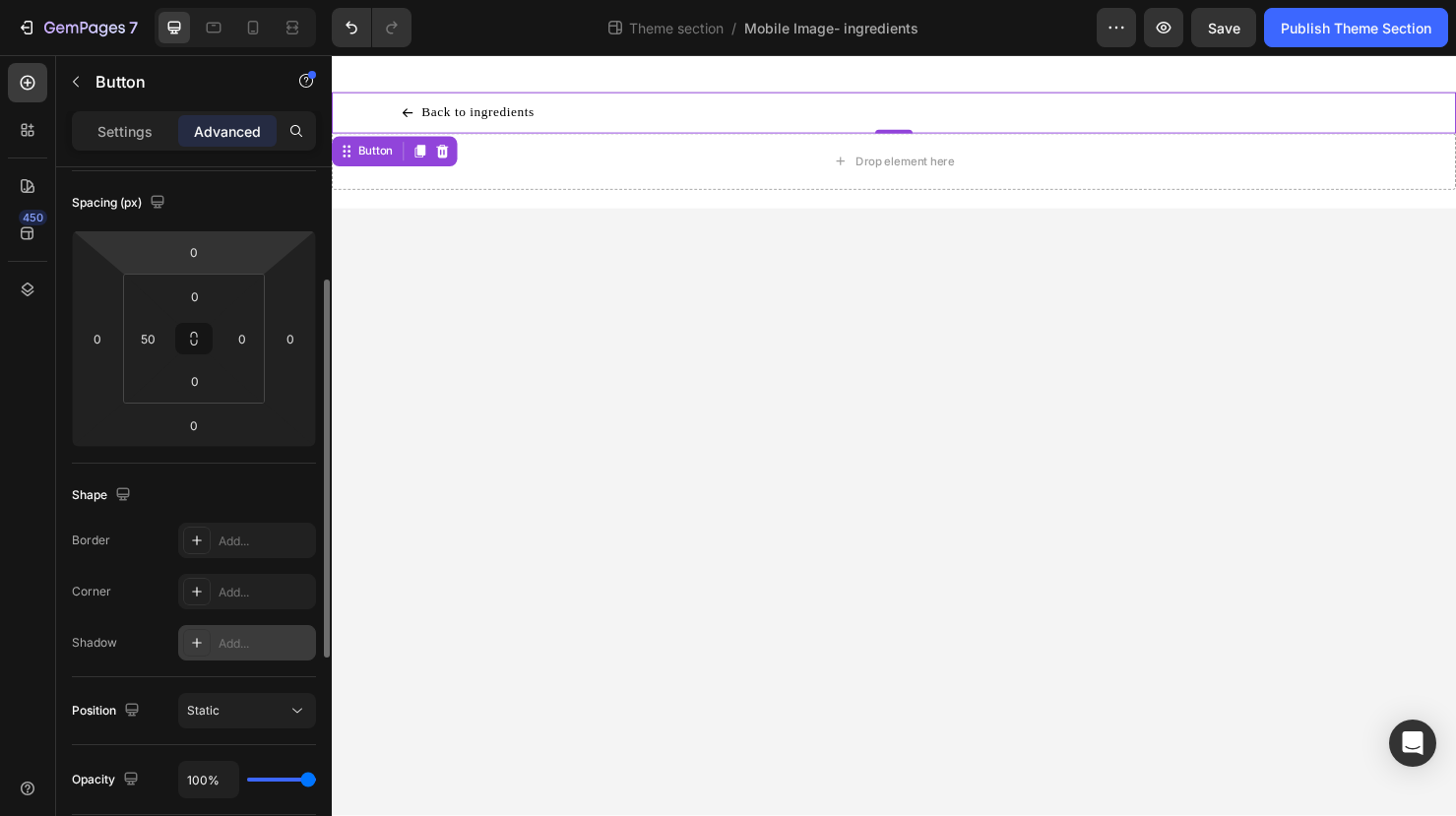 scroll, scrollTop: 0, scrollLeft: 0, axis: both 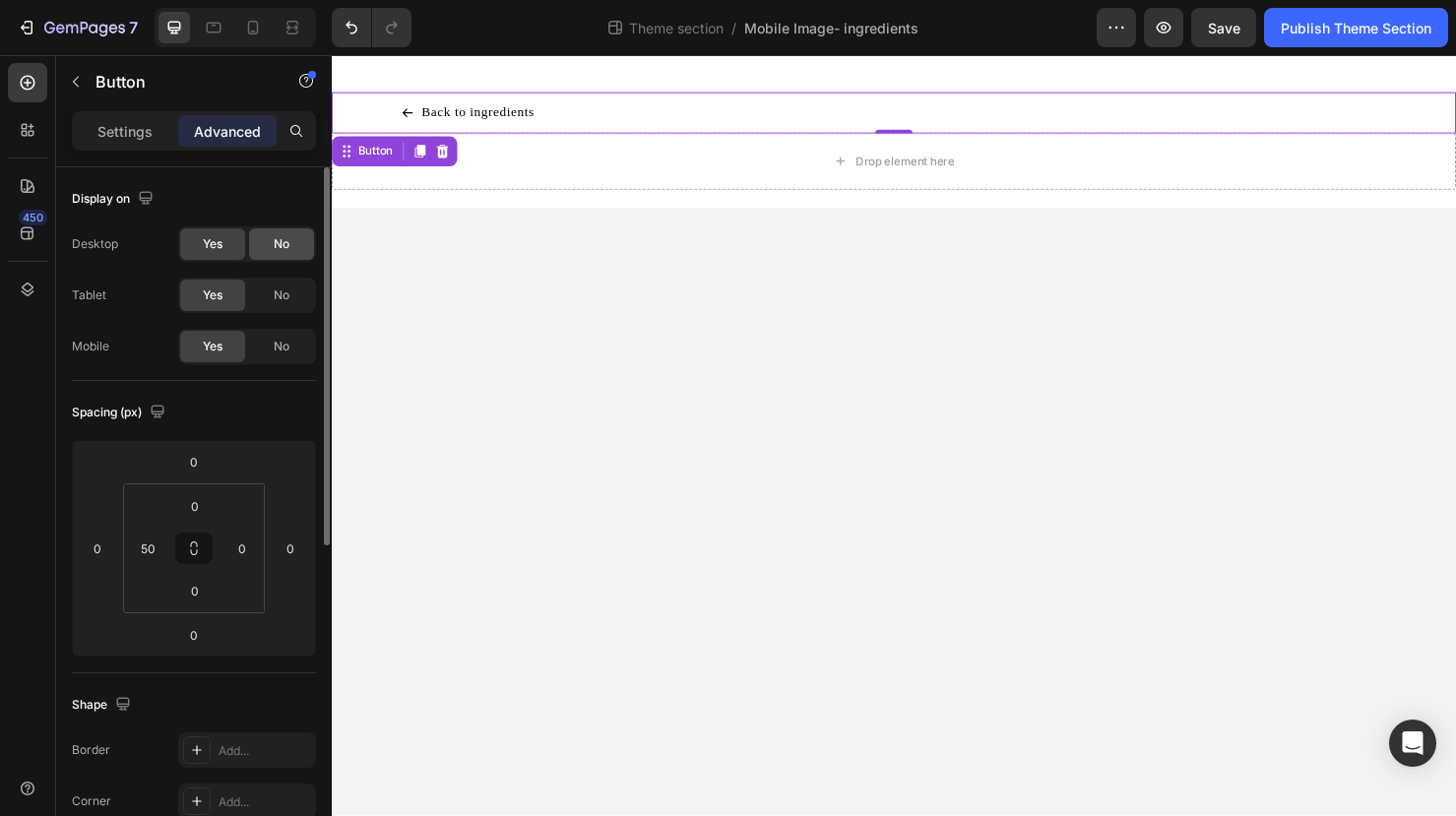 click on "No" 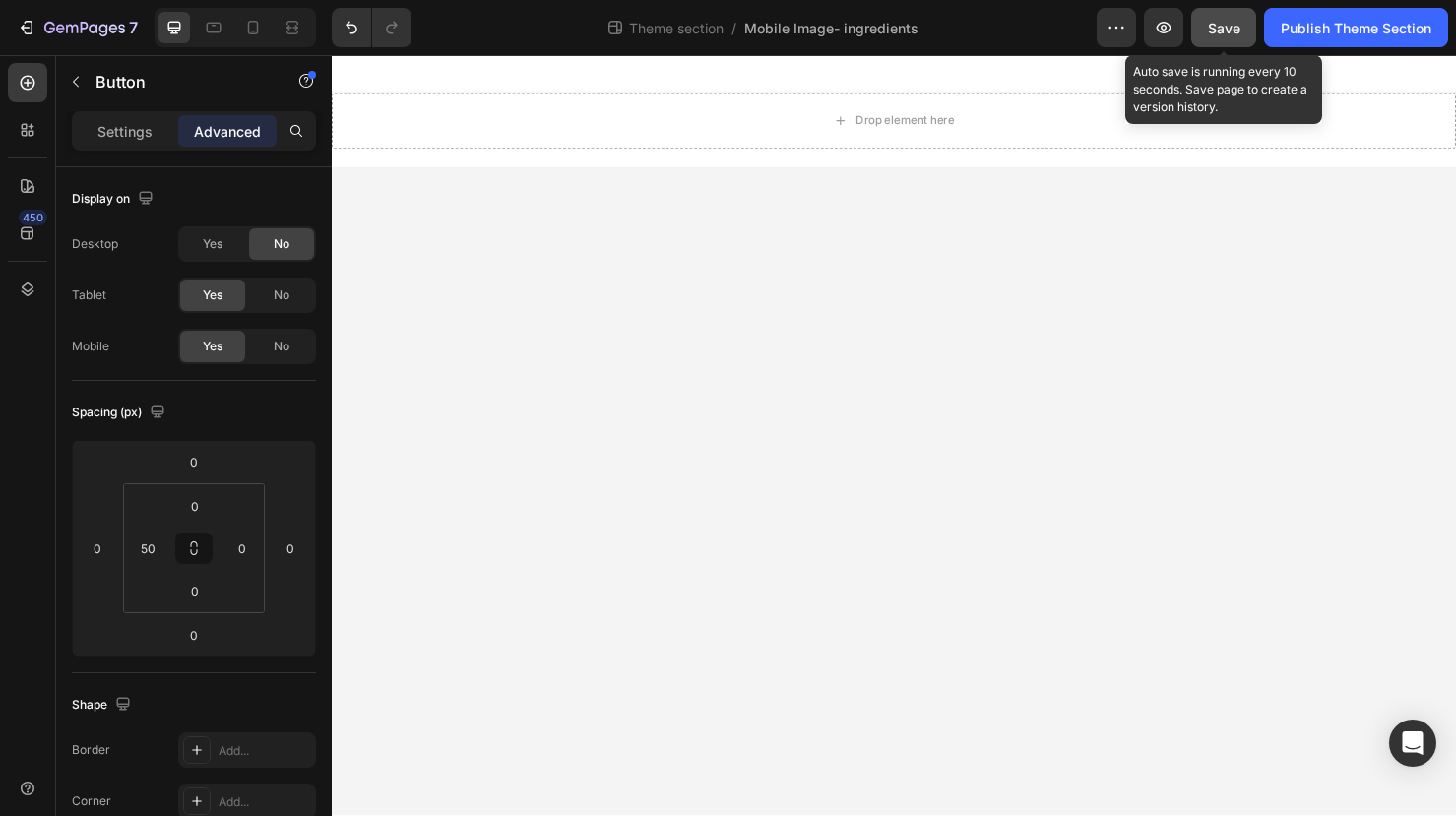 click on "Save" at bounding box center [1224, 28] 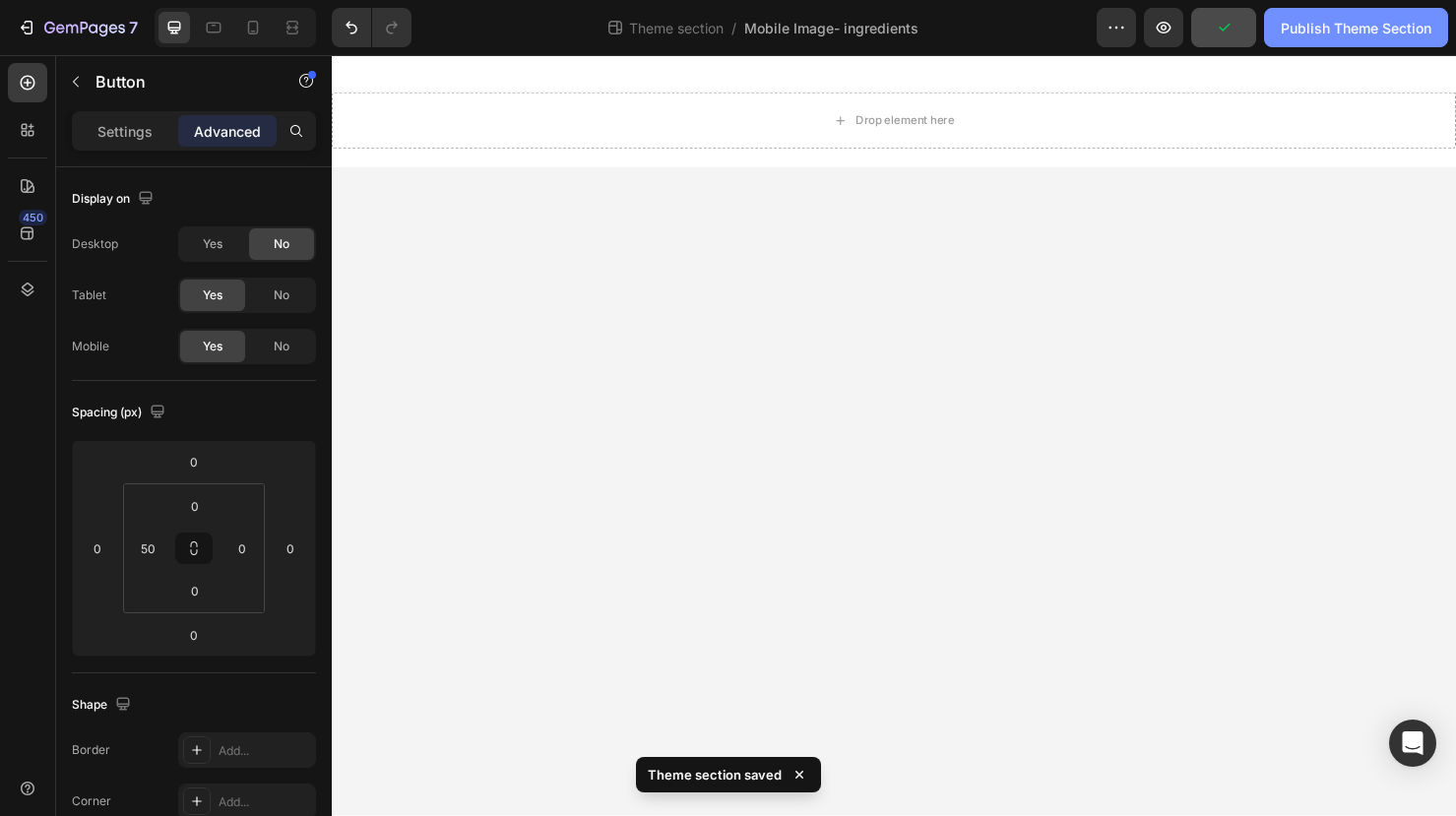 click on "Publish Theme Section" at bounding box center (1356, 28) 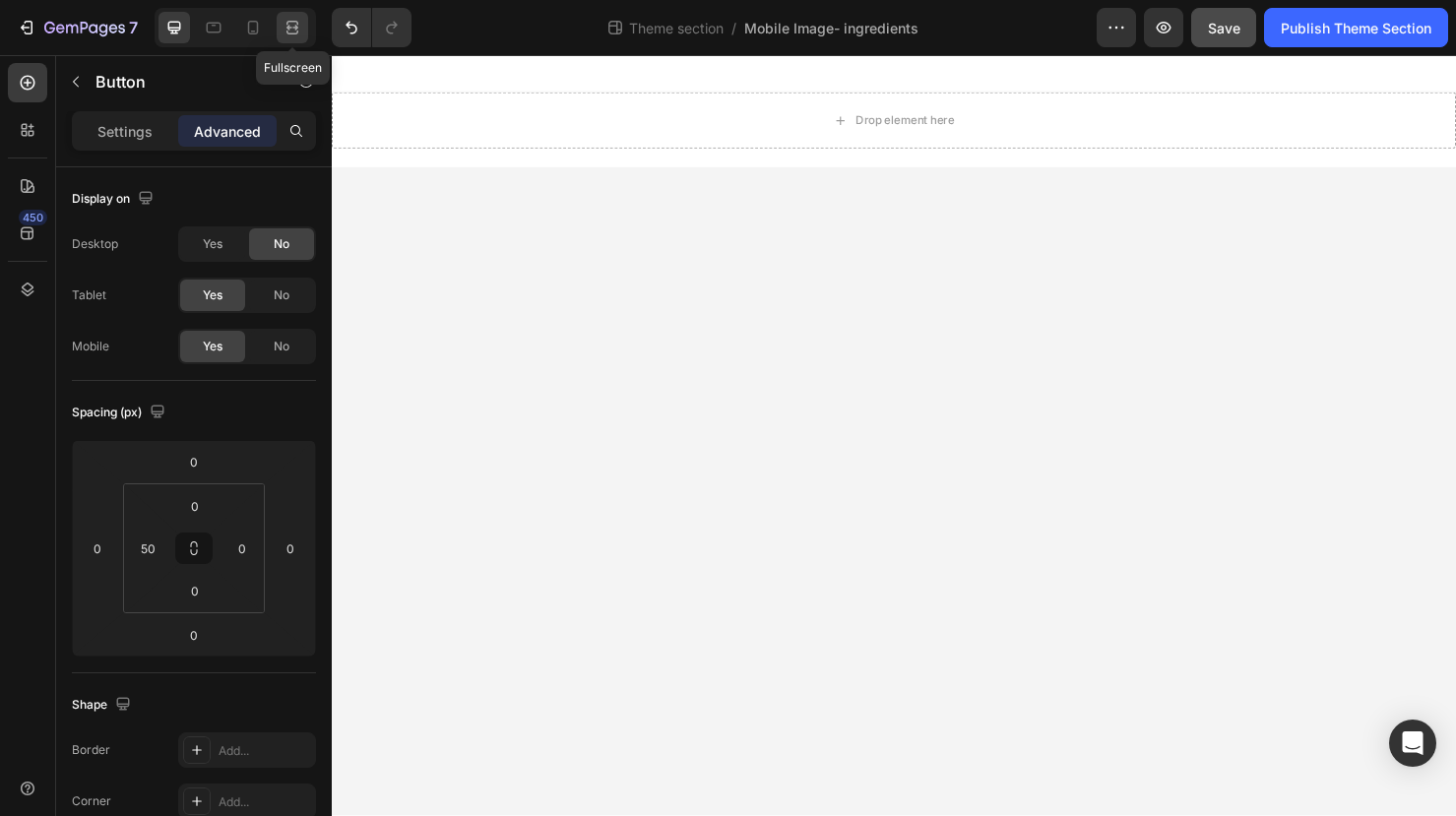 click 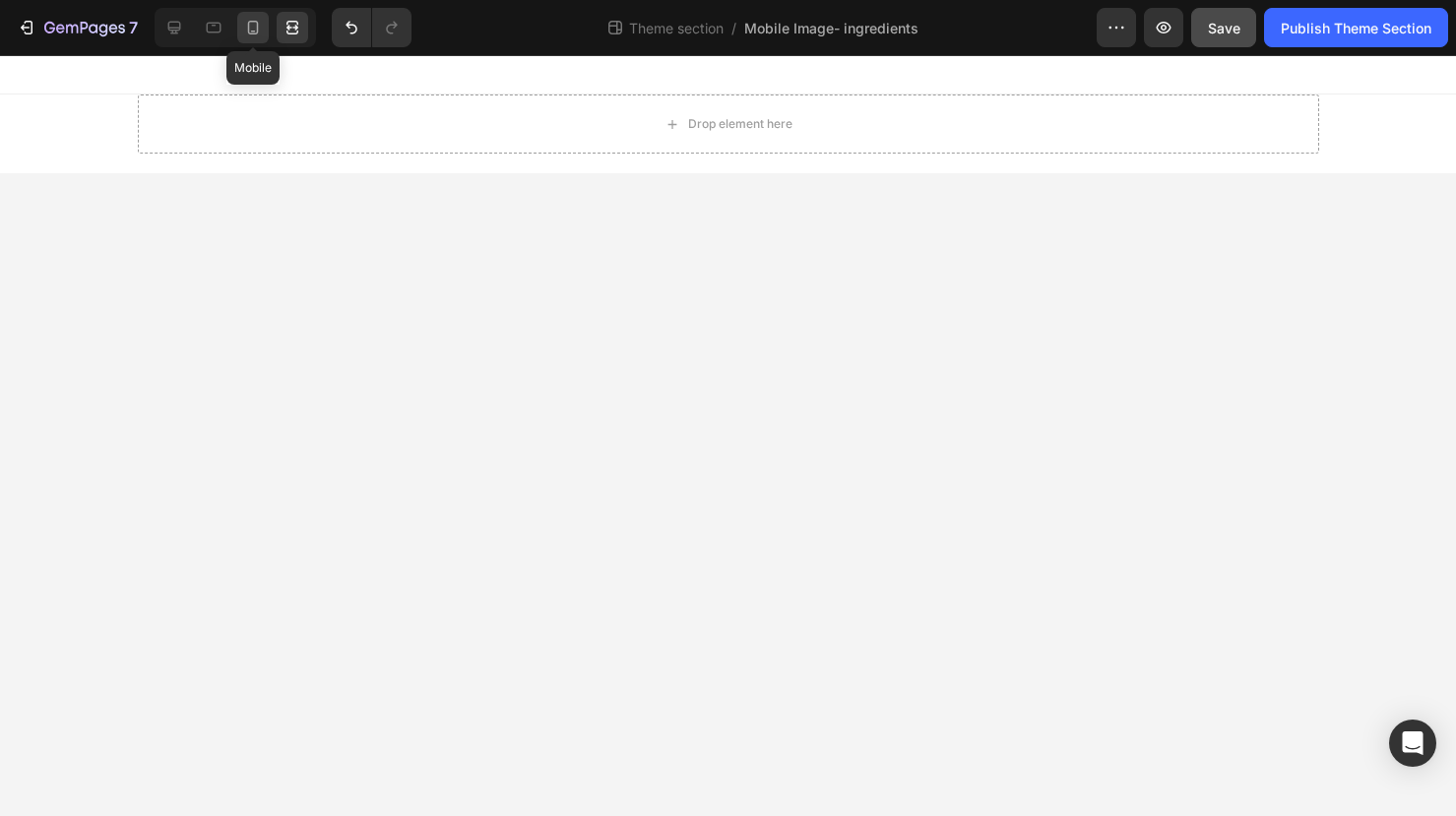 click 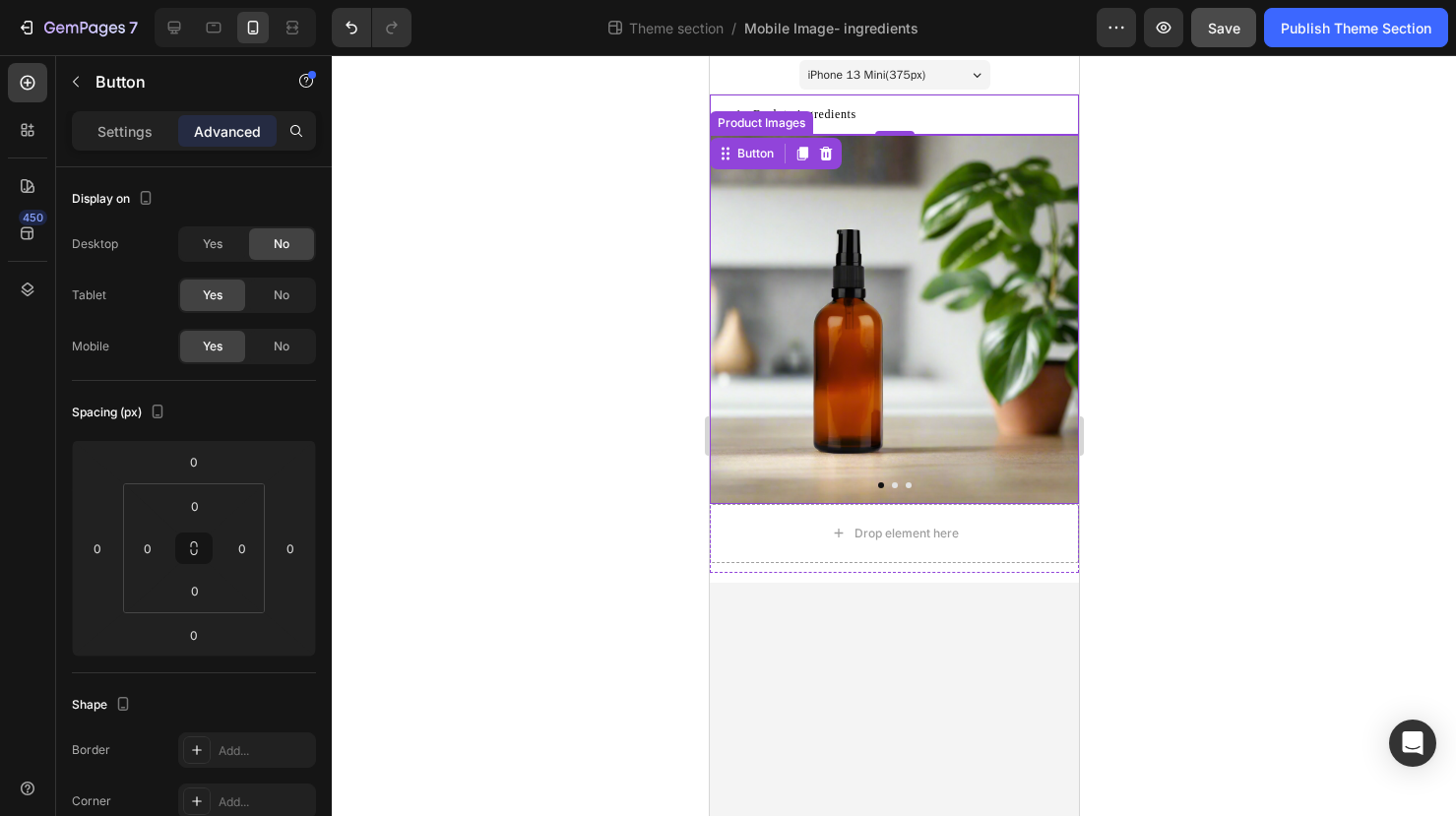 click at bounding box center [893, 319] 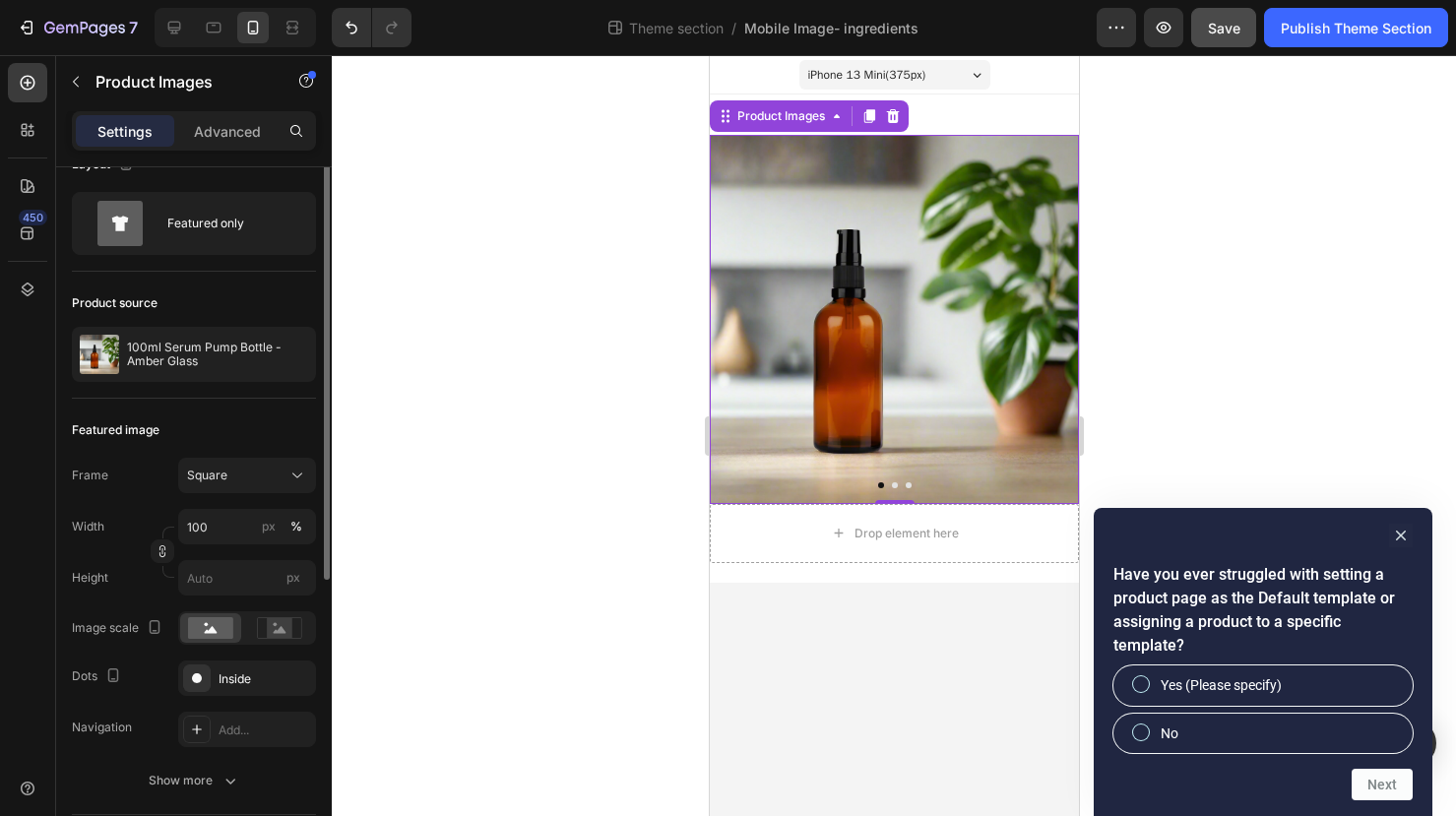 scroll, scrollTop: 0, scrollLeft: 0, axis: both 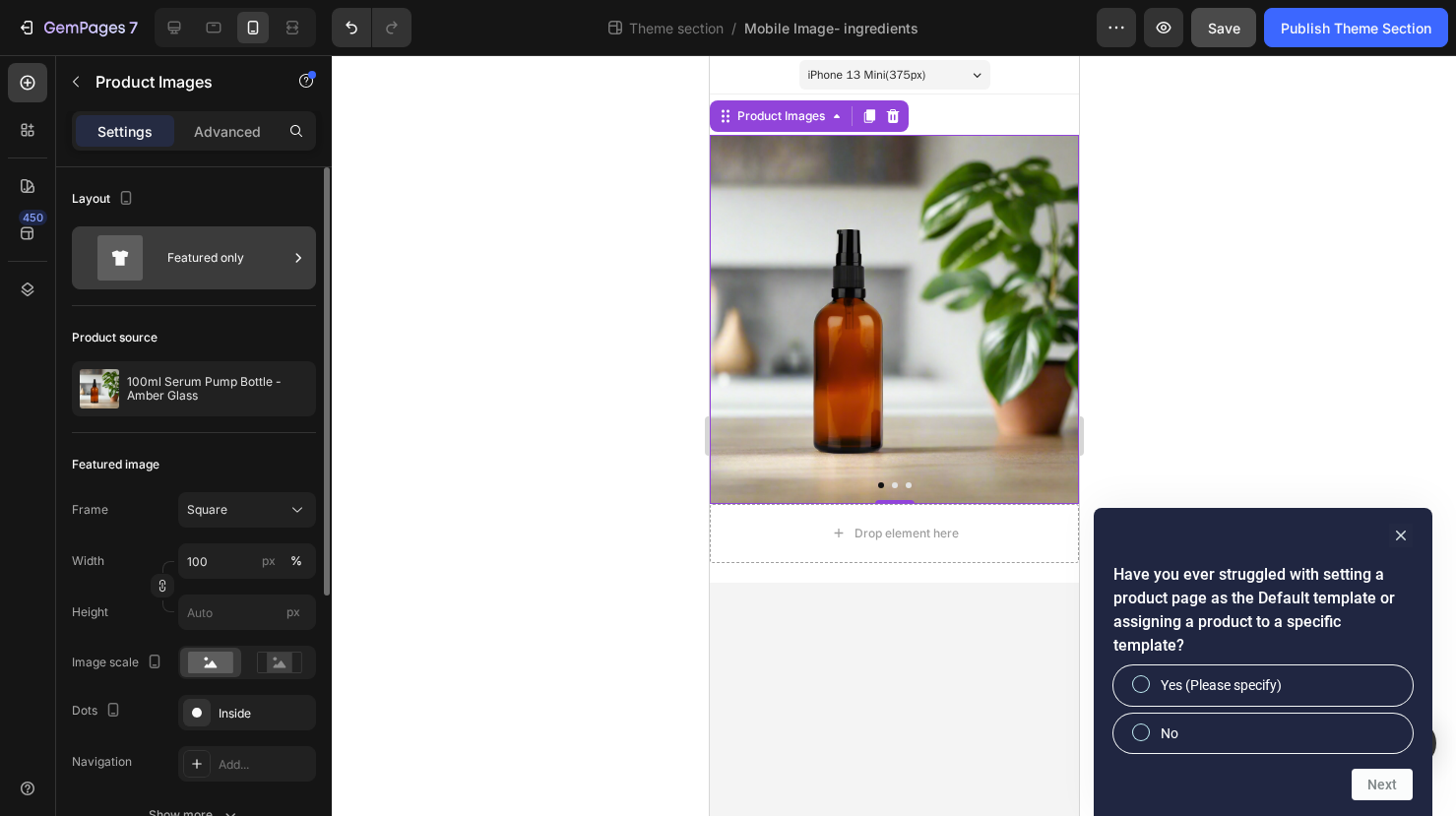 click on "Featured only" at bounding box center [227, 258] 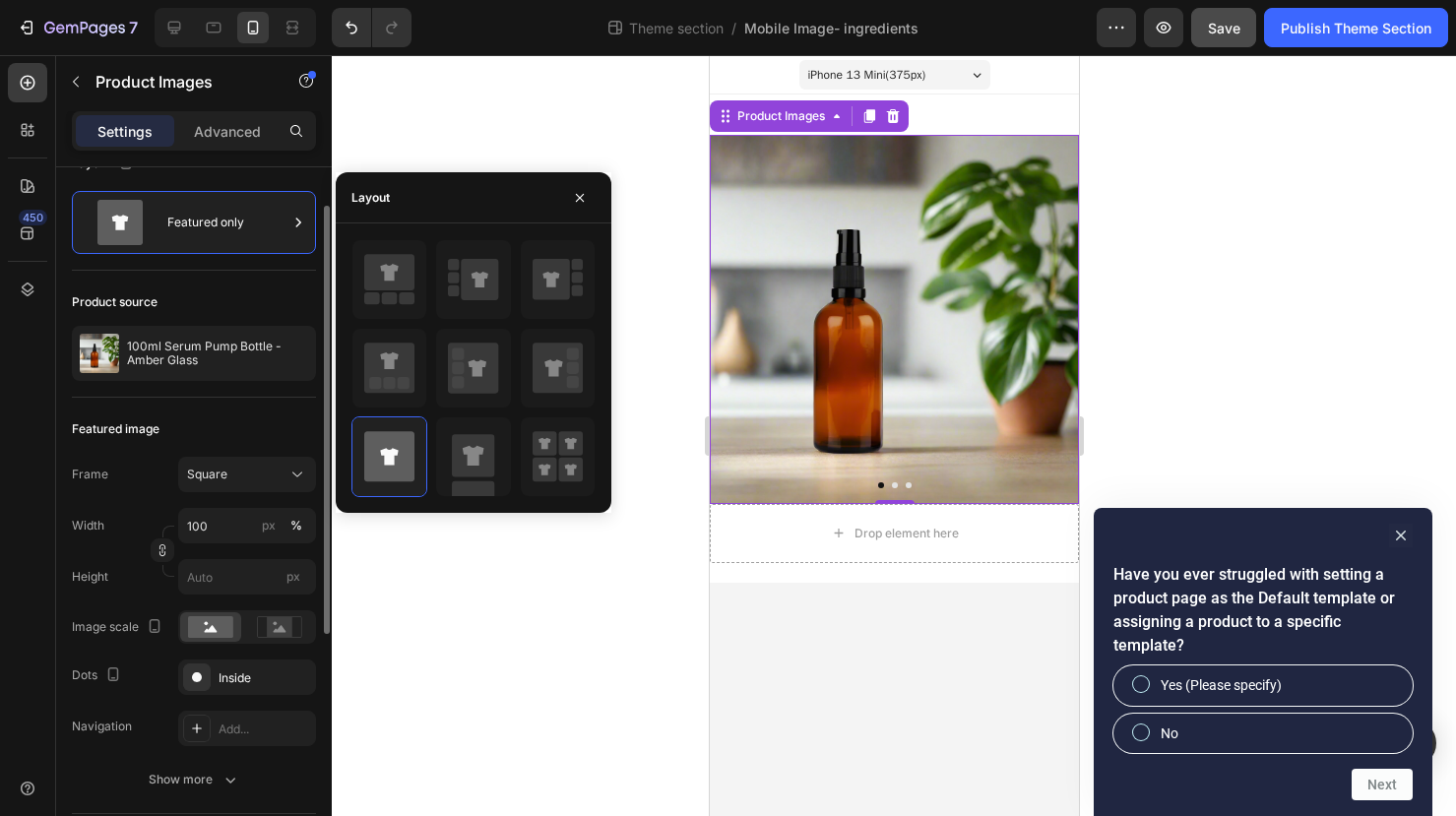 scroll, scrollTop: 46, scrollLeft: 0, axis: vertical 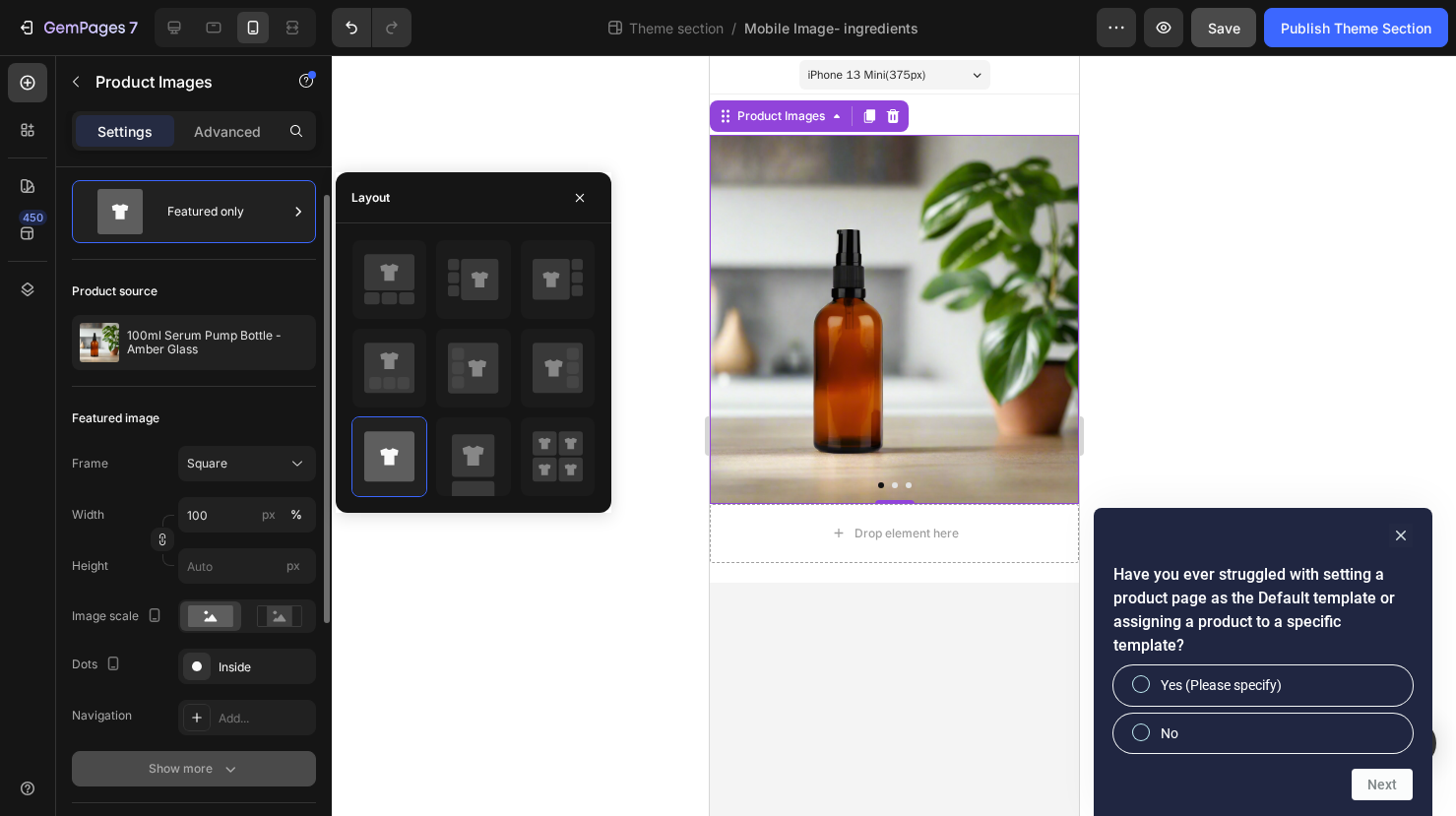 click on "Show more" at bounding box center (194, 769) 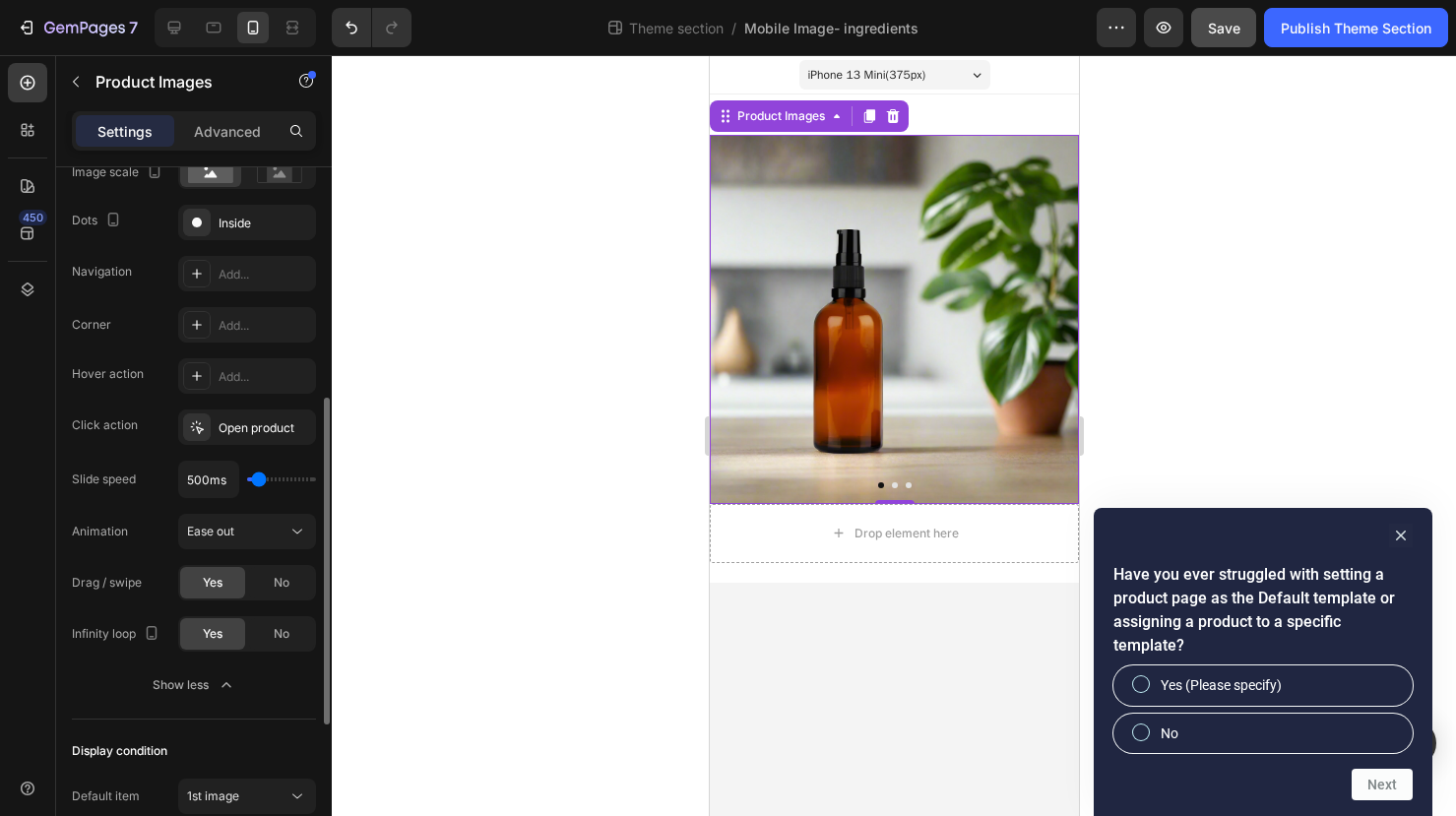 scroll, scrollTop: 492, scrollLeft: 0, axis: vertical 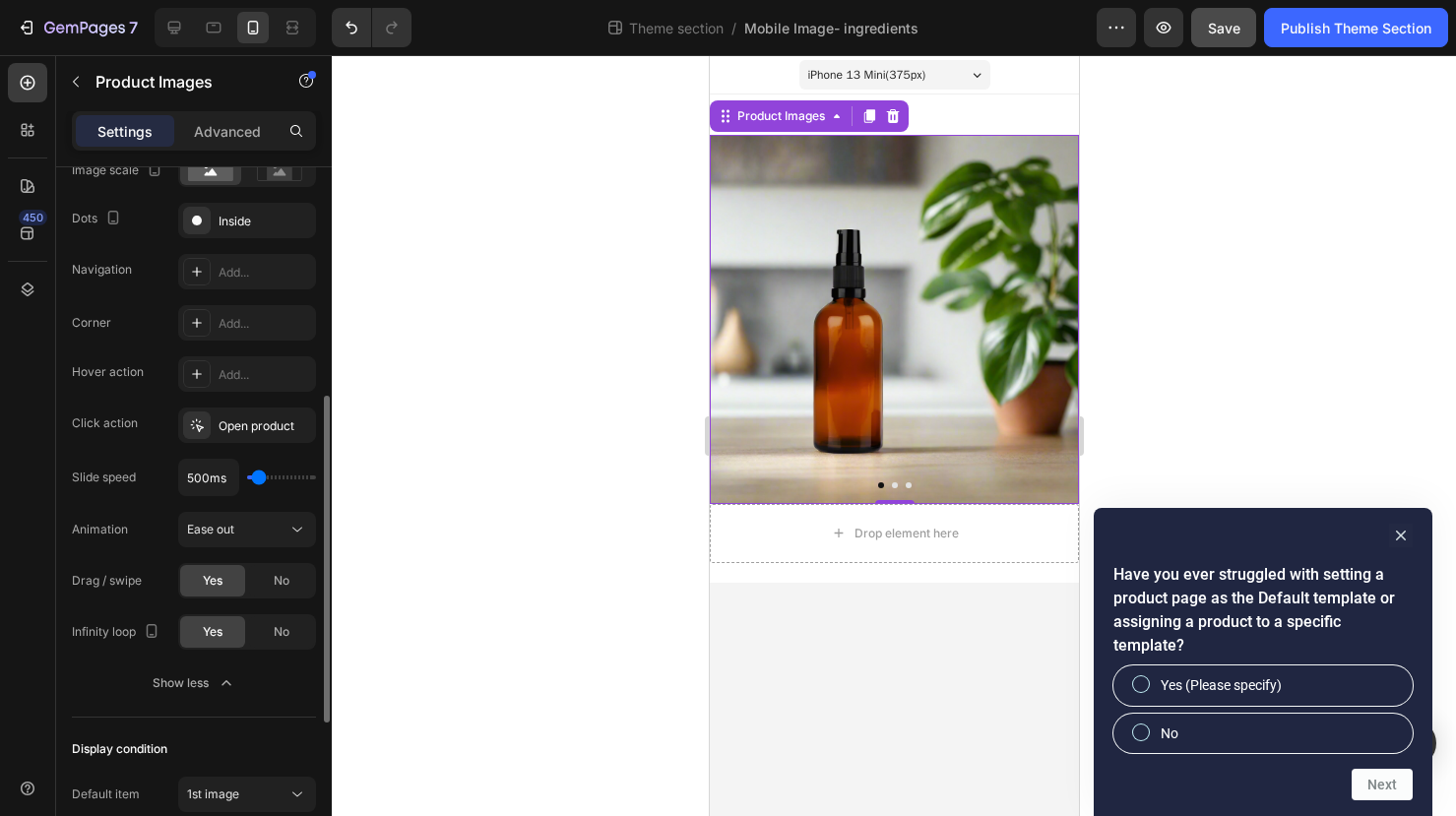 type on "750ms" 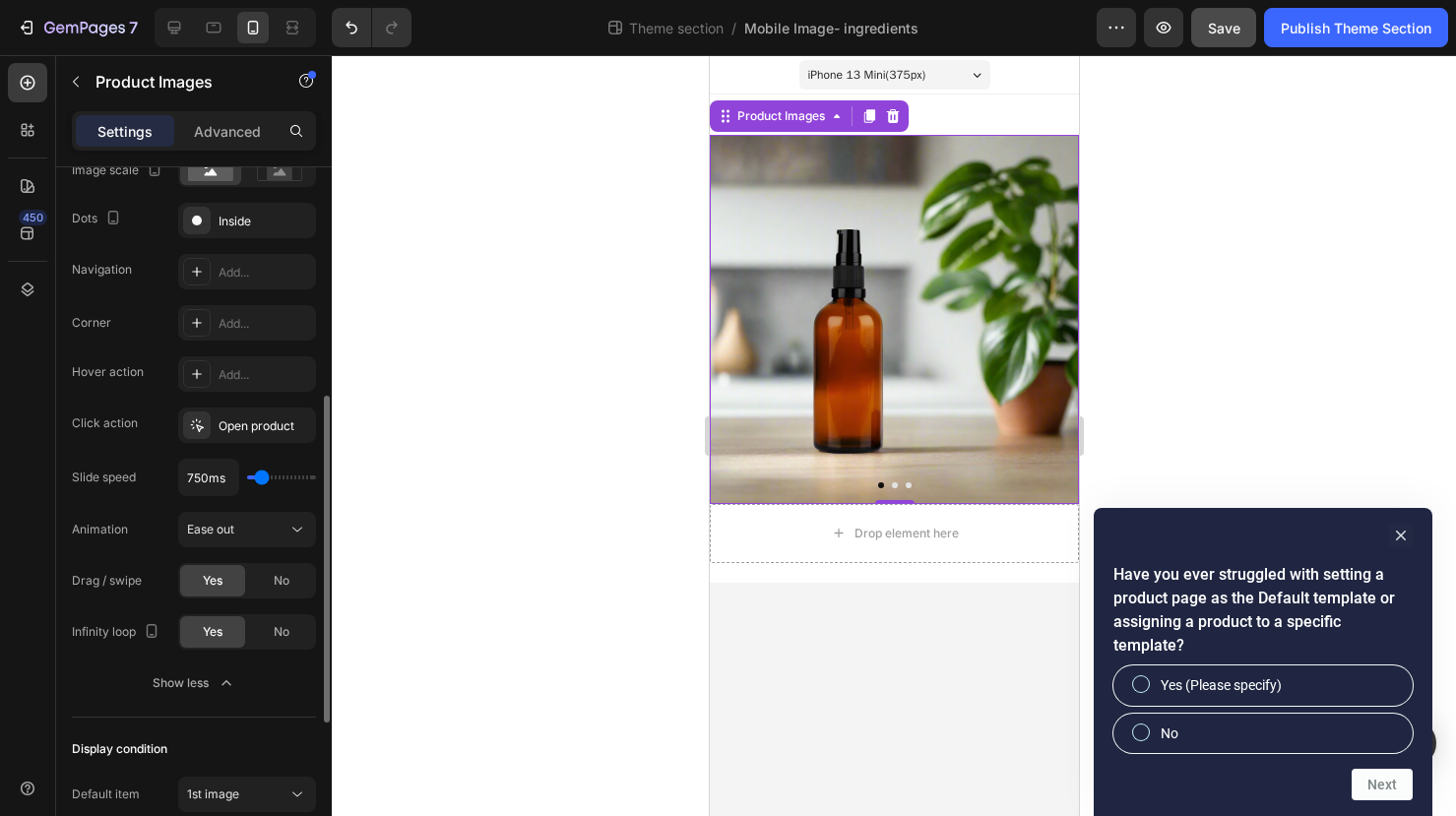 type on "1000ms" 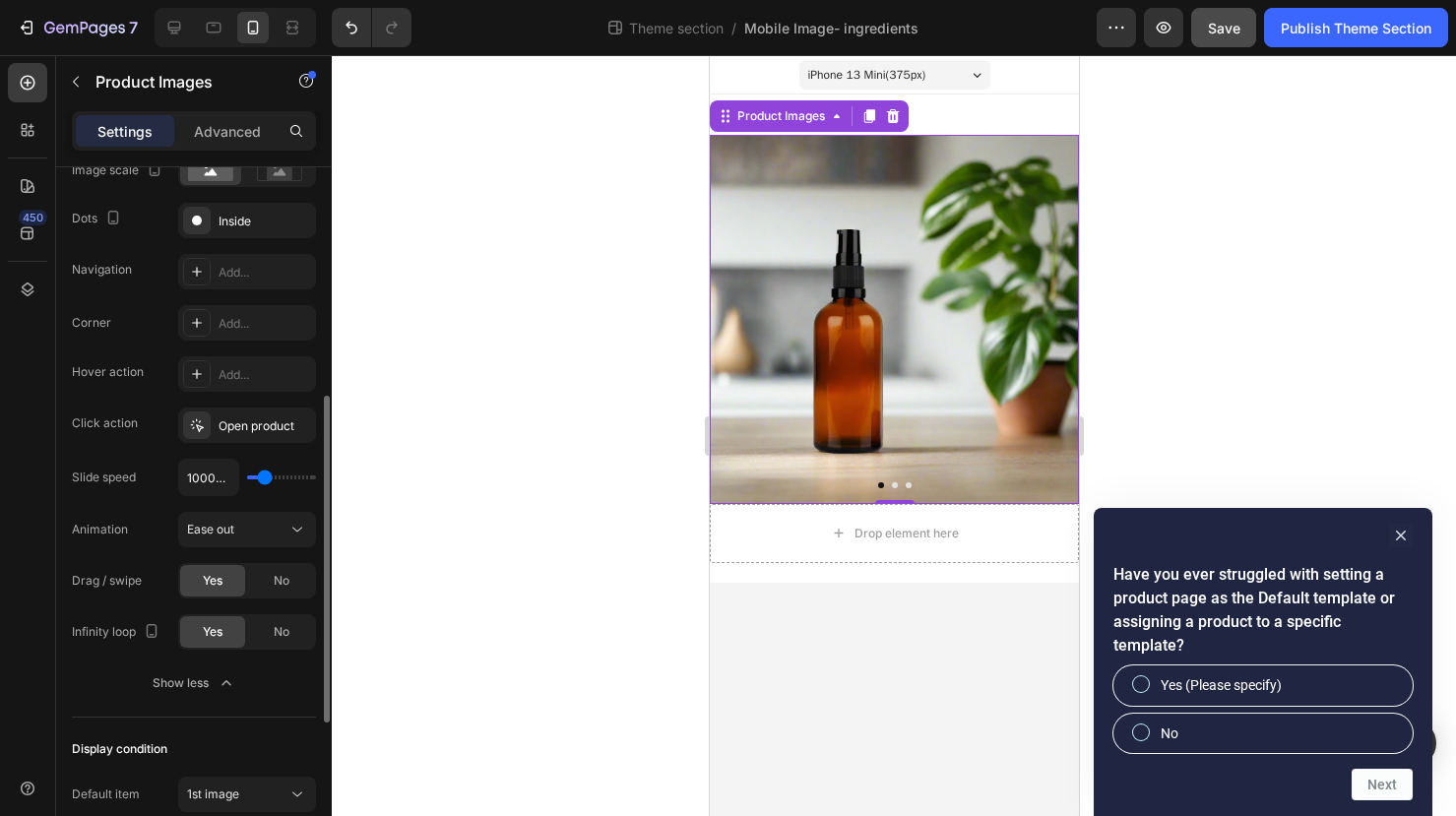 type on "1150ms" 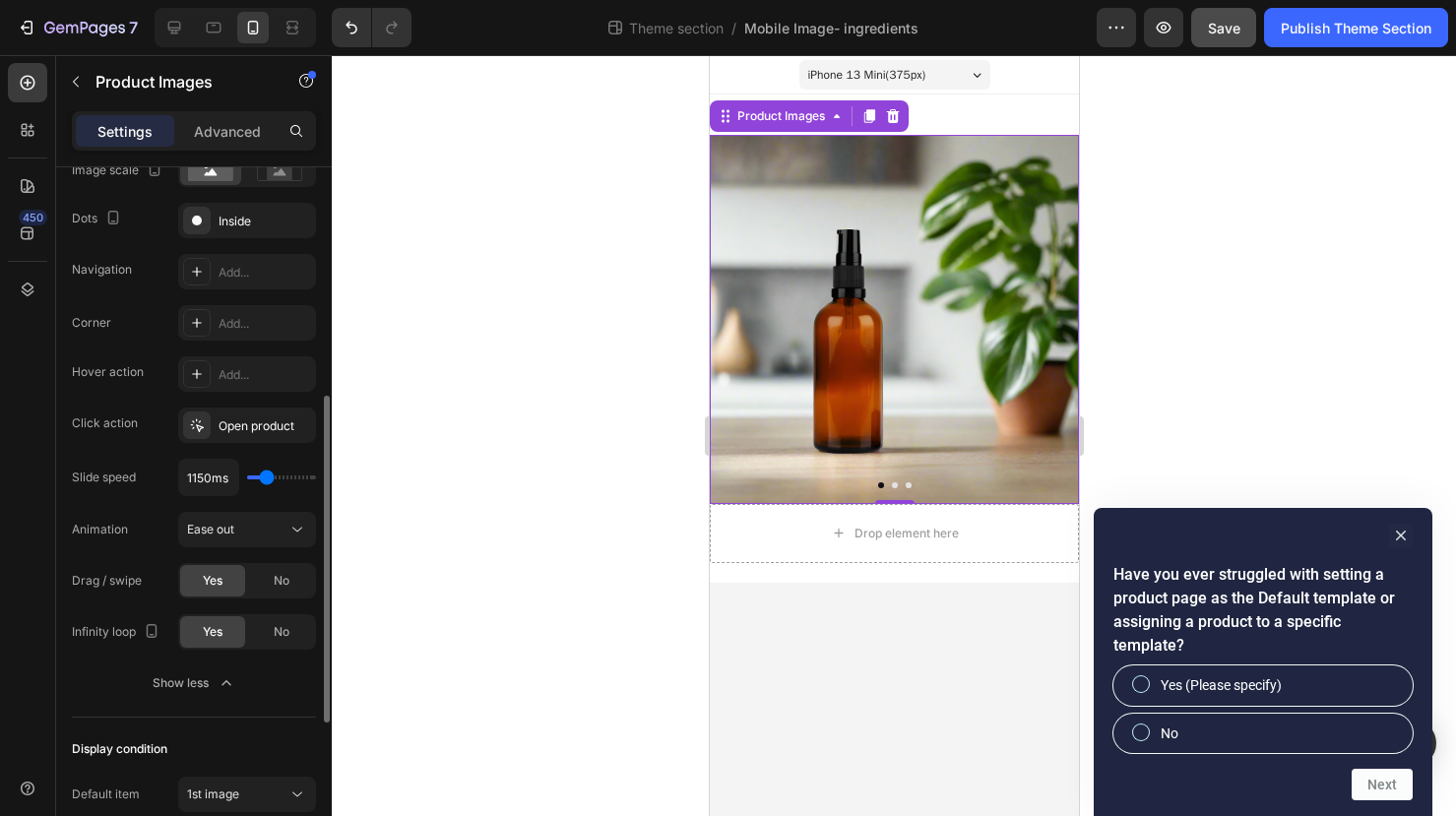 type on "1200ms" 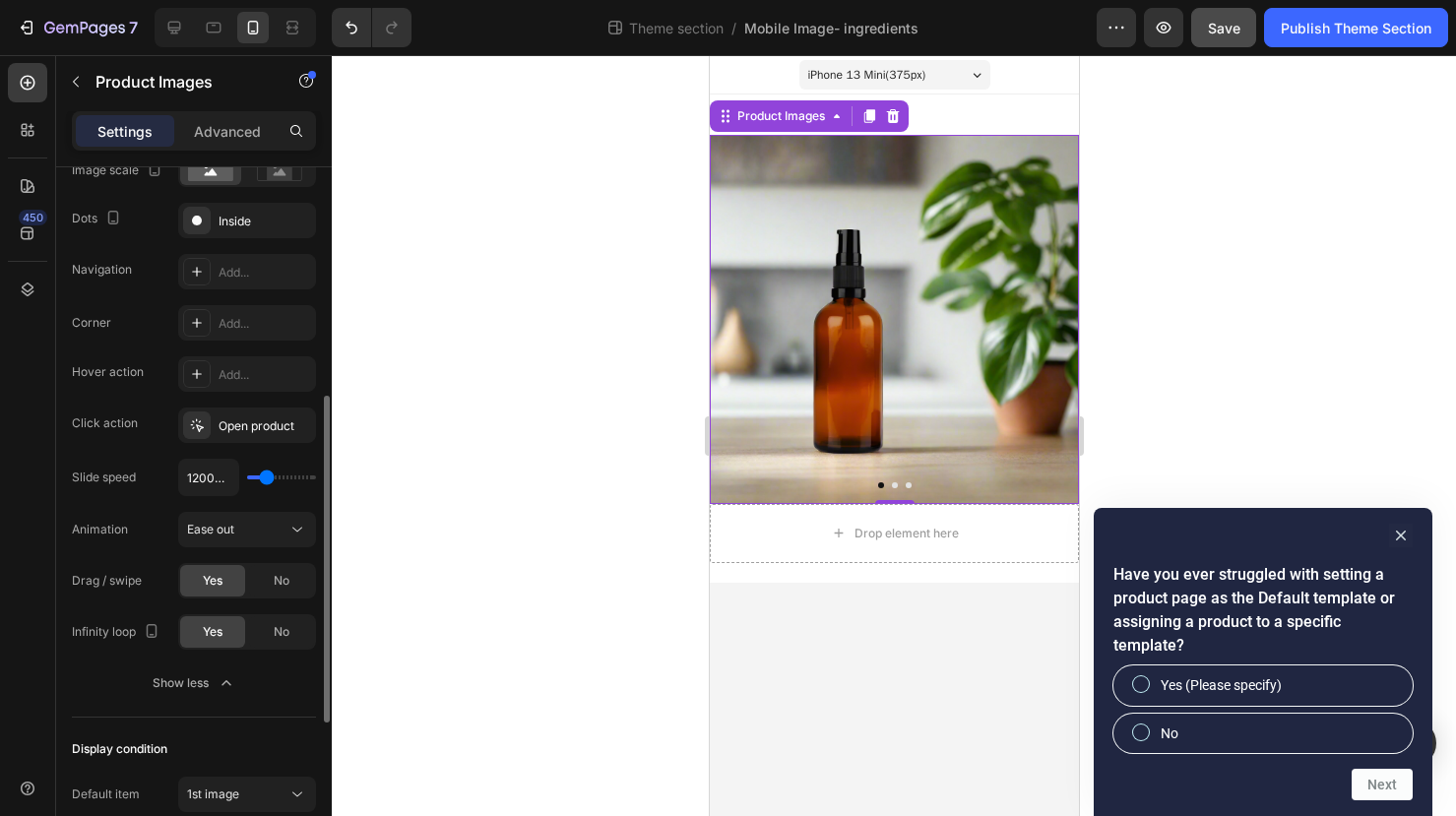type on "1250ms" 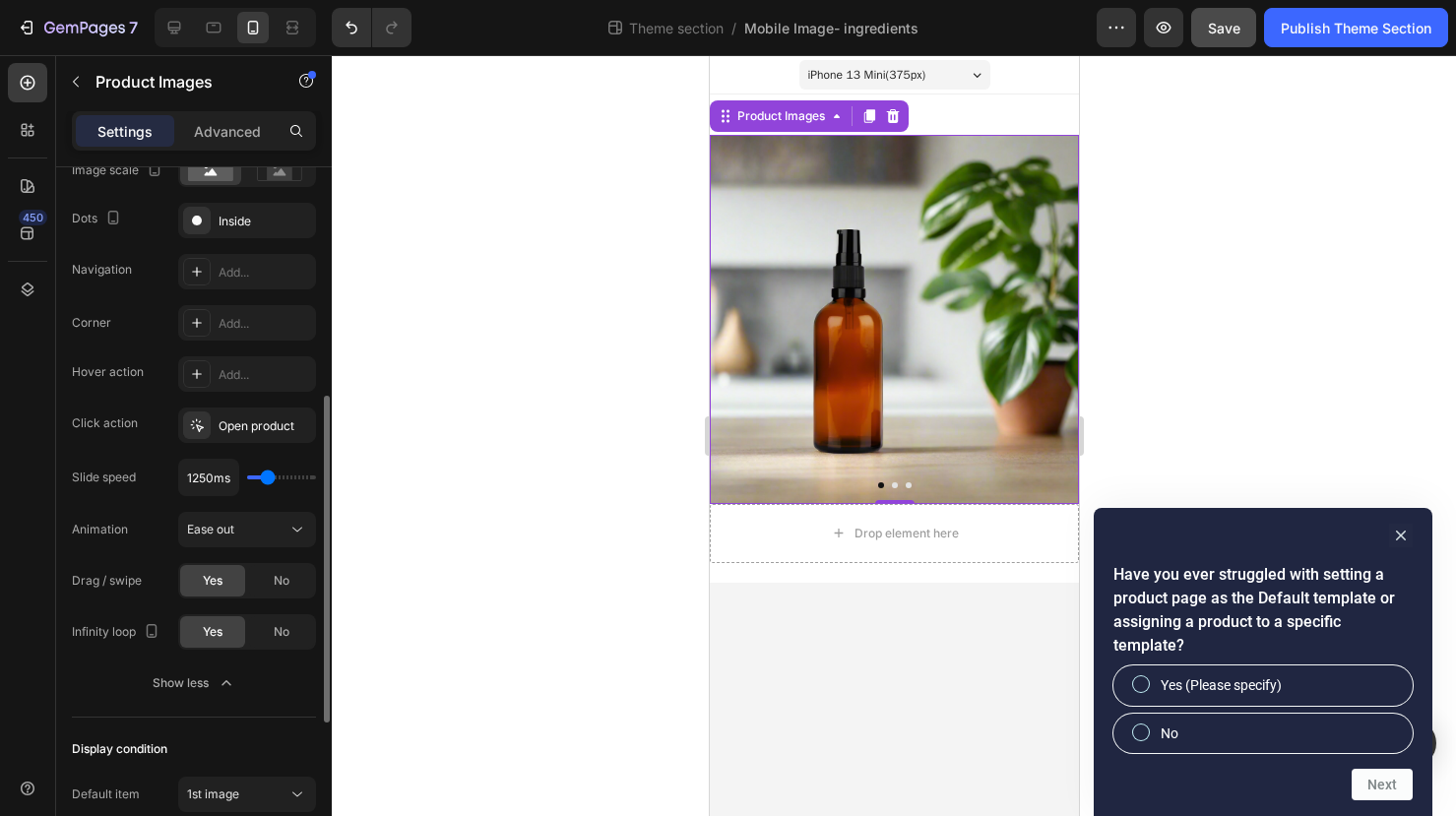 type on "1200ms" 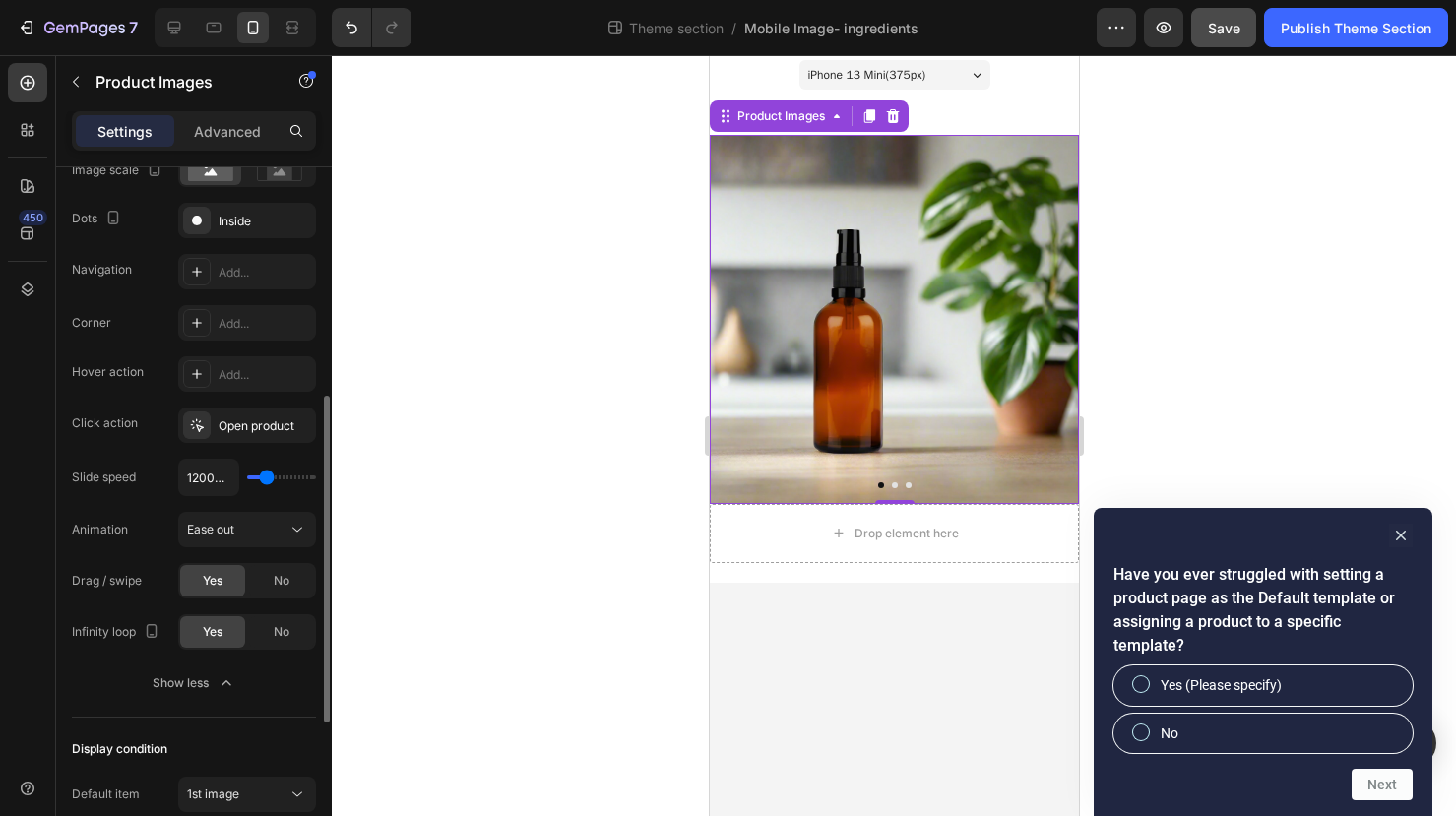 type on "1150ms" 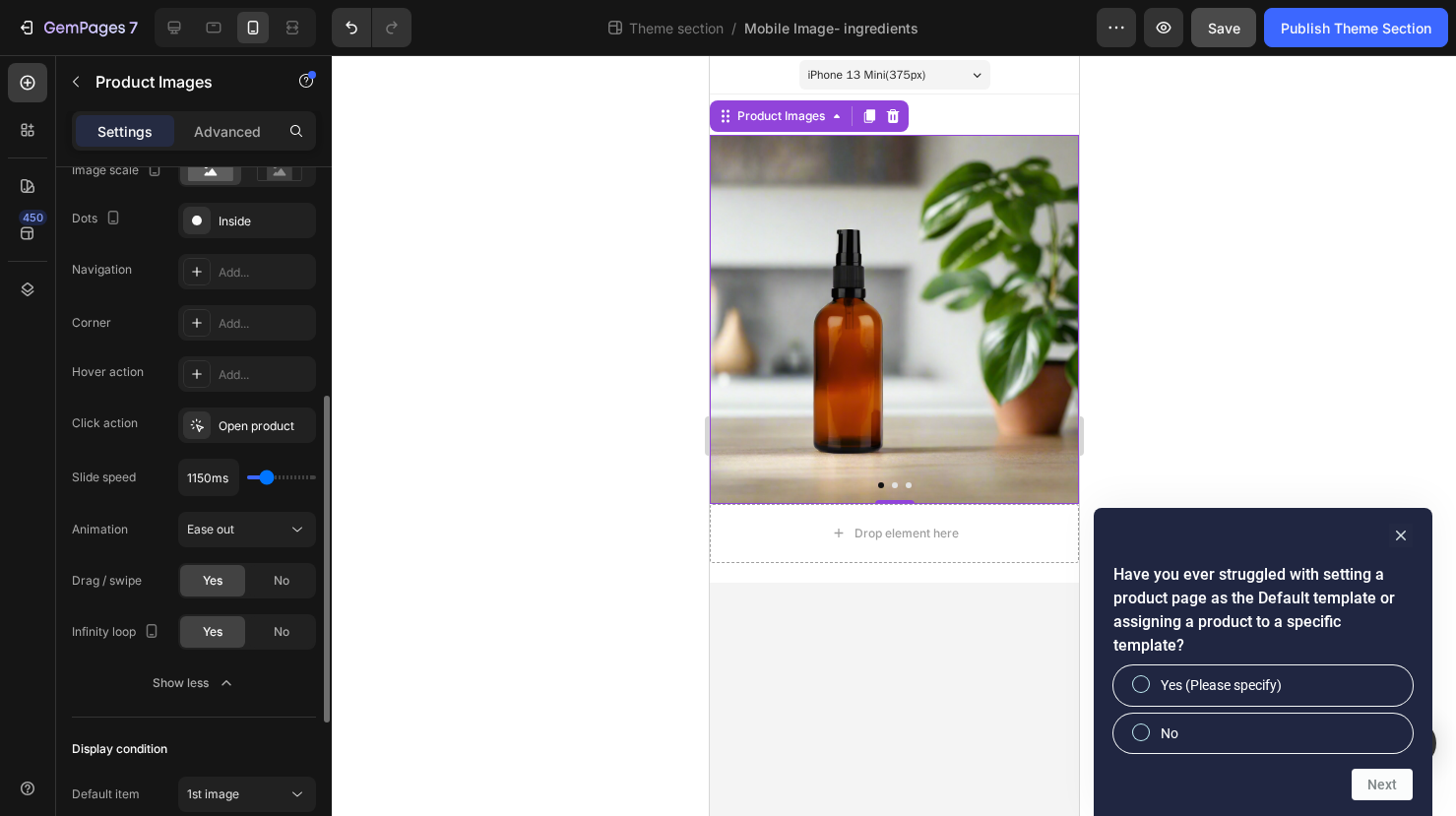 type on "1100ms" 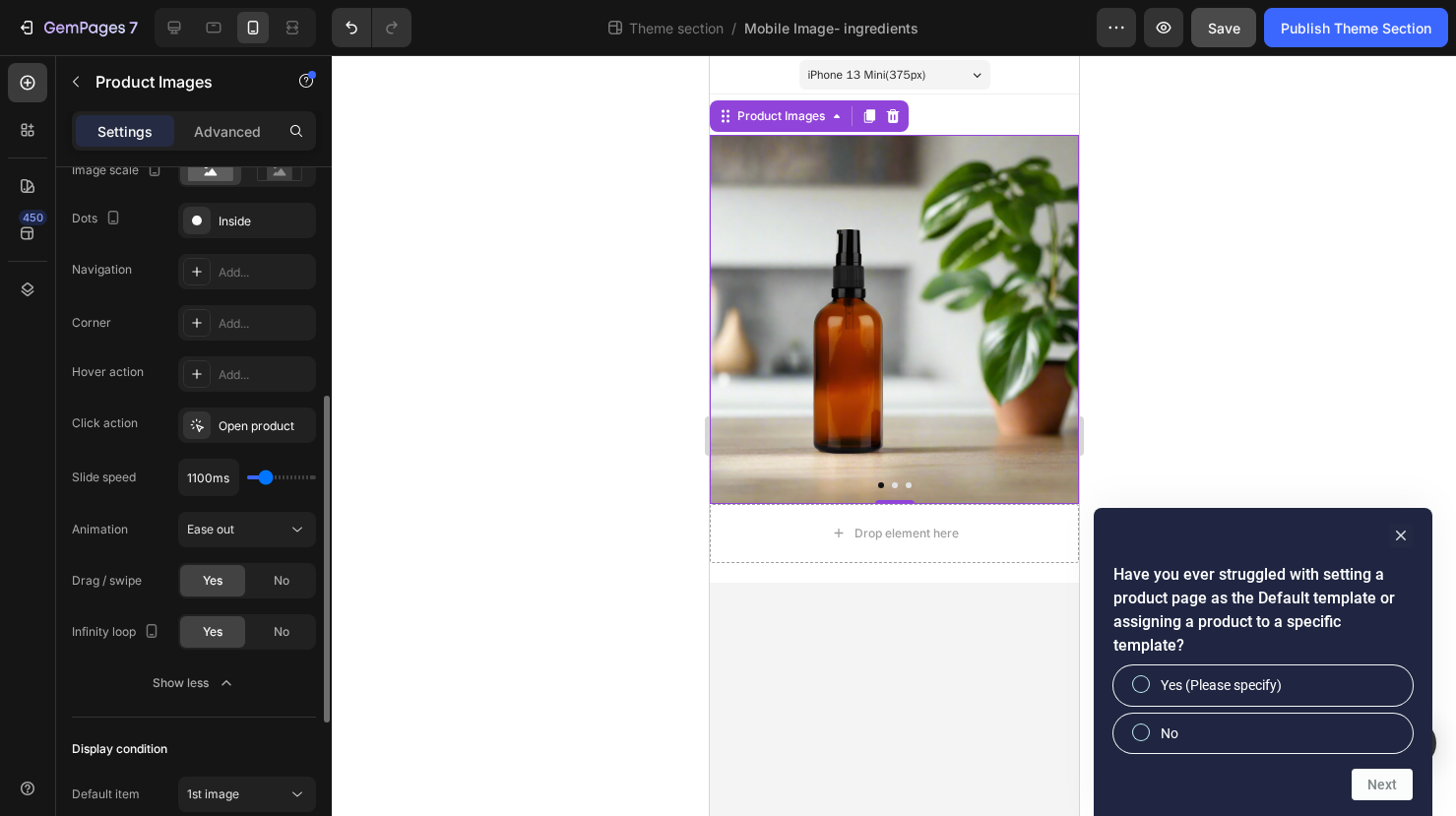 type on "1100" 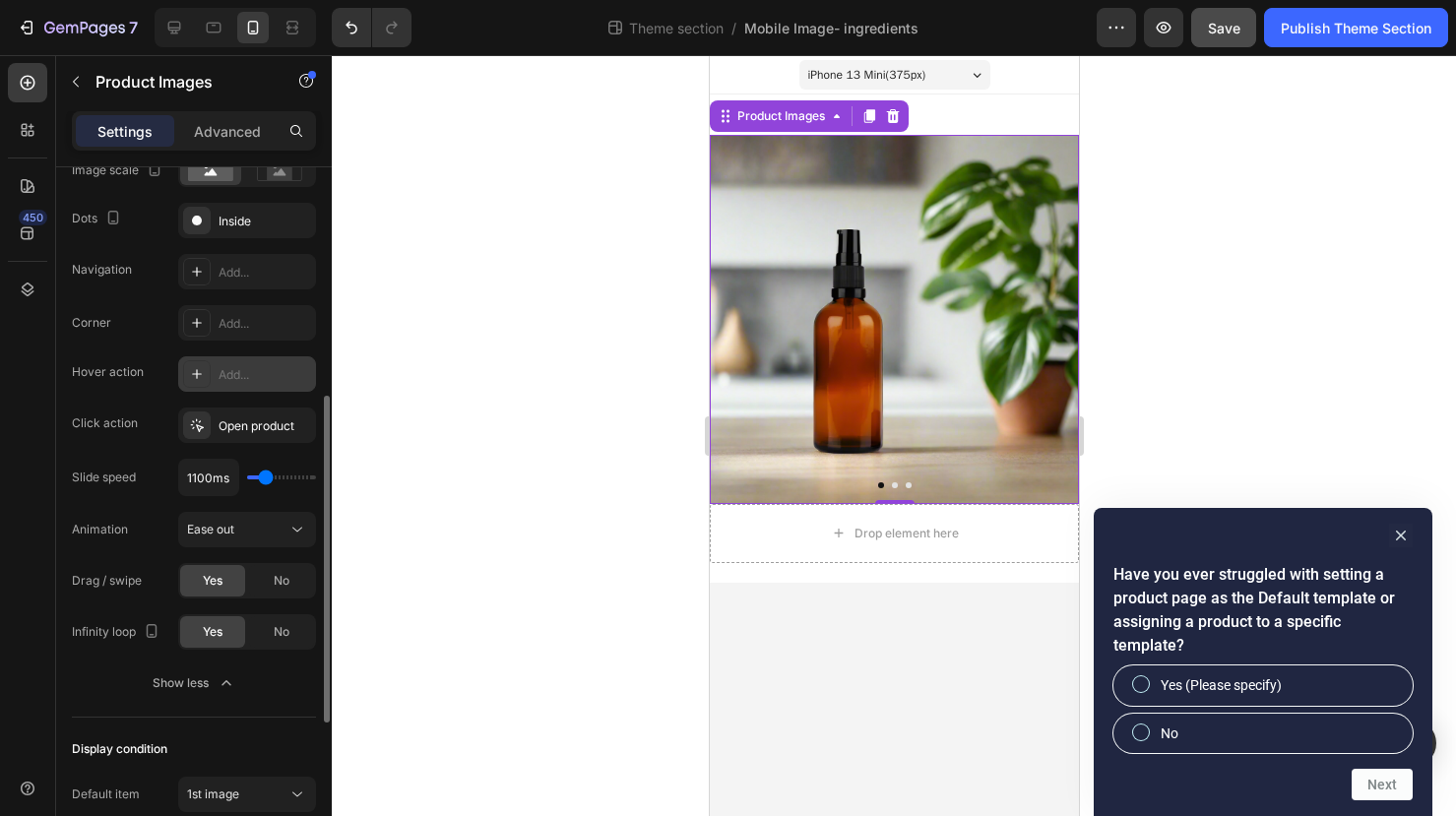 click on "Add..." at bounding box center (265, 375) 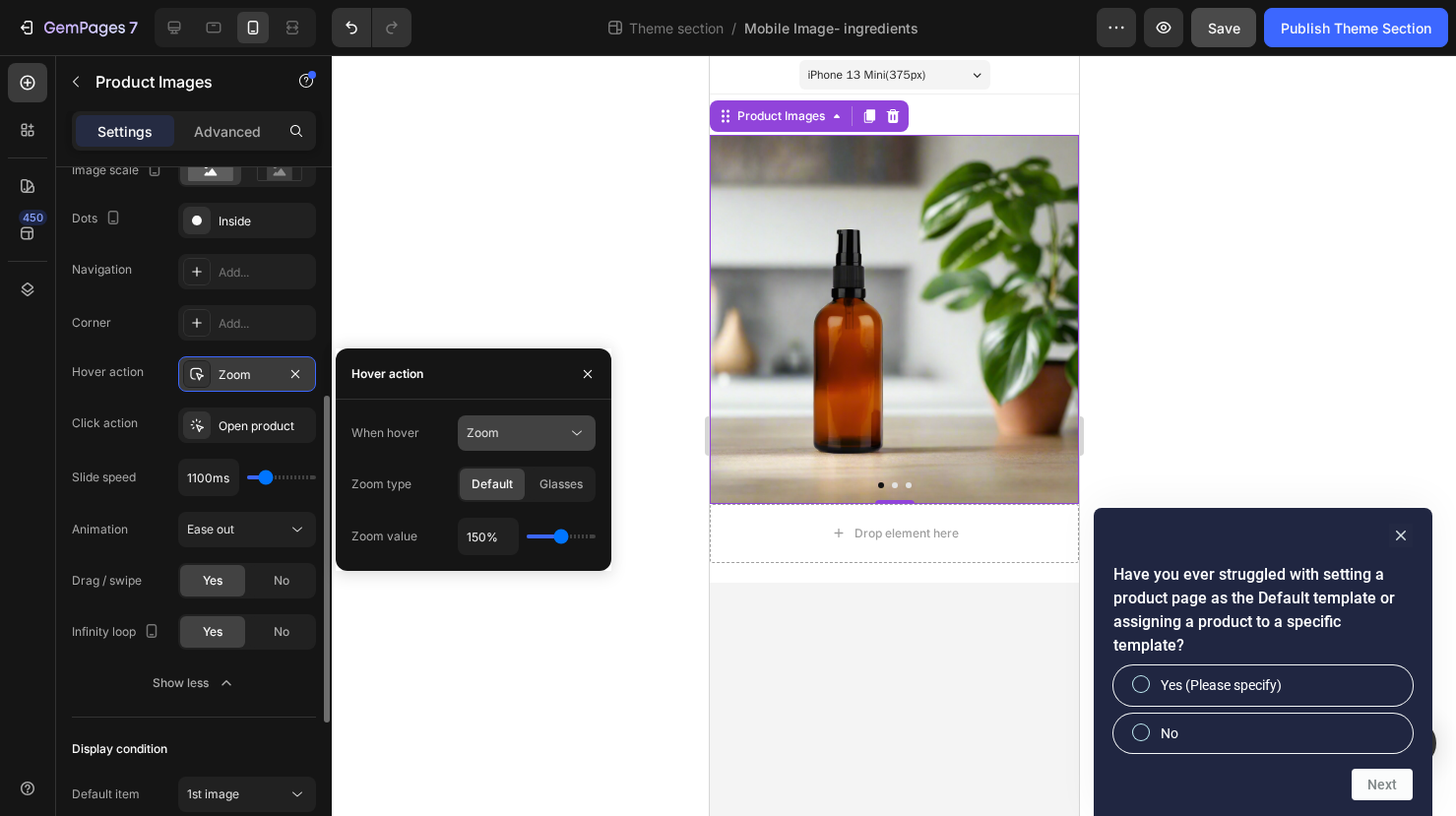 click on "Zoom" at bounding box center [517, 433] 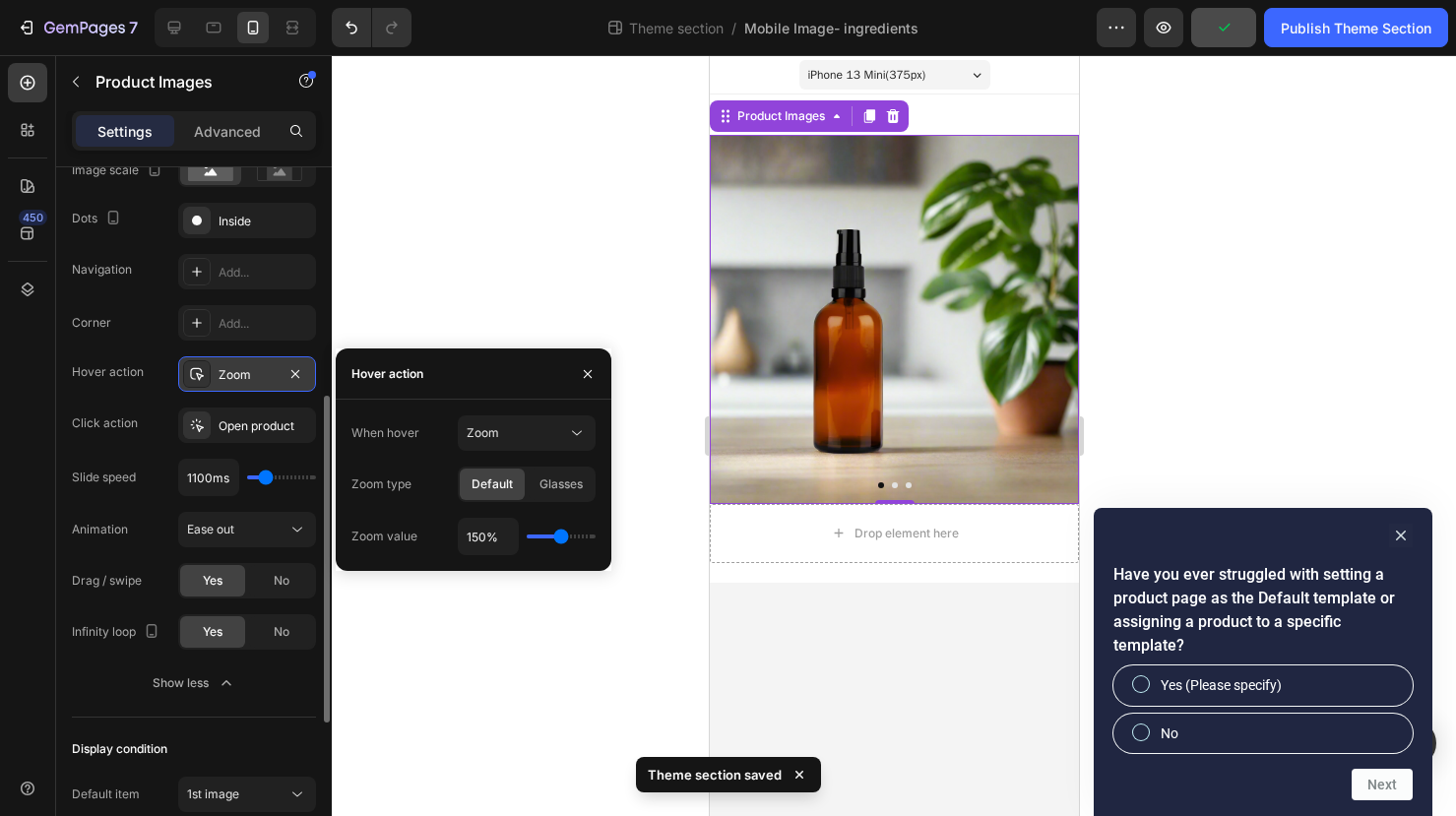 click on "When hover Zoom Zoom type Default Glasses Zoom value 150%" at bounding box center (474, 485) 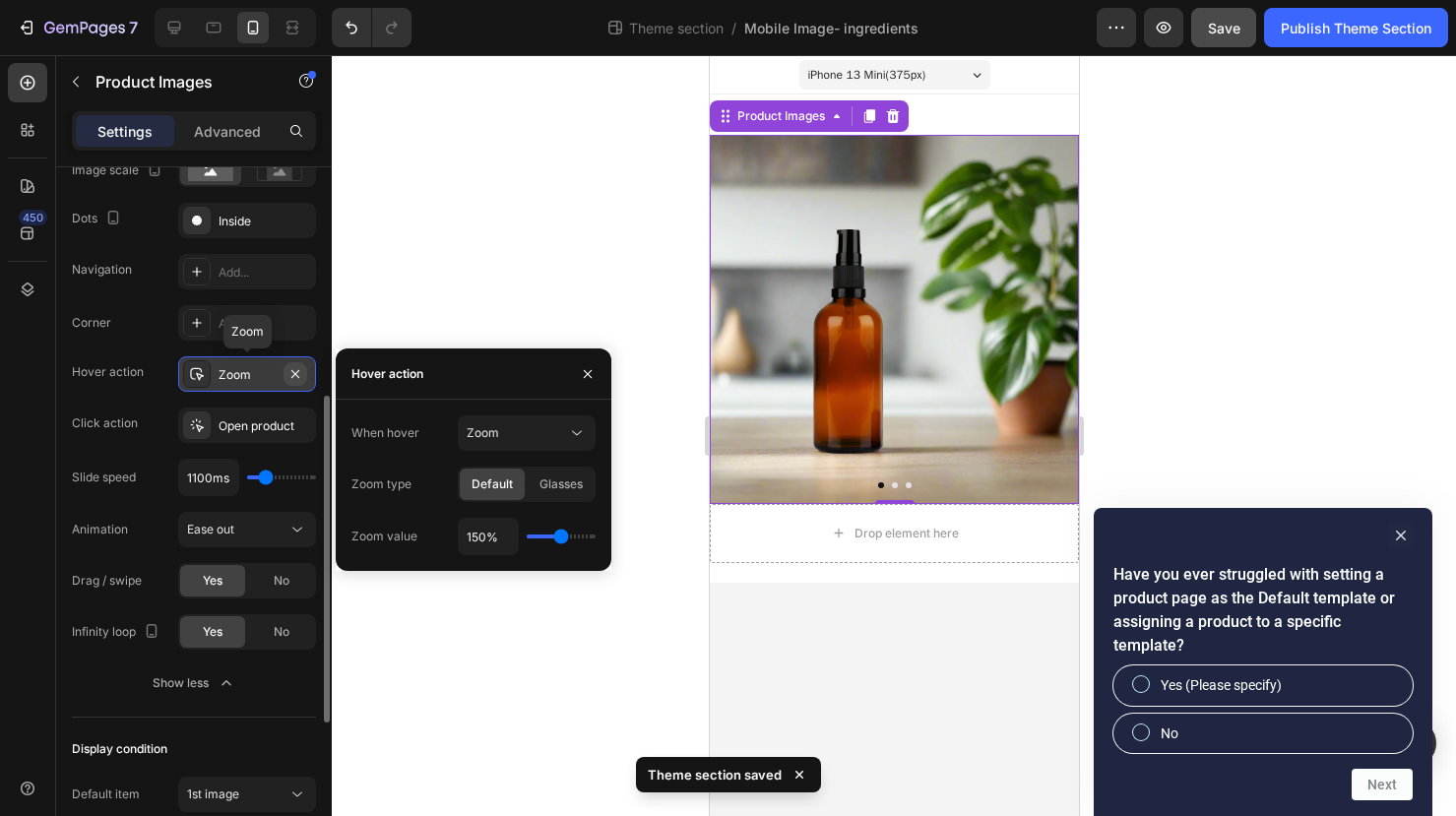 click 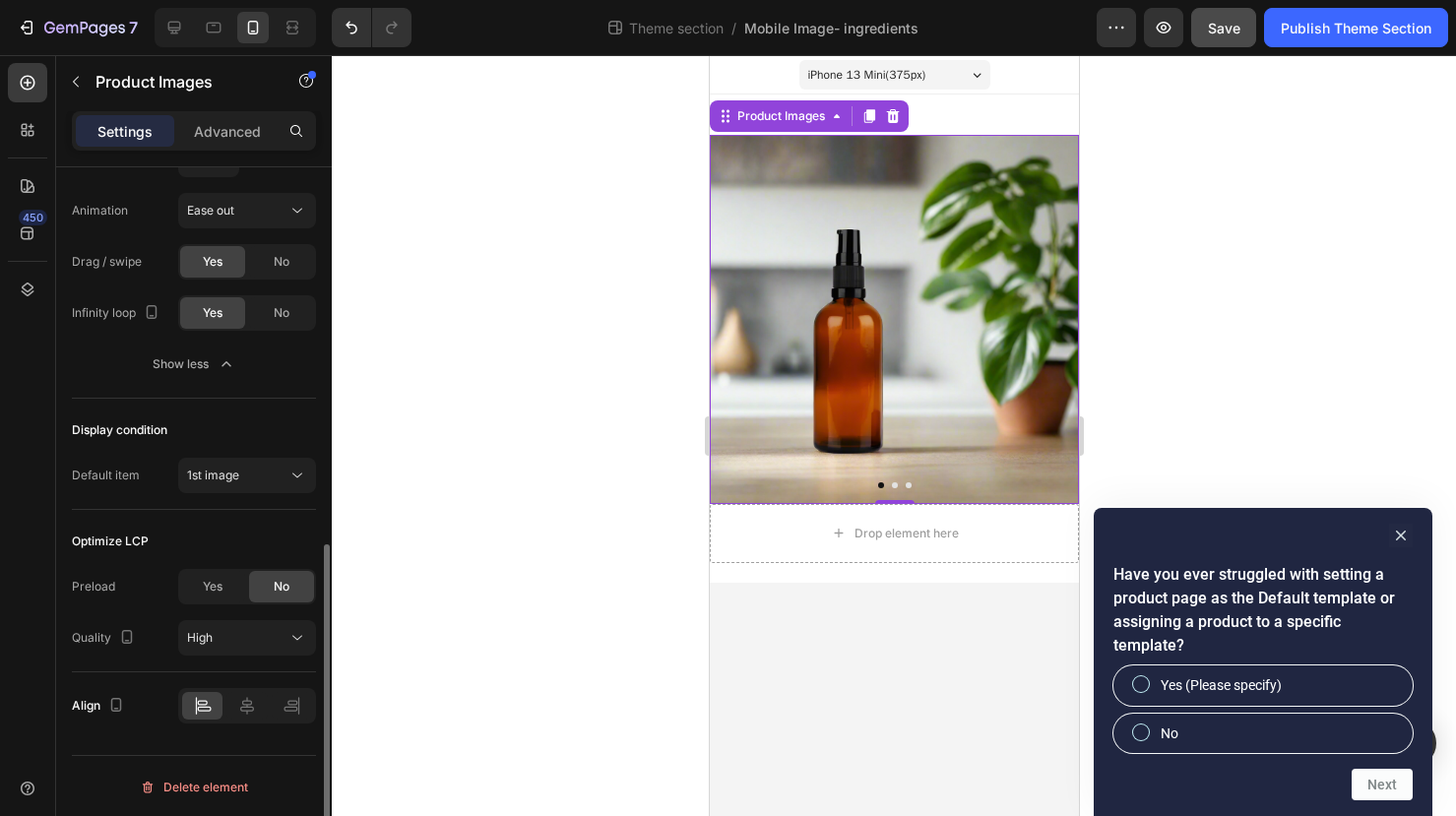 scroll, scrollTop: 813, scrollLeft: 0, axis: vertical 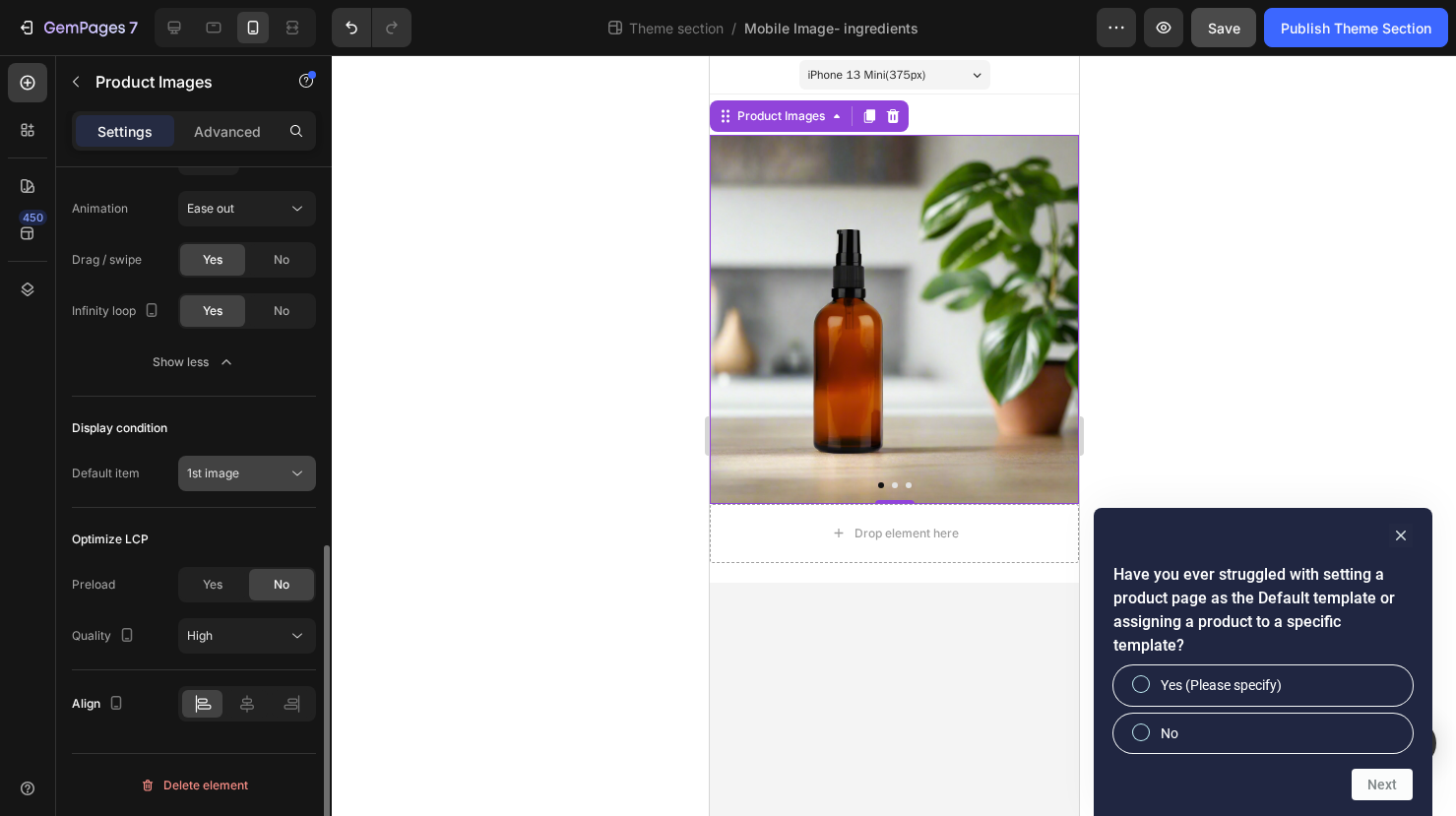 click on "1st image" at bounding box center (237, 473) 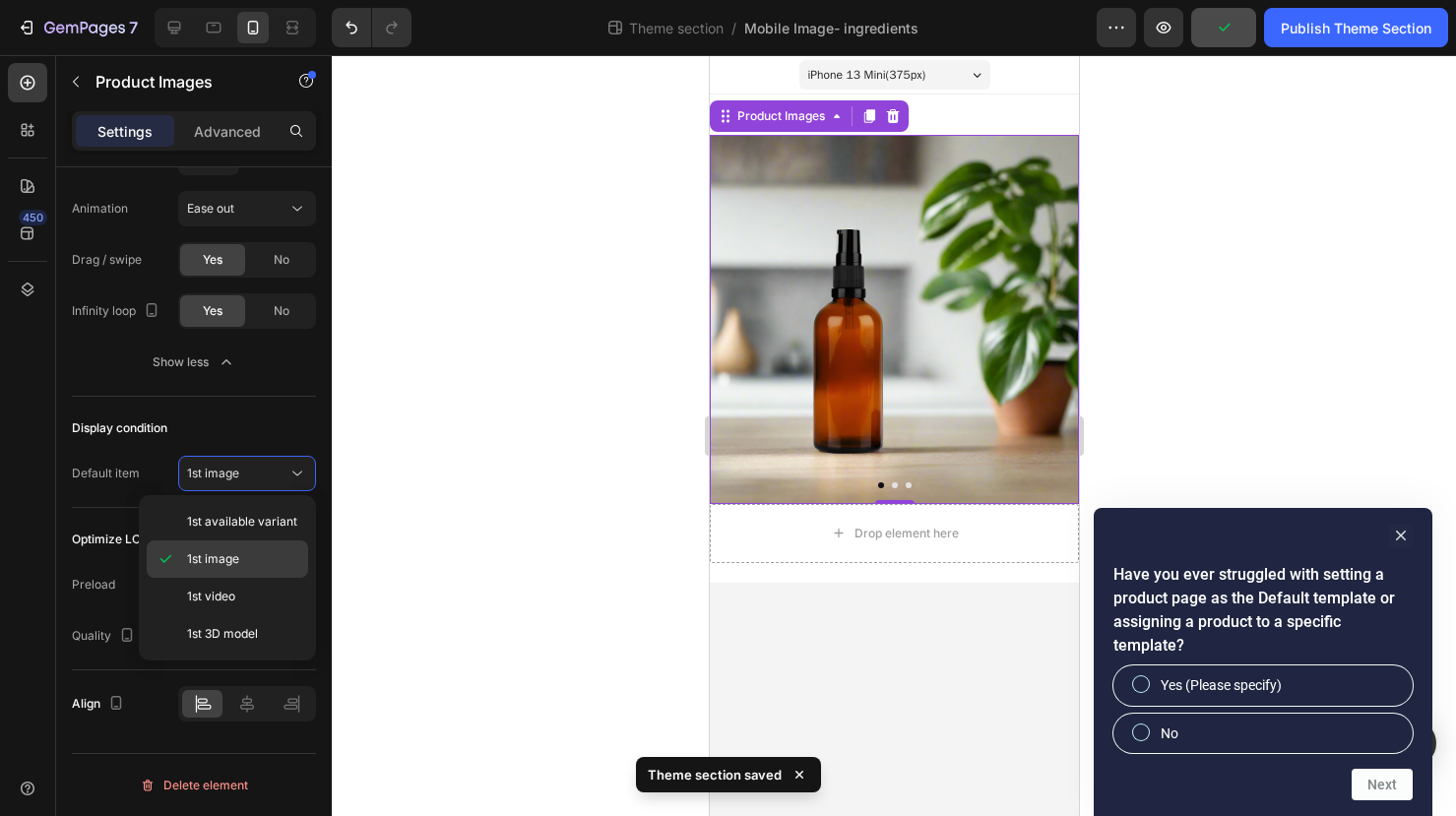 click on "1st image" at bounding box center (213, 559) 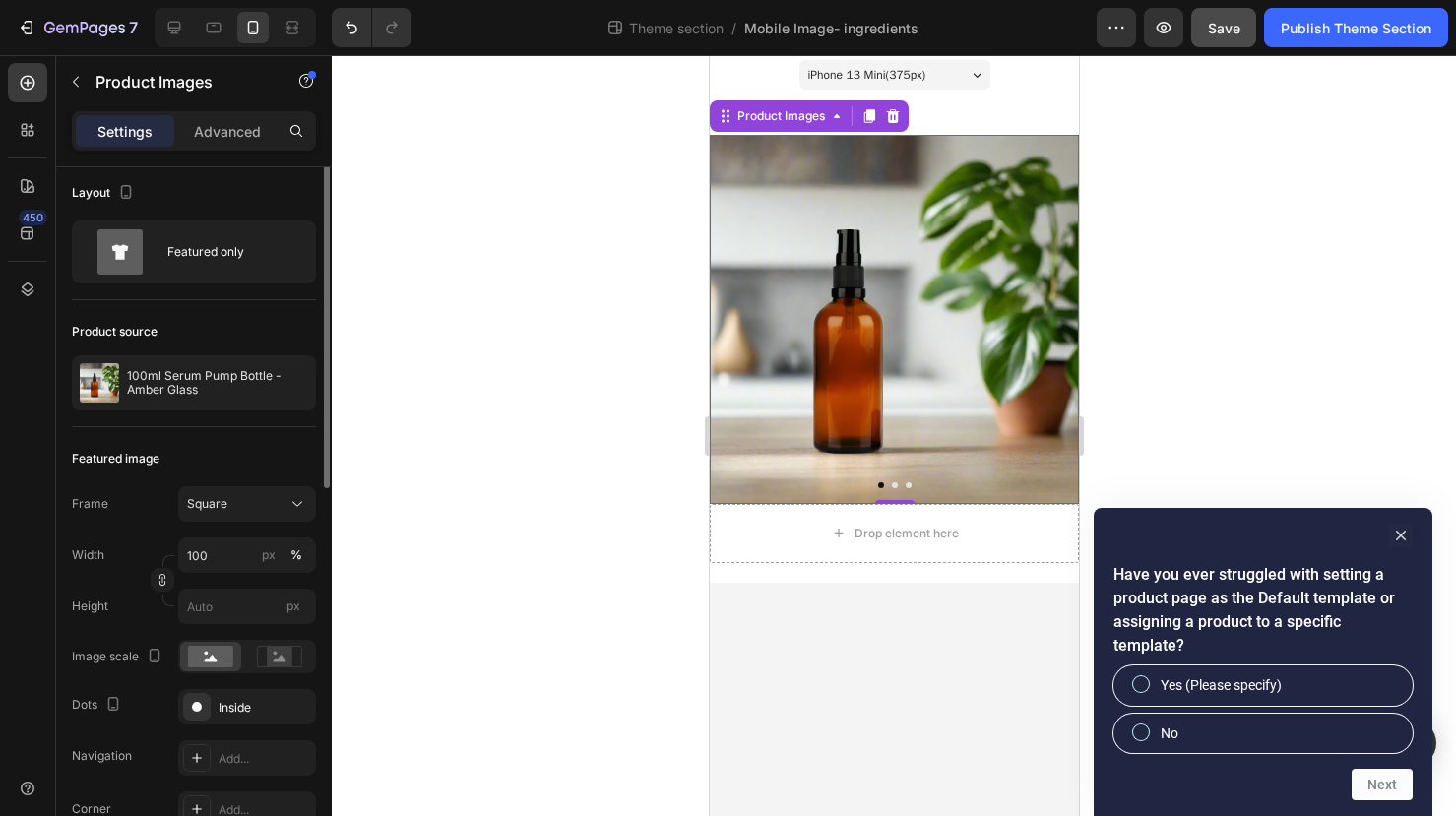 scroll, scrollTop: 0, scrollLeft: 0, axis: both 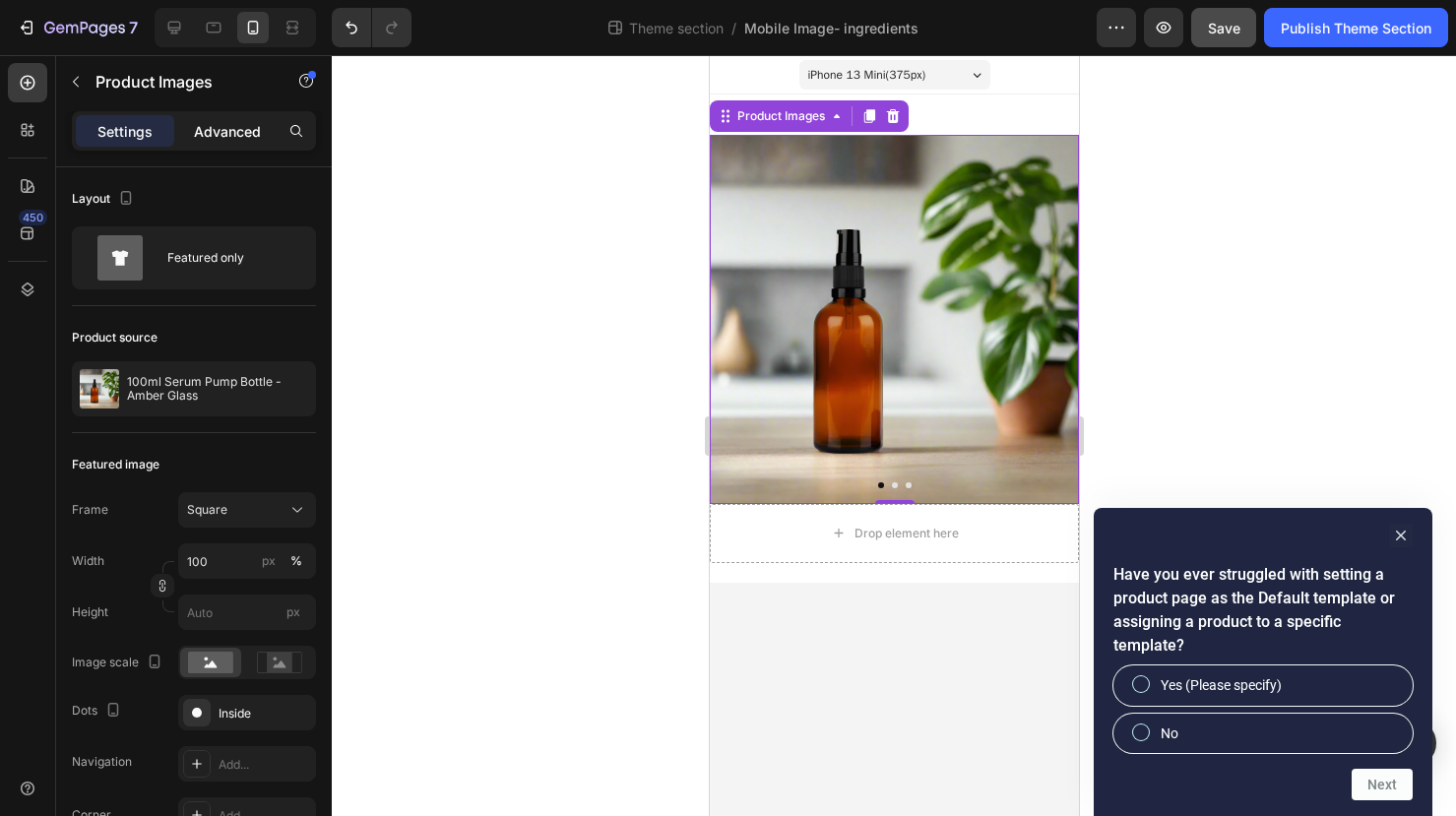 click on "Advanced" at bounding box center [227, 131] 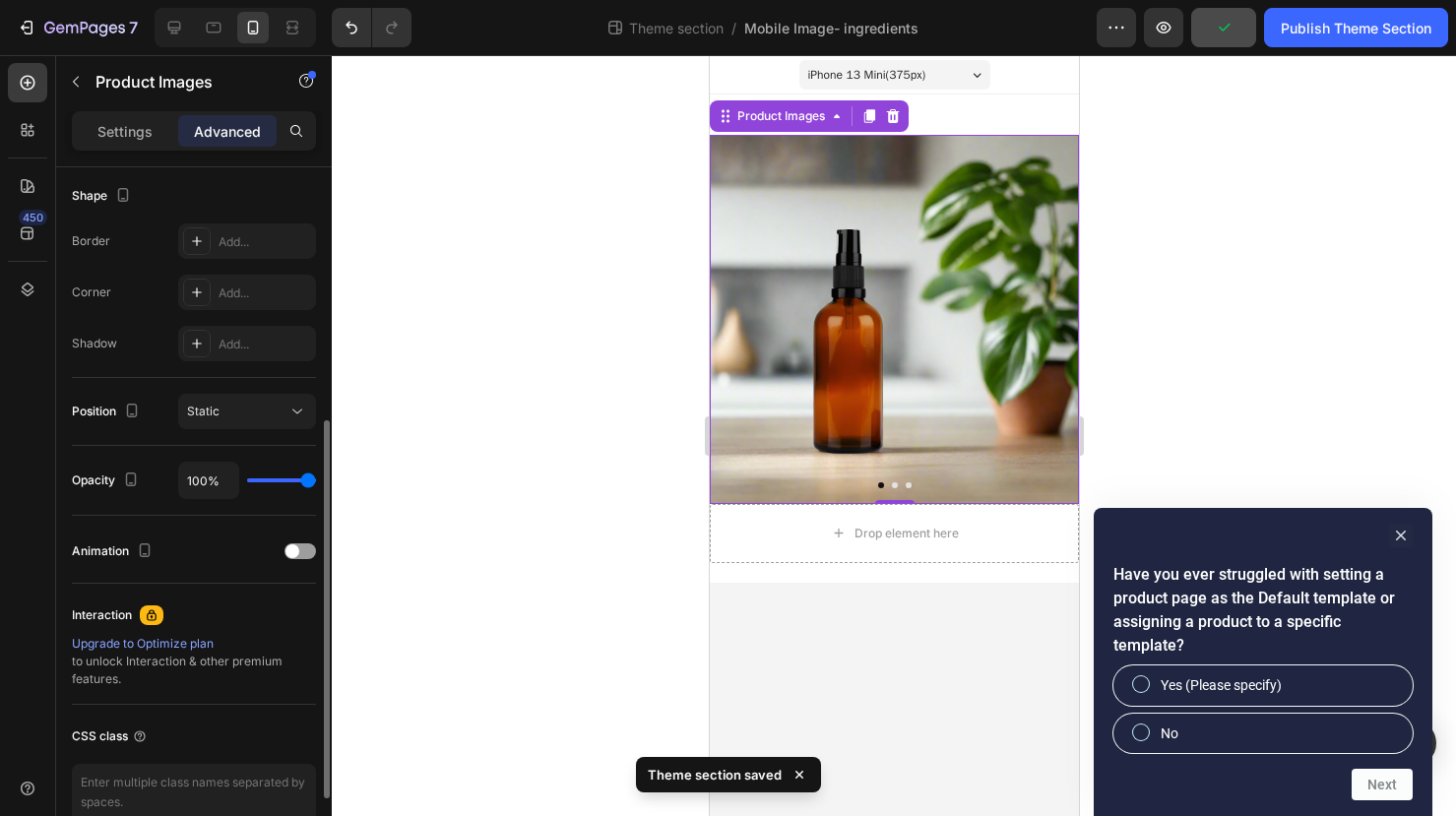 scroll, scrollTop: 520, scrollLeft: 0, axis: vertical 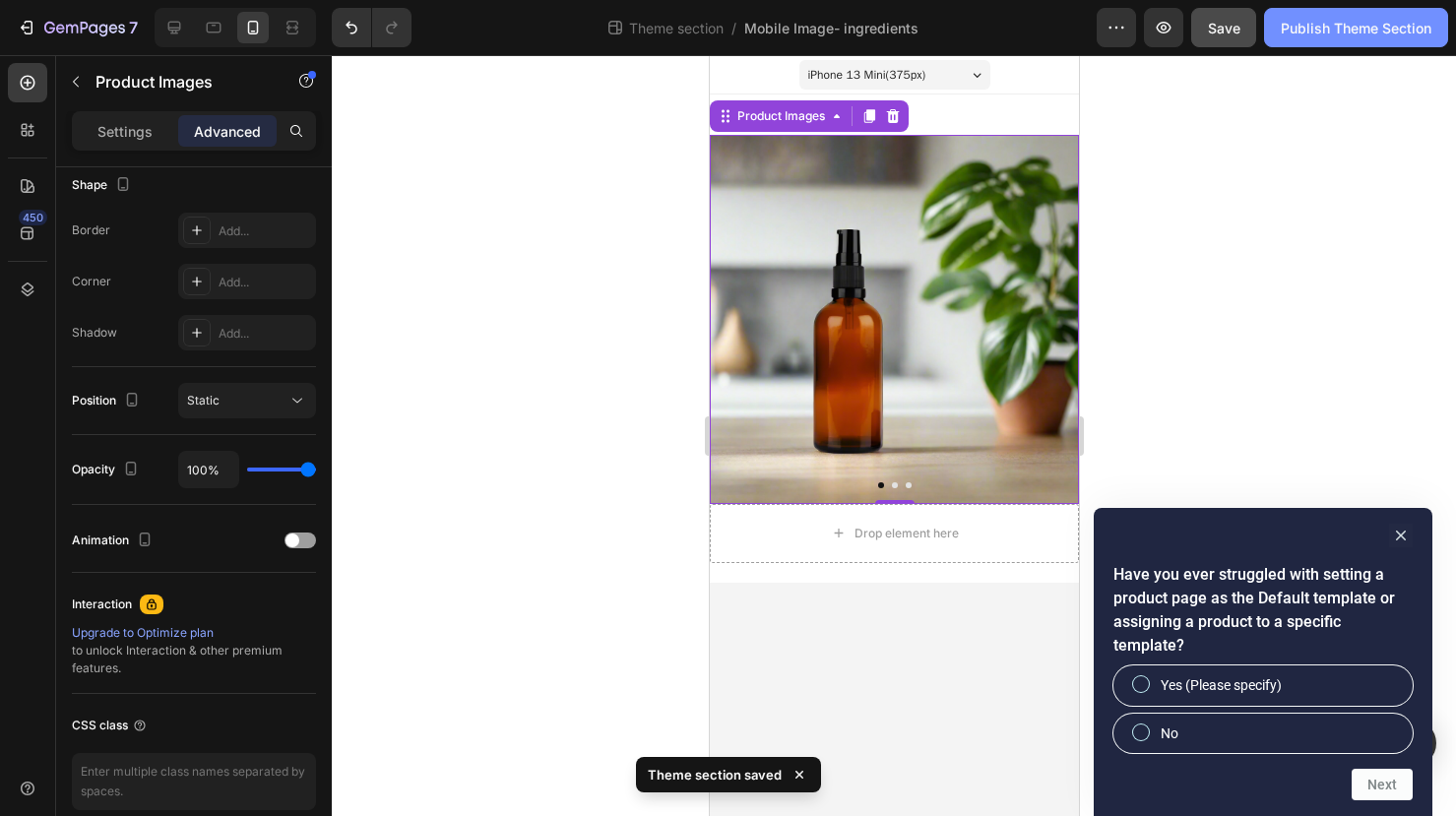 click on "Publish Theme Section" at bounding box center [1356, 28] 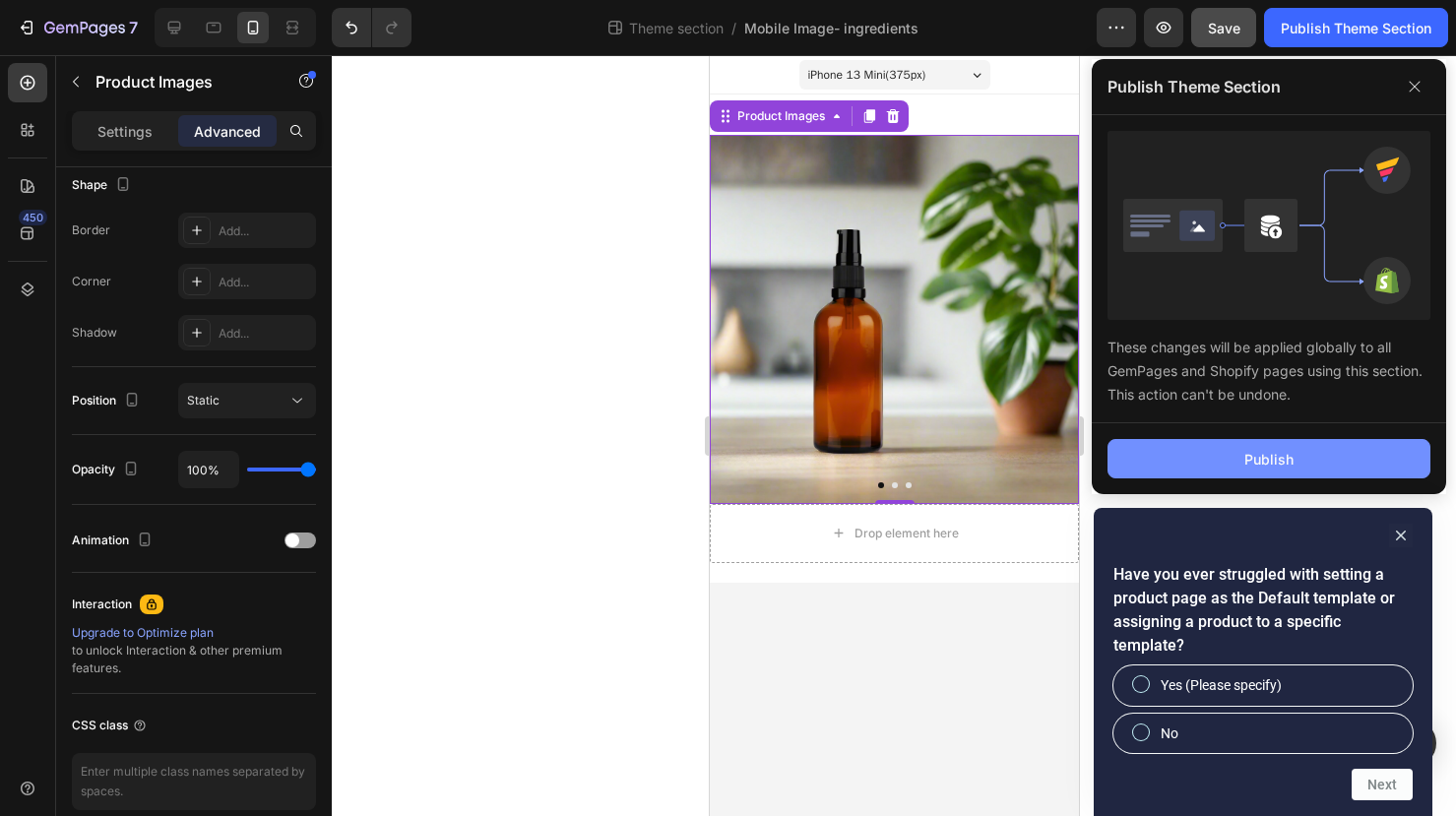 click on "Publish" at bounding box center [1269, 459] 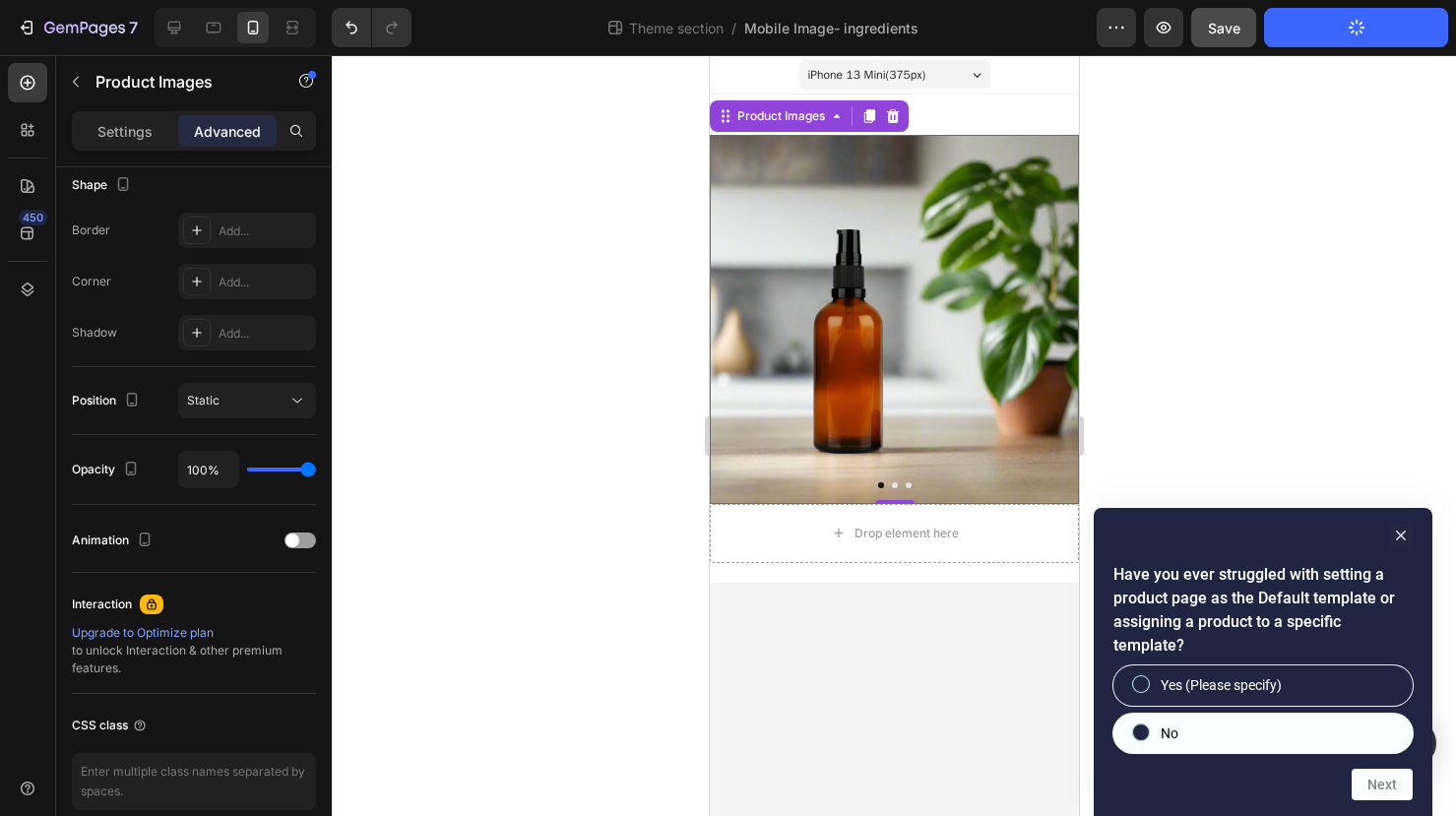 click on "No" at bounding box center (1263, 733) 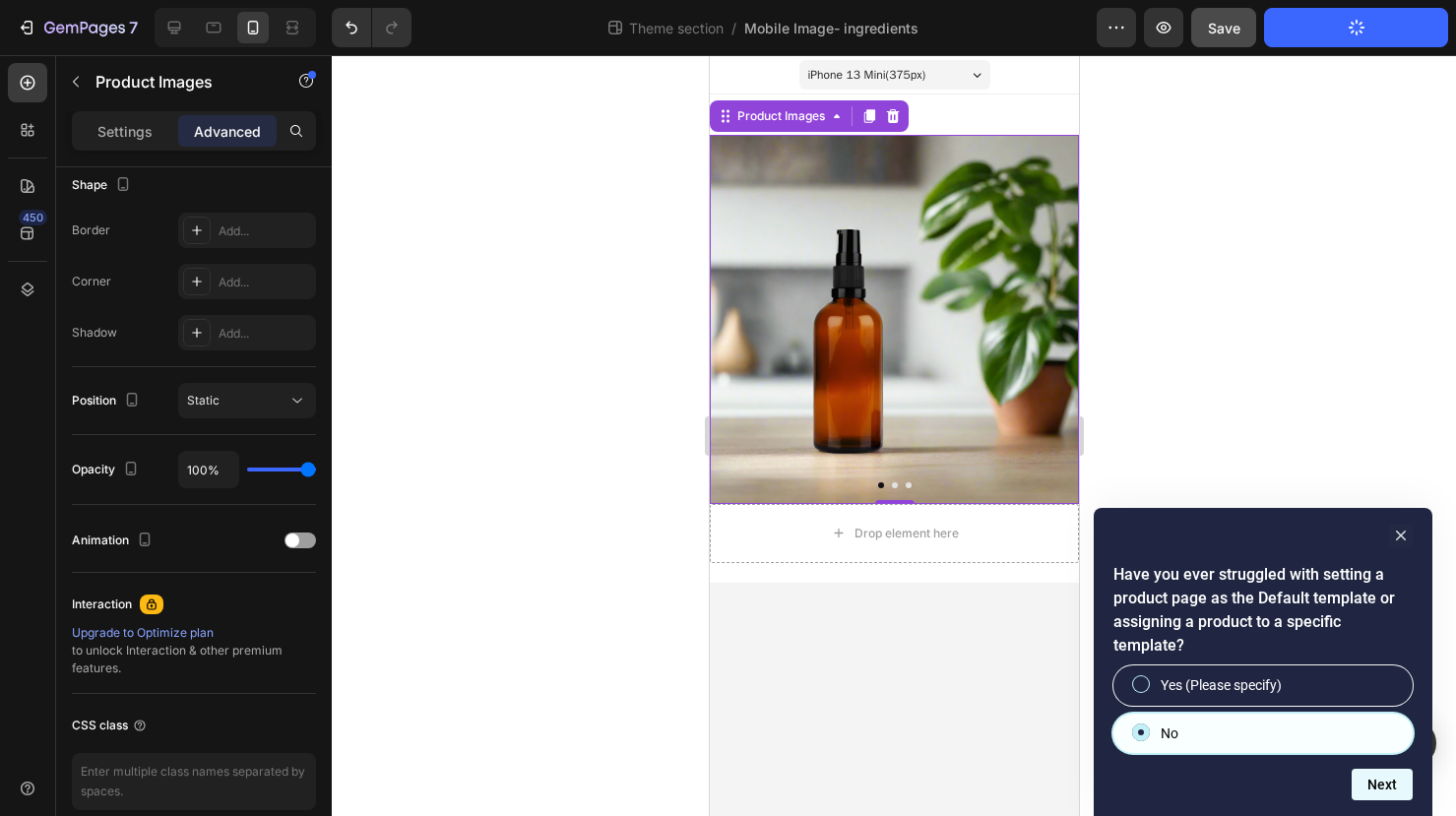 click on "Next" at bounding box center (1382, 785) 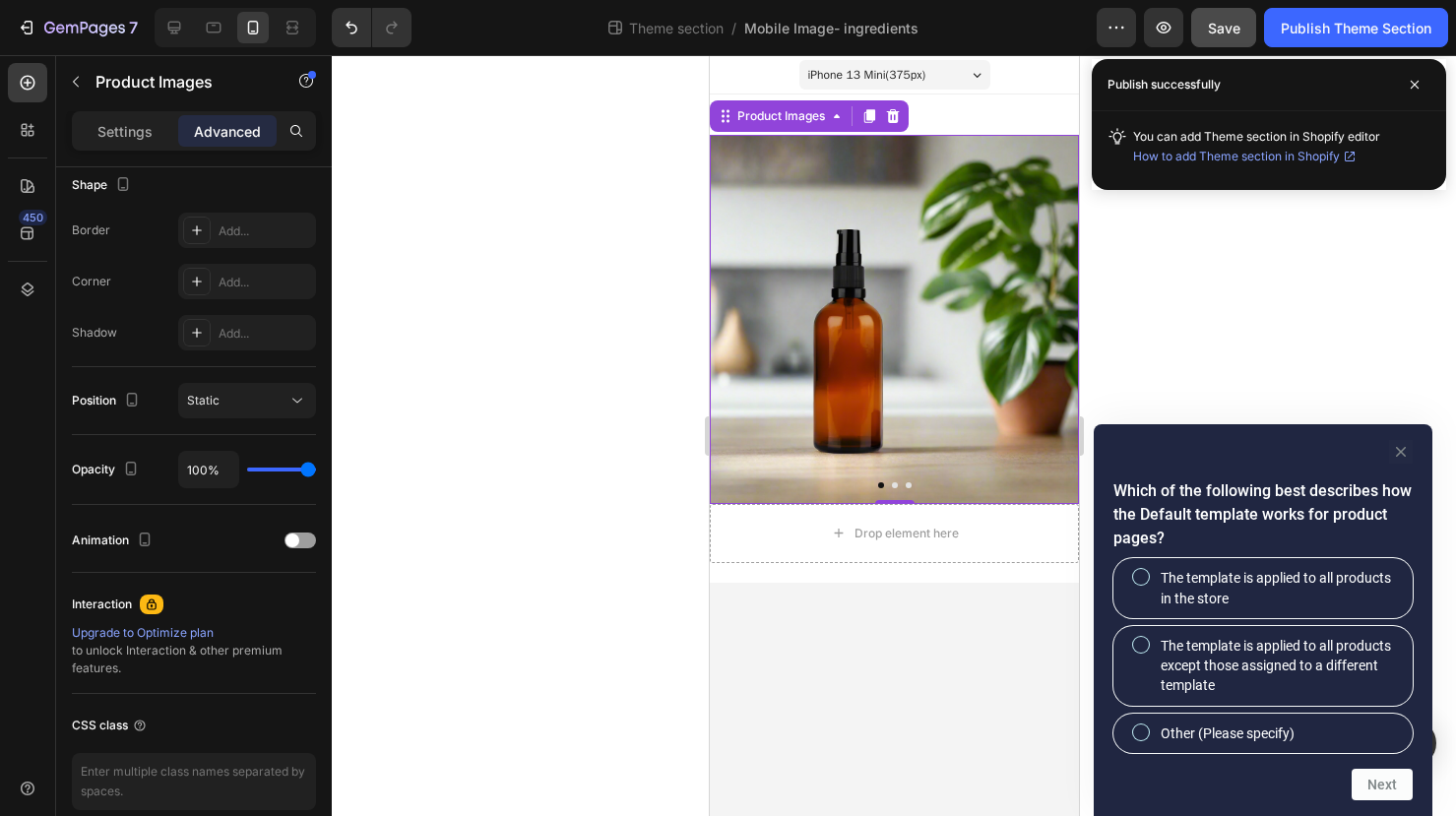 click 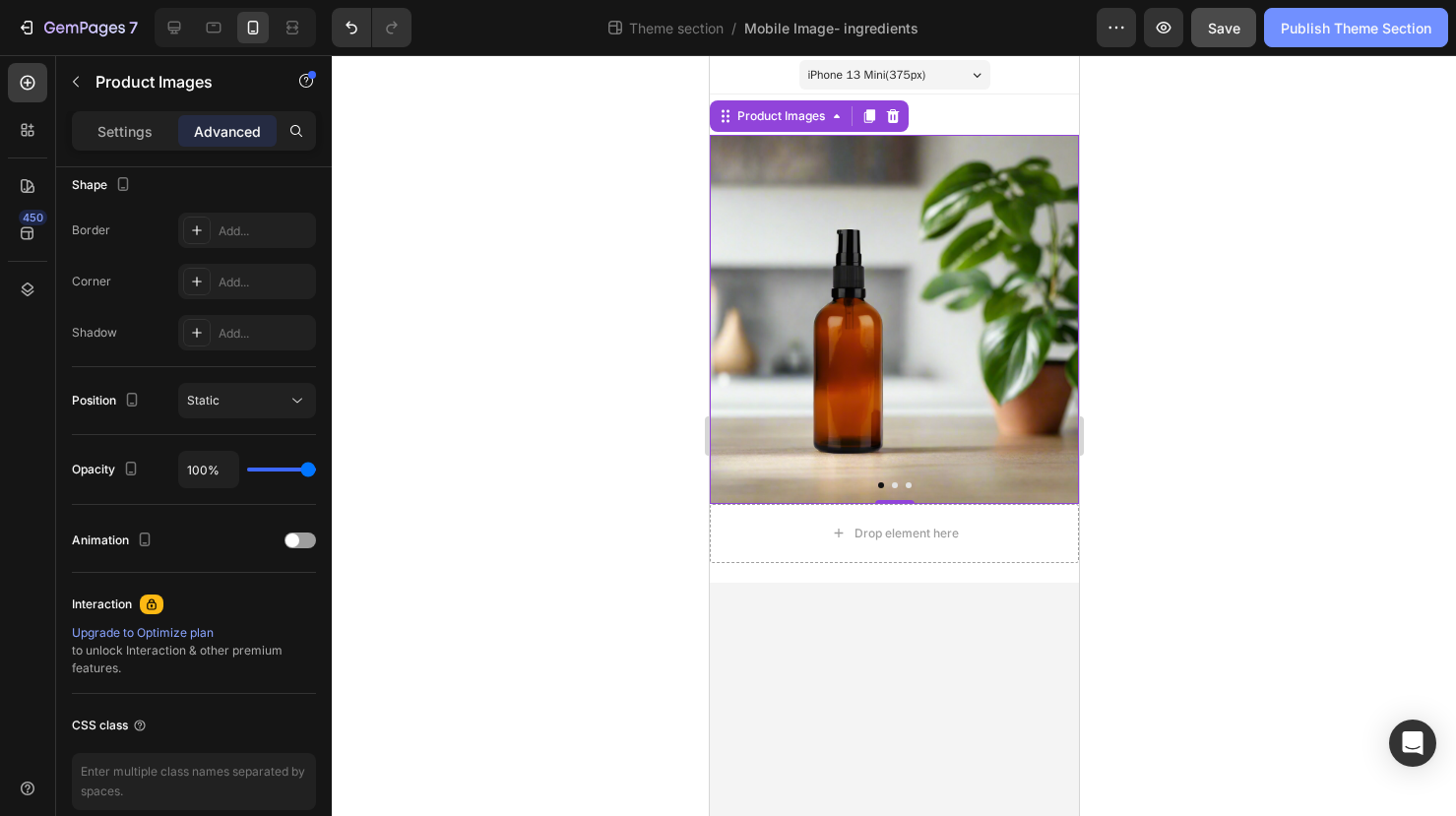click on "Publish Theme Section" 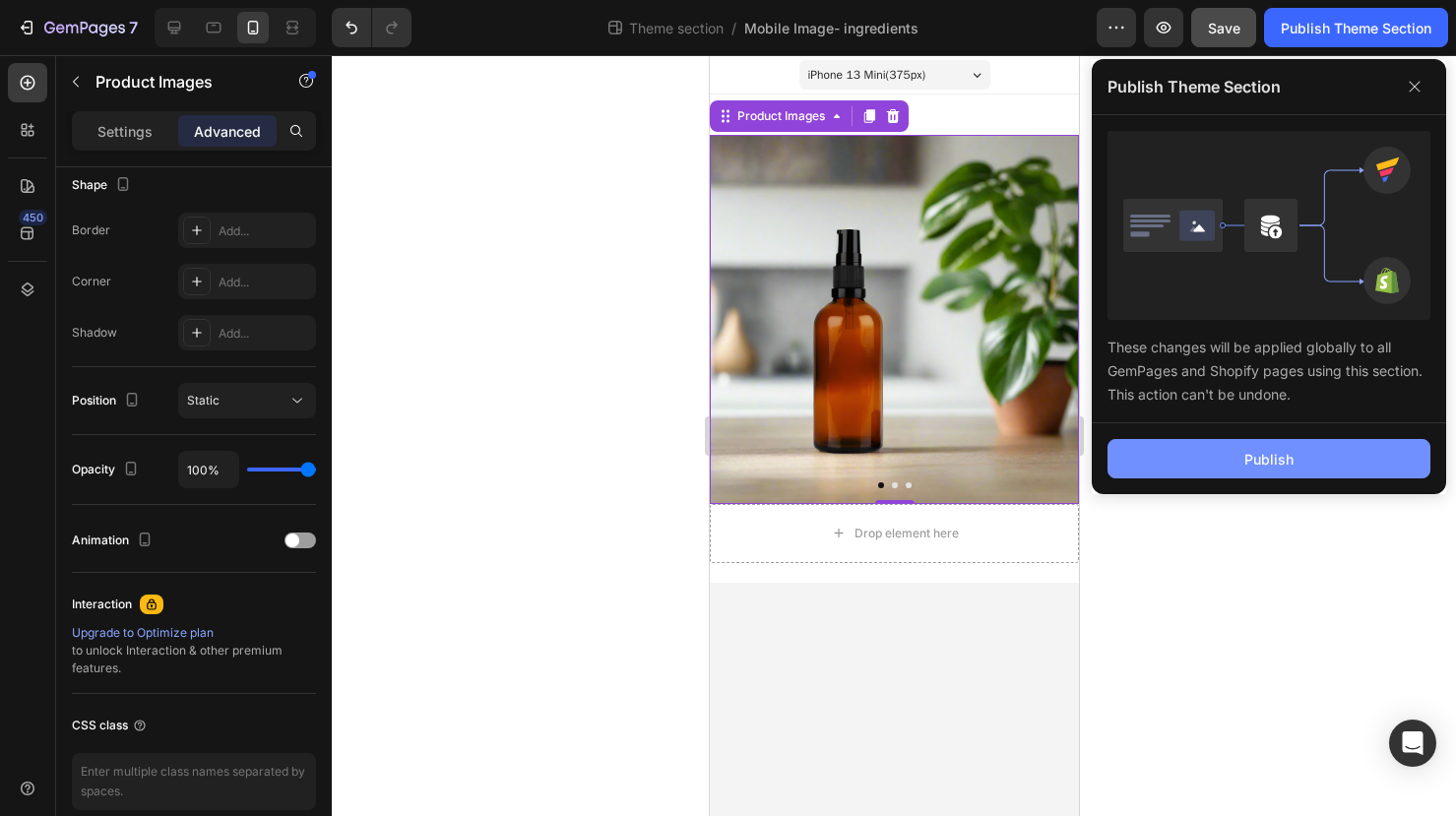 click on "Publish" at bounding box center [1269, 459] 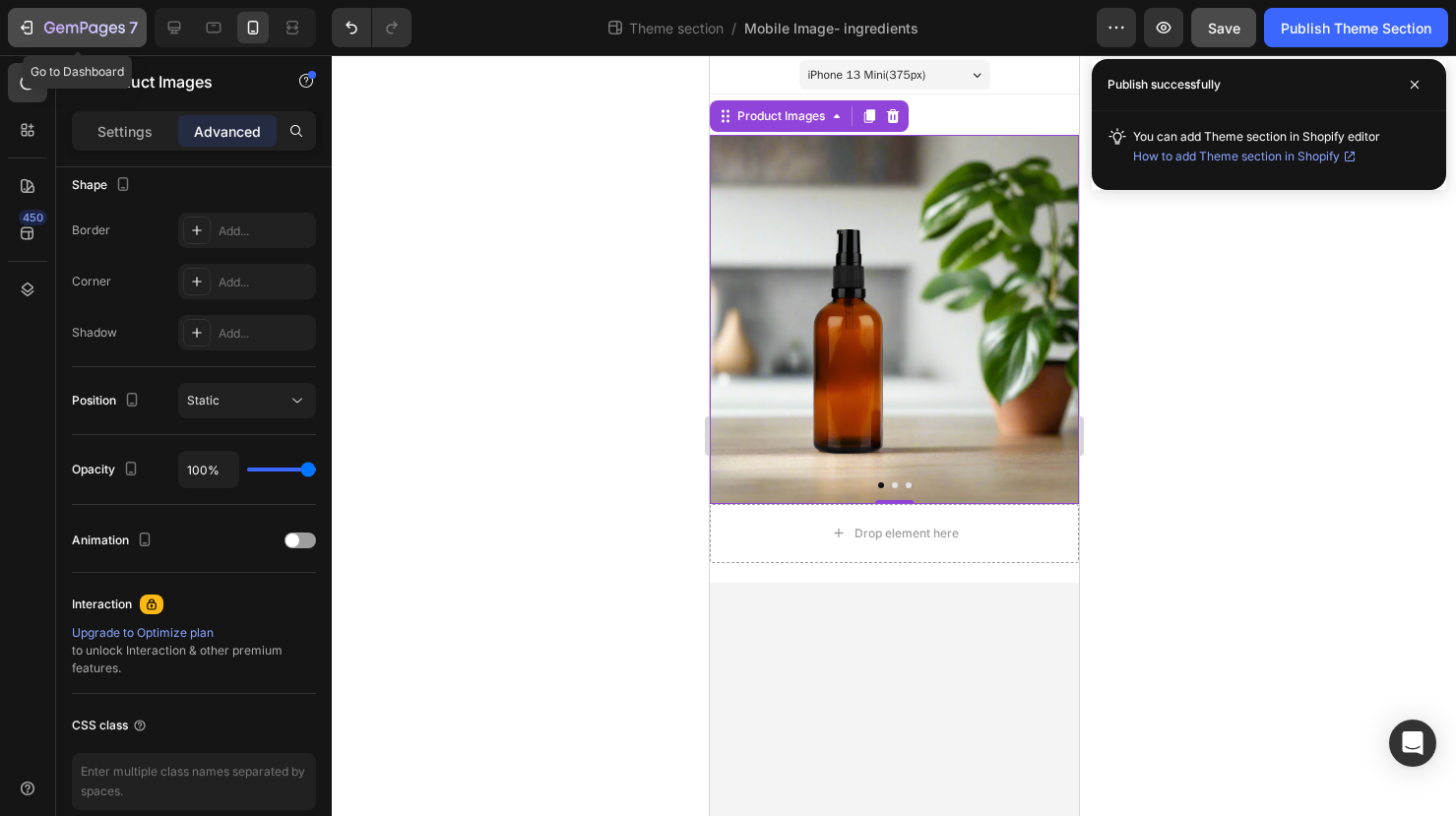 click 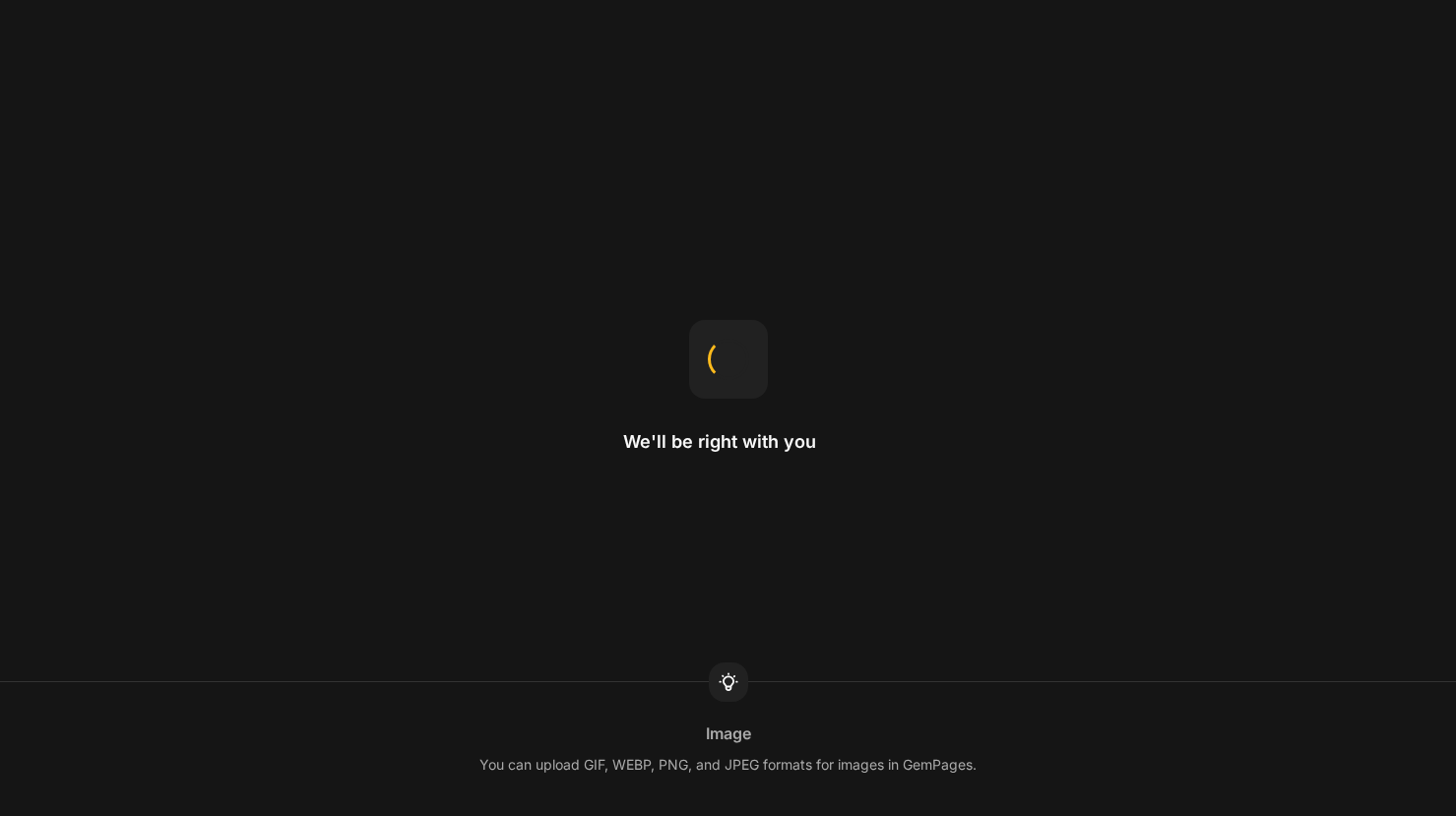 scroll, scrollTop: 0, scrollLeft: 0, axis: both 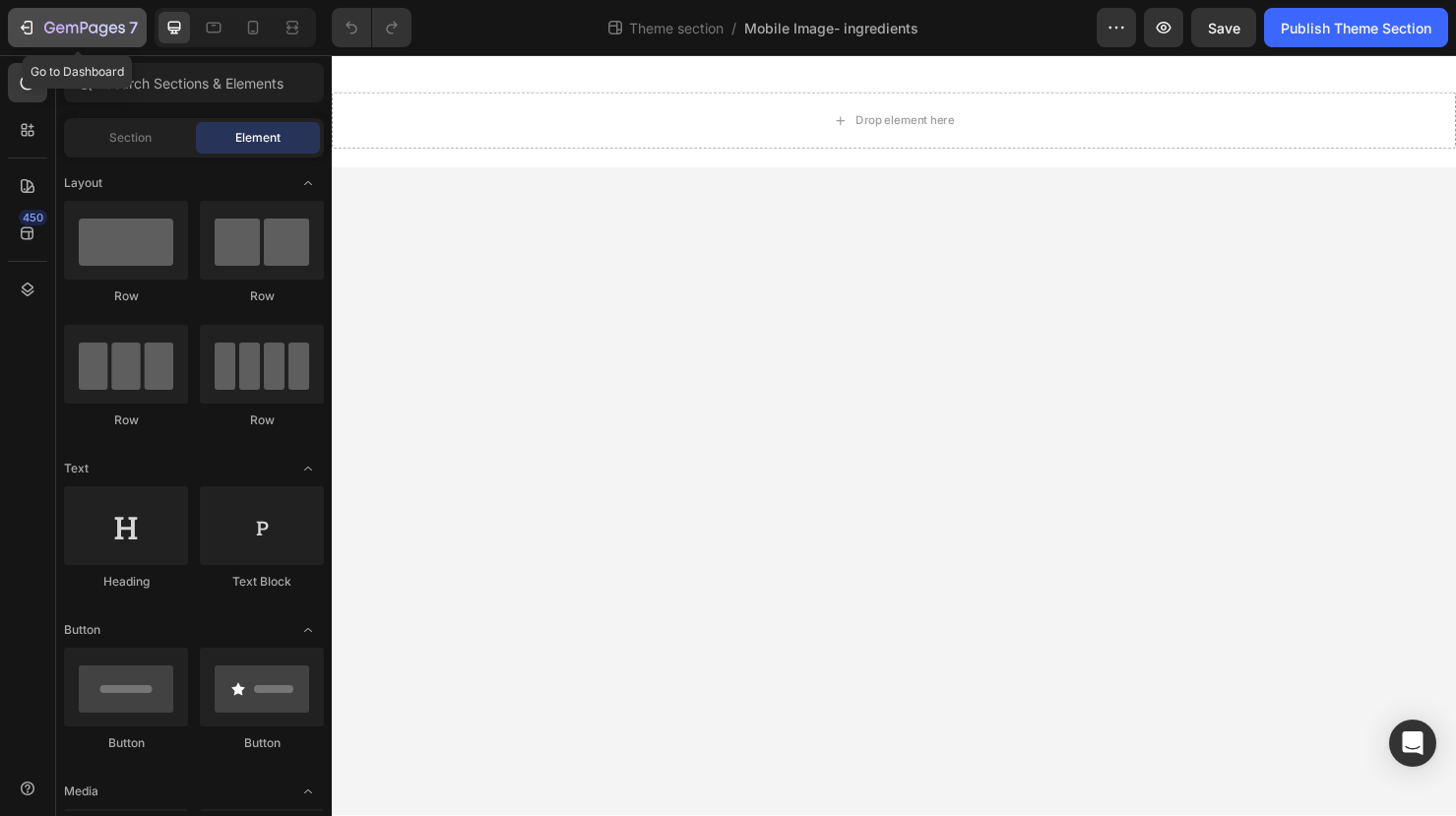 click on "7" at bounding box center [77, 28] 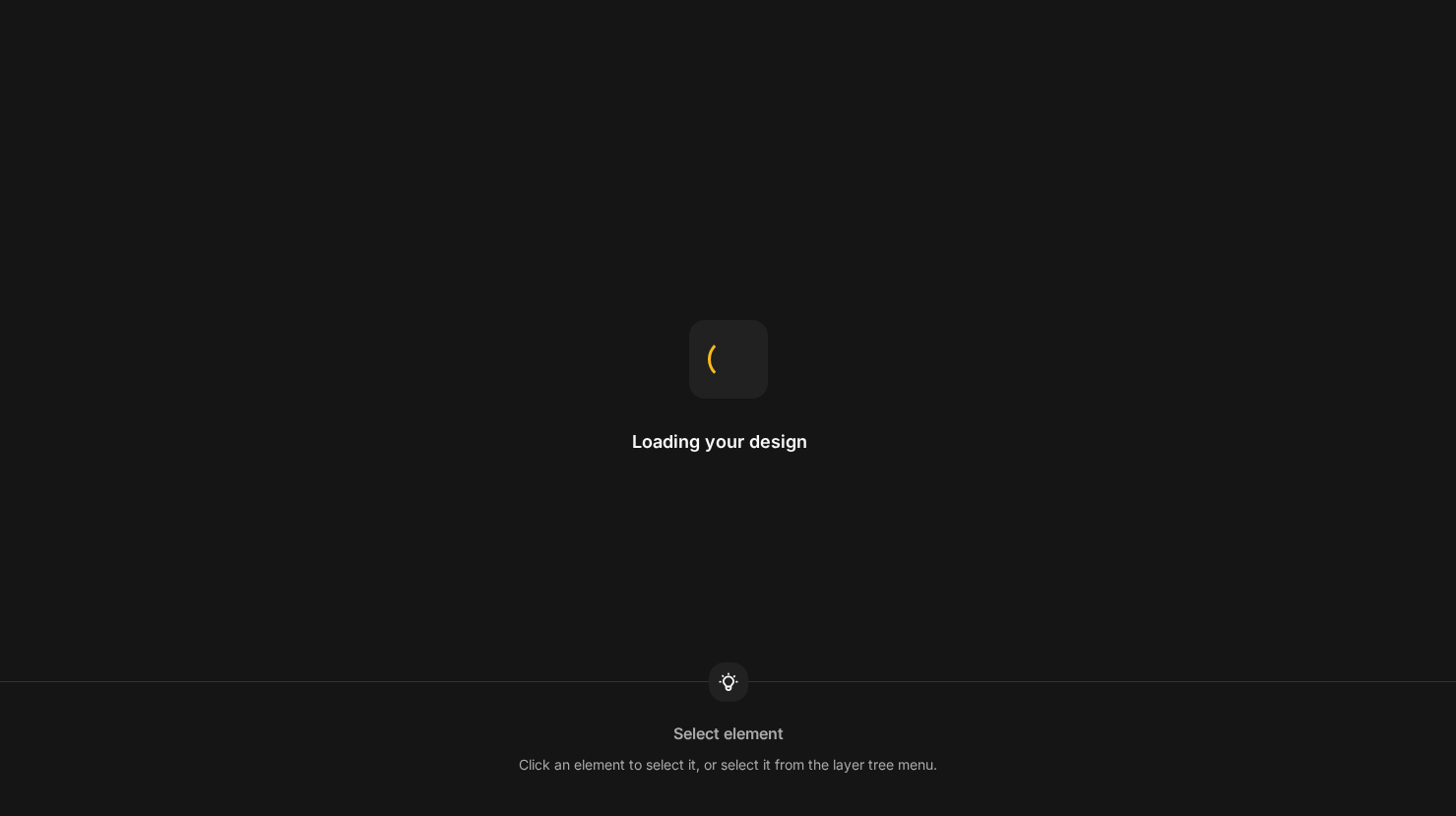scroll, scrollTop: 0, scrollLeft: 0, axis: both 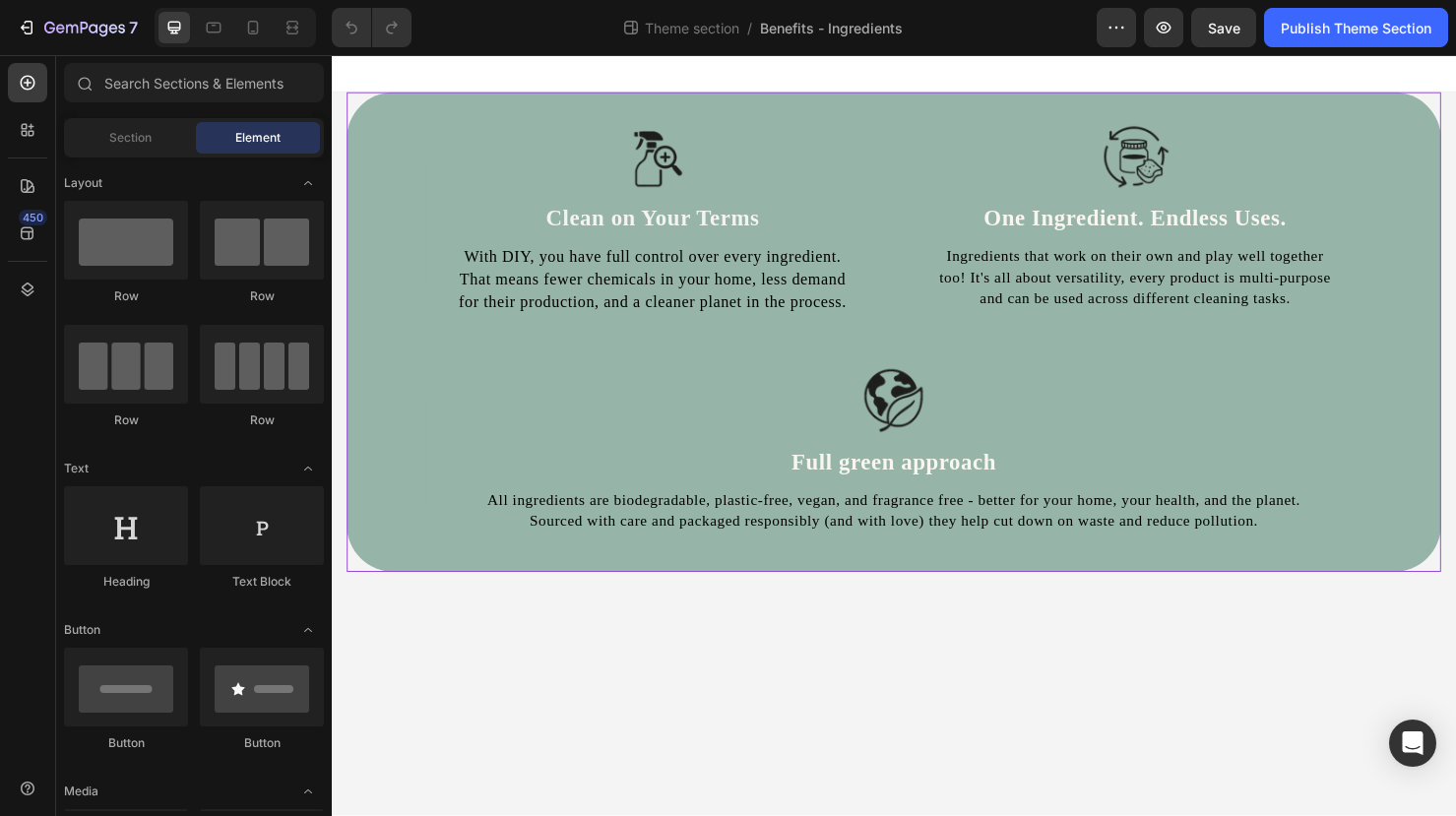 click on "Image Clean on Your Terms Heading With DIY, you have full control over every ingredient. That means fewer chemicals in your home, less demand for their production, and a cleaner planet in the process. Text Block Row Image One Ingredient. Endless Uses. Heading Ingredients that work on their own and play well together too! It's all about versatility, every product is multi-purpose and can be used across different cleaning tasks. Text Block Row Row Image Full green approach Heading All ingredients are biodegradable, plastic-free, vegan, and fragrance free - better for your home, your health, and the planet. Sourced with care and packaged responsibly (and with love) they help cut down on waste and reduce pollution. Text Block Row Row
Image Clean on Your Terms Heading With DIY, you have full control over every ingredient. That means fewer chemicals in your home, less demand for their production, and a cleaner planet in the process. Text Block Row Image One Ingredient. Endless Uses. Heading Text Block" at bounding box center (922, 346) 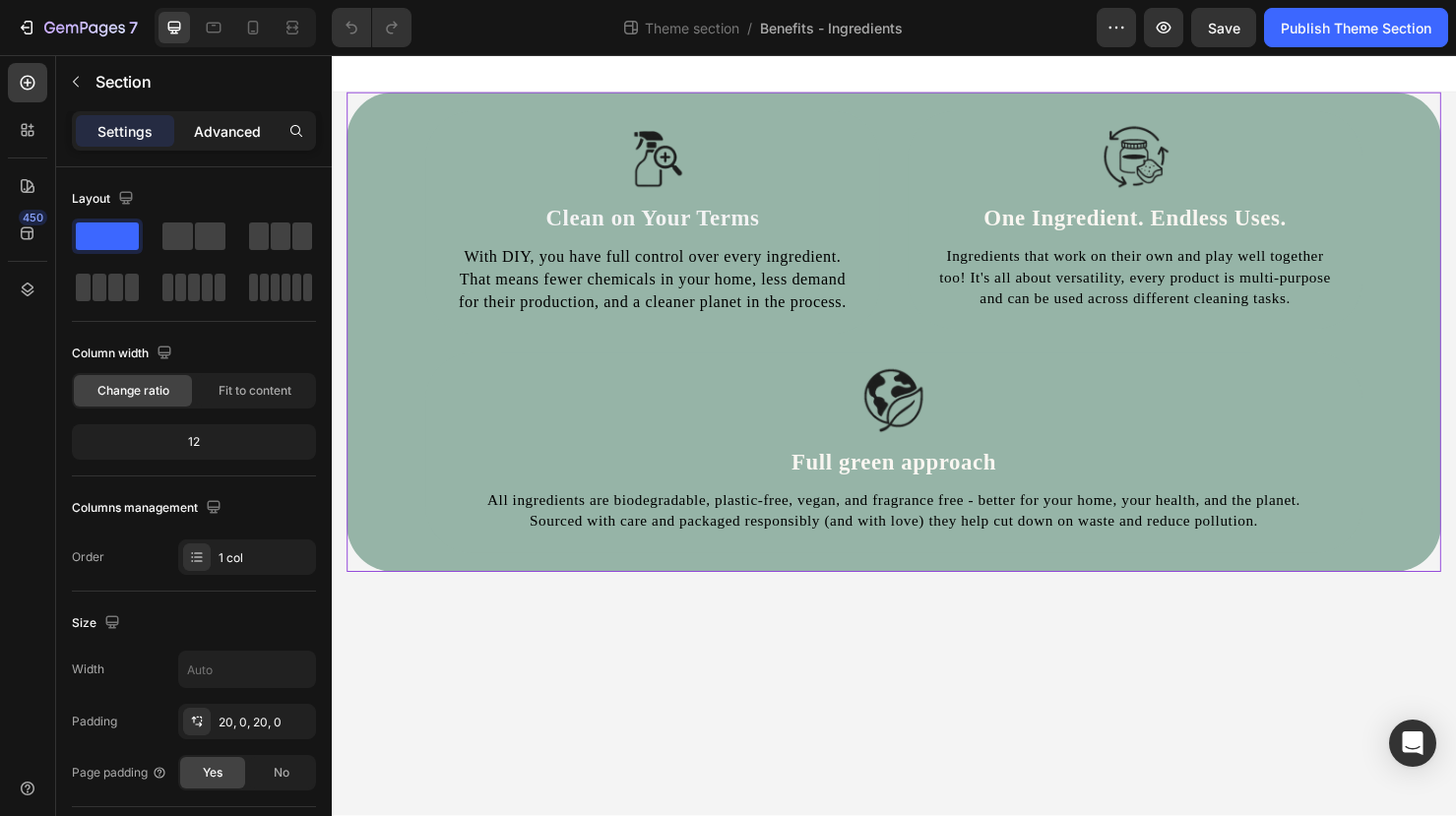 click on "Advanced" 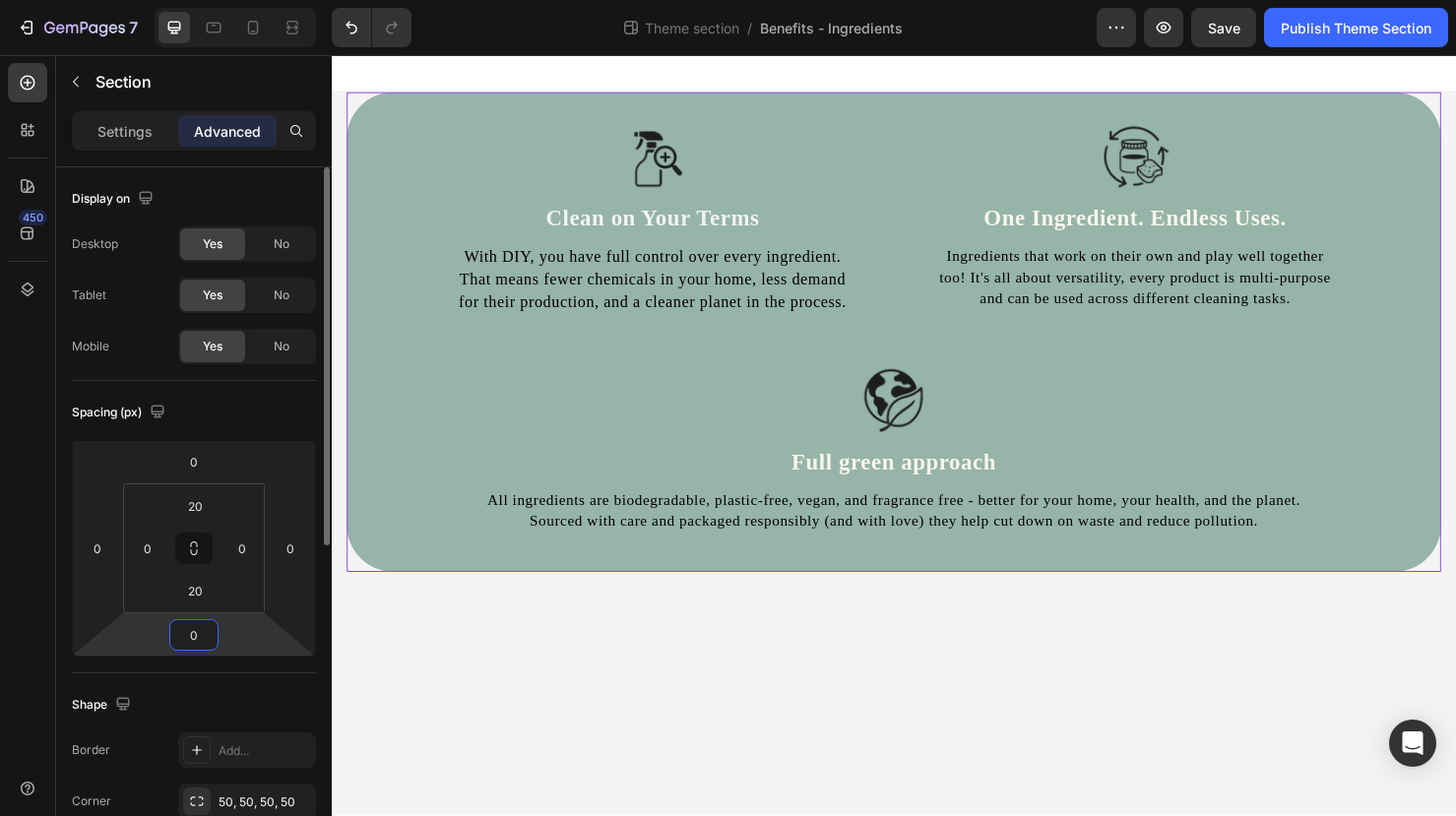 click on "0" at bounding box center (194, 635) 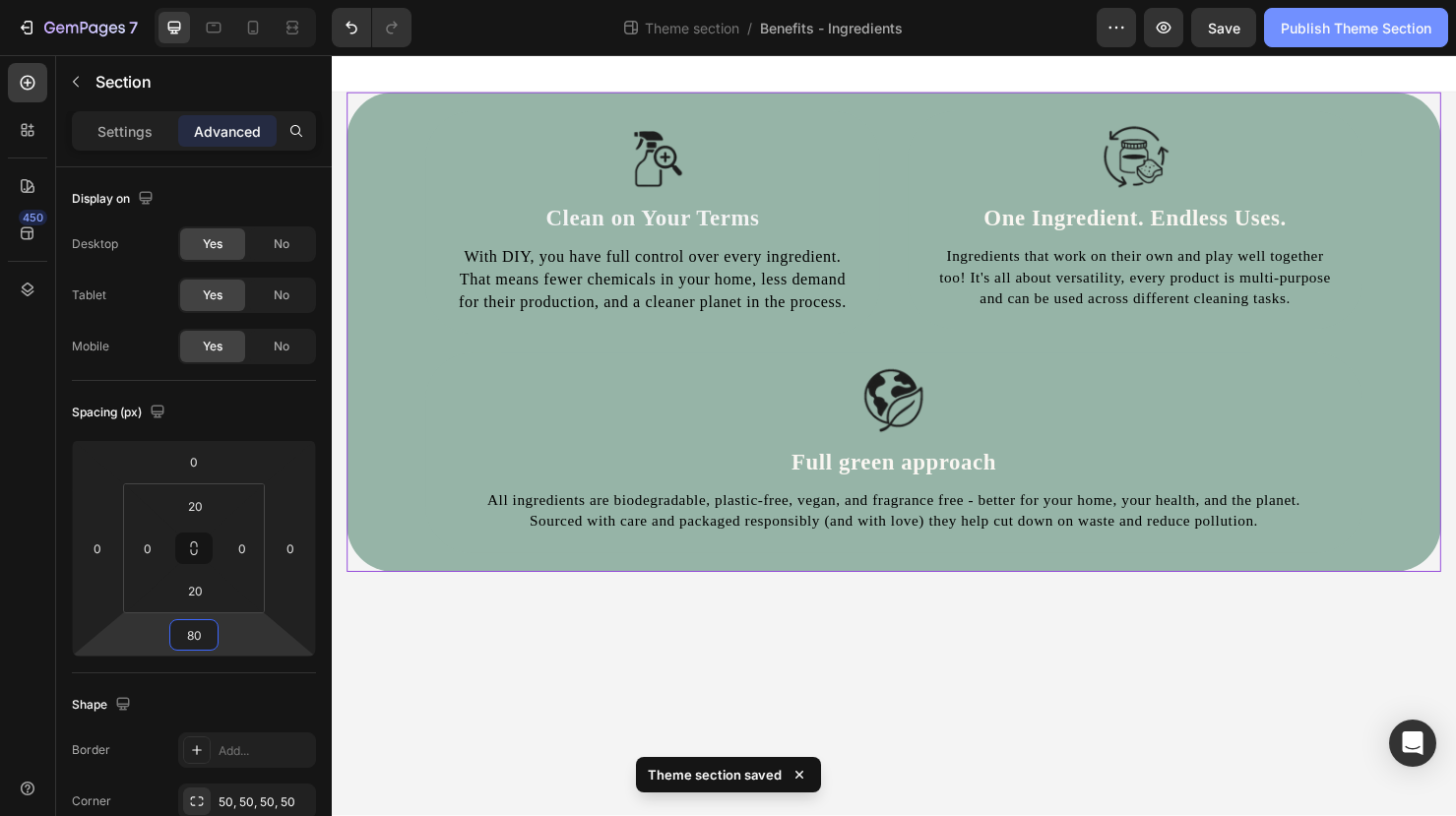 type on "80" 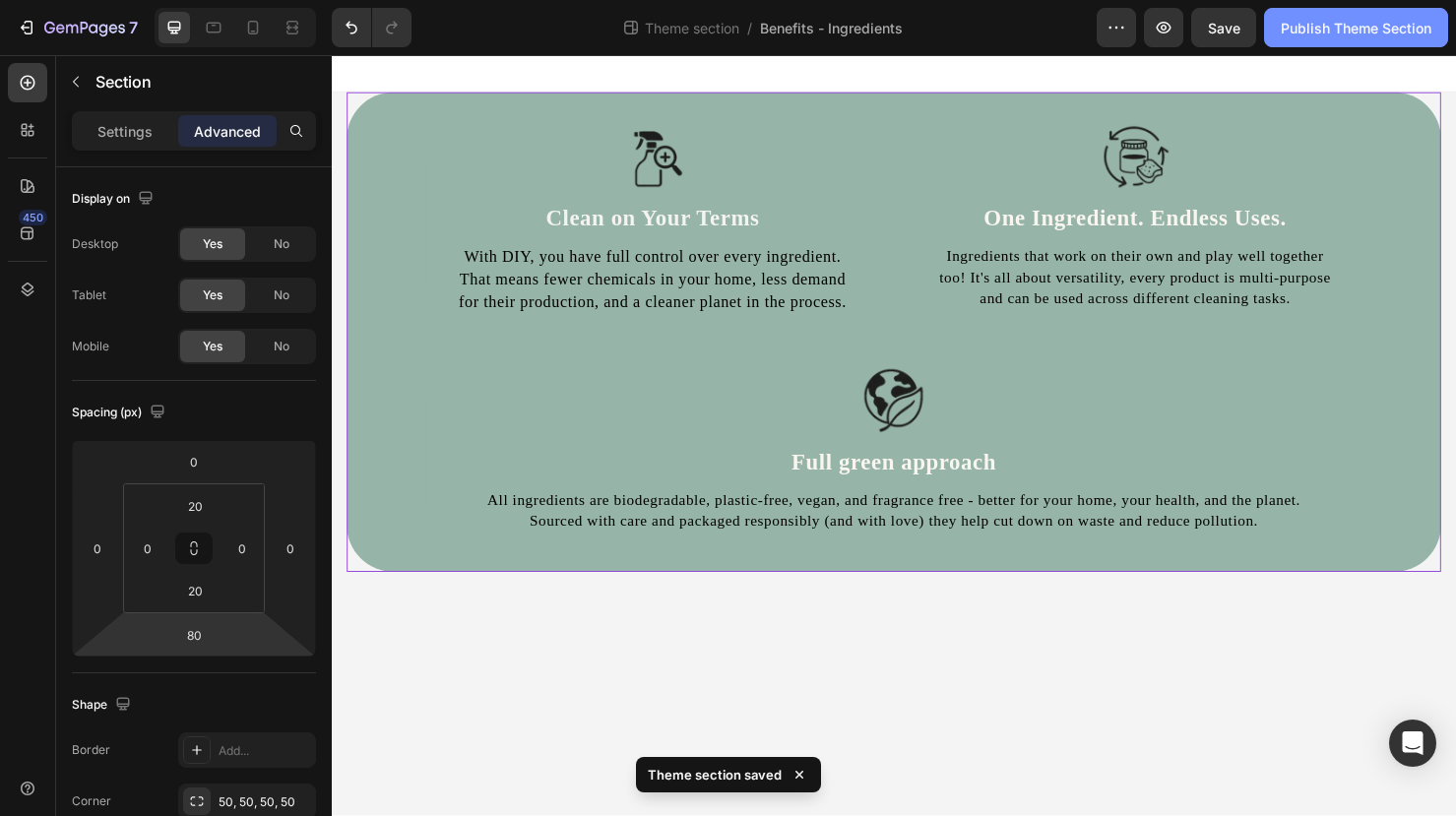 click on "Publish Theme Section" at bounding box center [1356, 28] 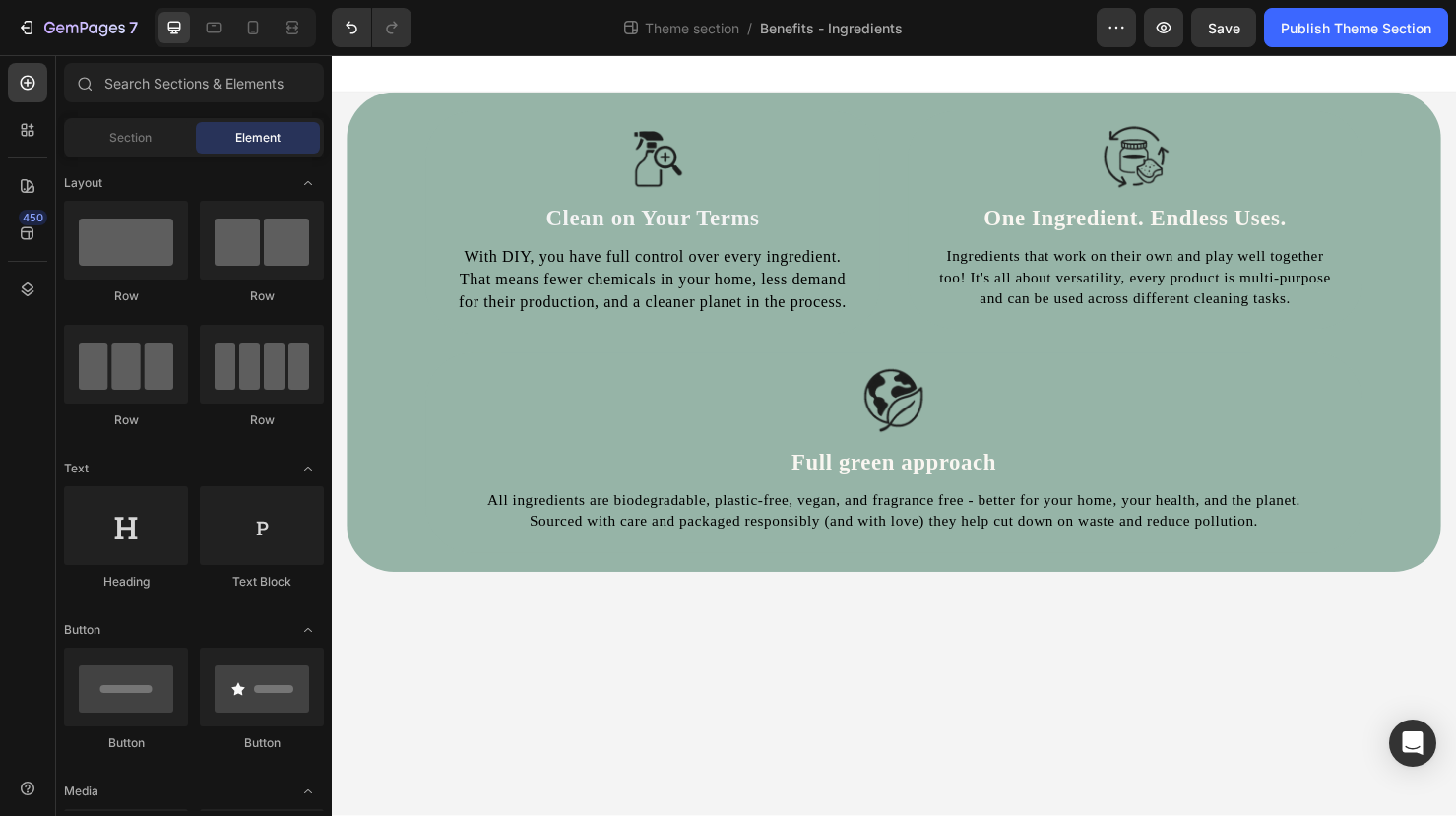 click on "Image Clean on Your Terms Heading With DIY, you have full control over every ingredient. That means fewer chemicals in your home, less demand for their production, and a cleaner planet in the process. Text Block Row Image One Ingredient. Endless Uses. Heading Ingredients that work on their own and play well together too! It's all about versatility, every product is multi-purpose and can be used across different cleaning tasks. Text Block Row Row Image Full green approach Heading All ingredients are biodegradable, plastic-free, vegan, and fragrance free - better for your home, your health, and the planet. Sourced with care and packaged responsibly (and with love) they help cut down on waste and reduce pollution. Text Block Row Row
Image Clean on Your Terms Heading With DIY, you have full control over every ingredient. That means fewer chemicals in your home, less demand for their production, and a cleaner planet in the process. Text Block Row Image One Ingredient. Endless Uses. Heading Text Block" at bounding box center (922, 455) 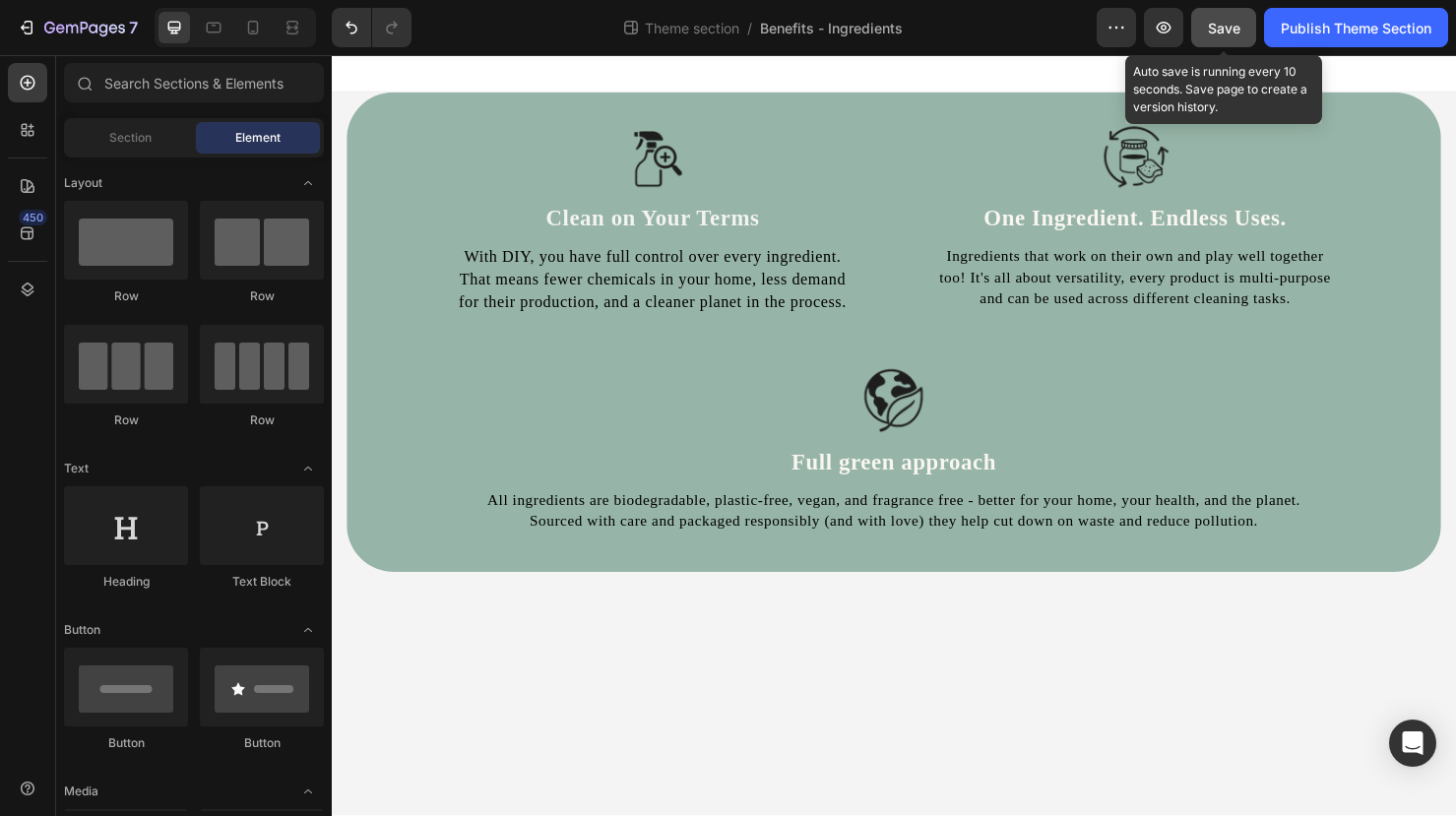click on "Save" at bounding box center [1224, 28] 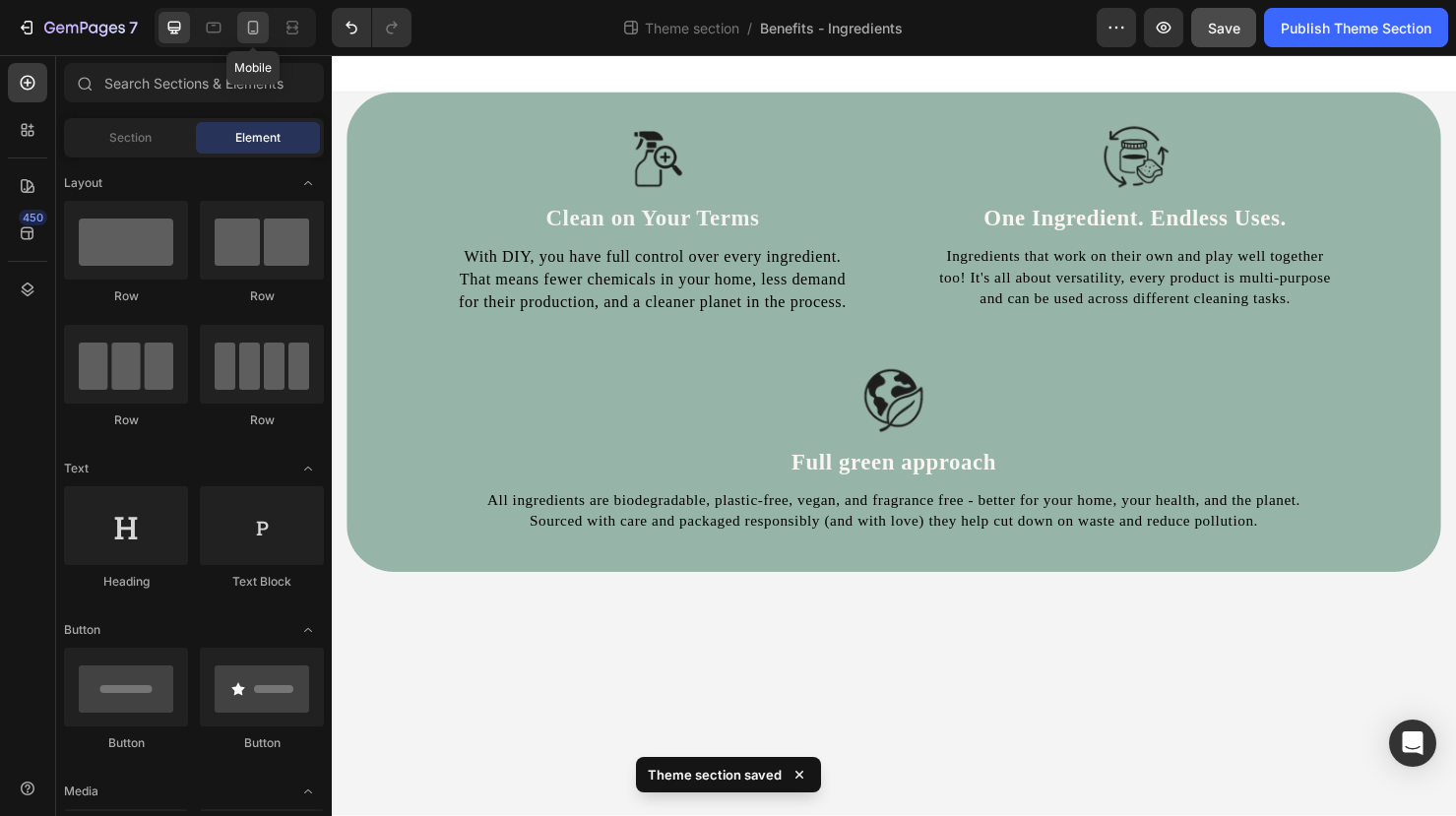 click 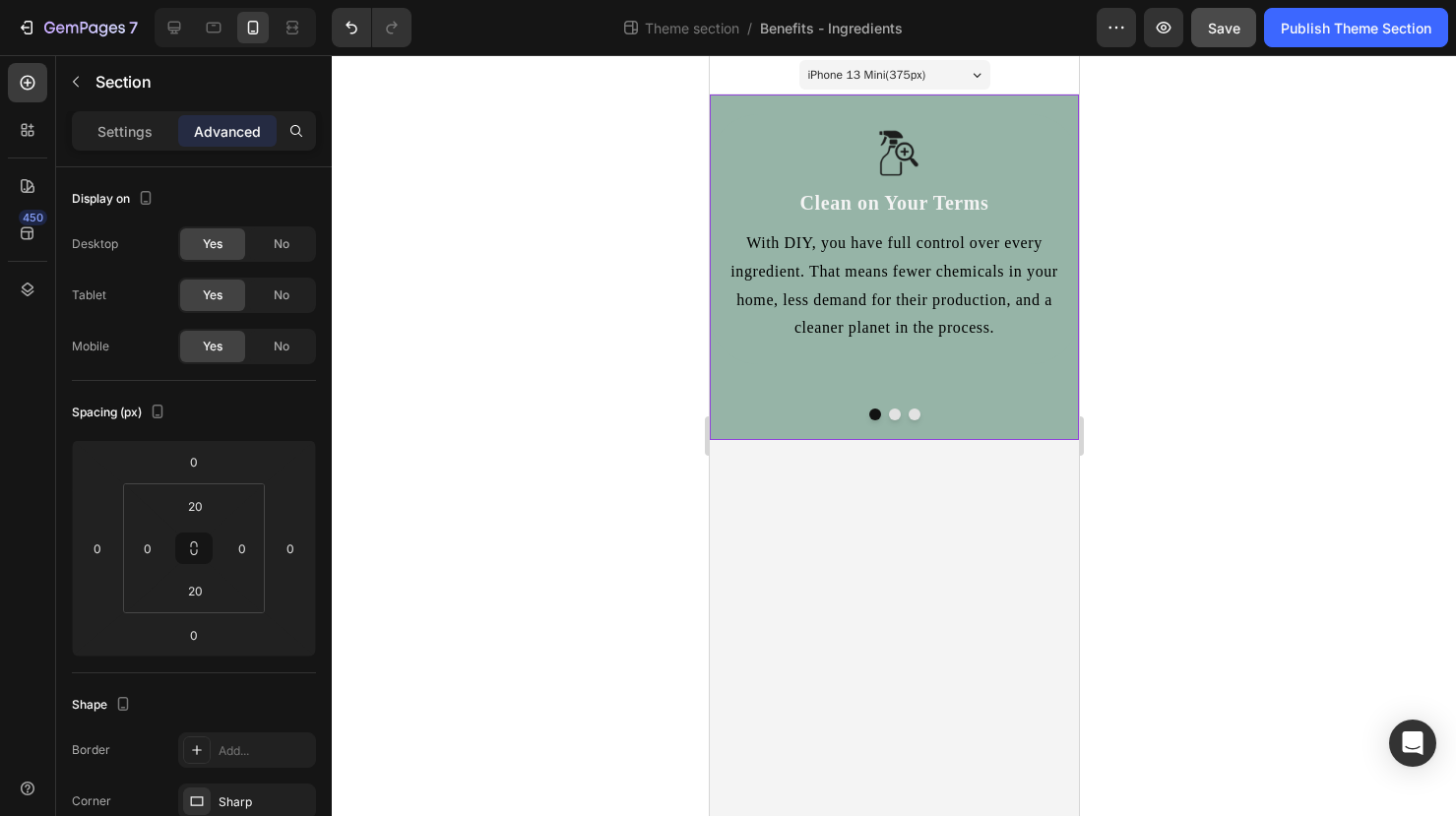 click on "Image Clean on Your Terms Heading With DIY, you have full control over every ingredient. That means fewer chemicals in your home, less demand for their production, and a cleaner planet in the process. Text Block Row Image One Ingredient. Endless Uses. Heading Ingredients that work on their own and play well together too! It's all about versatility, every product is multi-purpose and can be used across different cleaning tasks. Text Block Row Row Image Full green approach Heading All ingredients are biodegradable, plastic-free, vegan, and fragrance free - better for your home, your health, and the planet. Sourced with care and packaged responsibly (and with love) they help cut down on waste and reduce pollution. Text Block Row Row Image Clean on Your Terms Heading With DIY, you have full control over every ingredient. That means fewer chemicals in your home, less demand for their production, and a cleaner planet in the process. Text Block Row Image One Ingredient. Endless Uses. Heading Text Block Row Image Row" at bounding box center (893, 267) 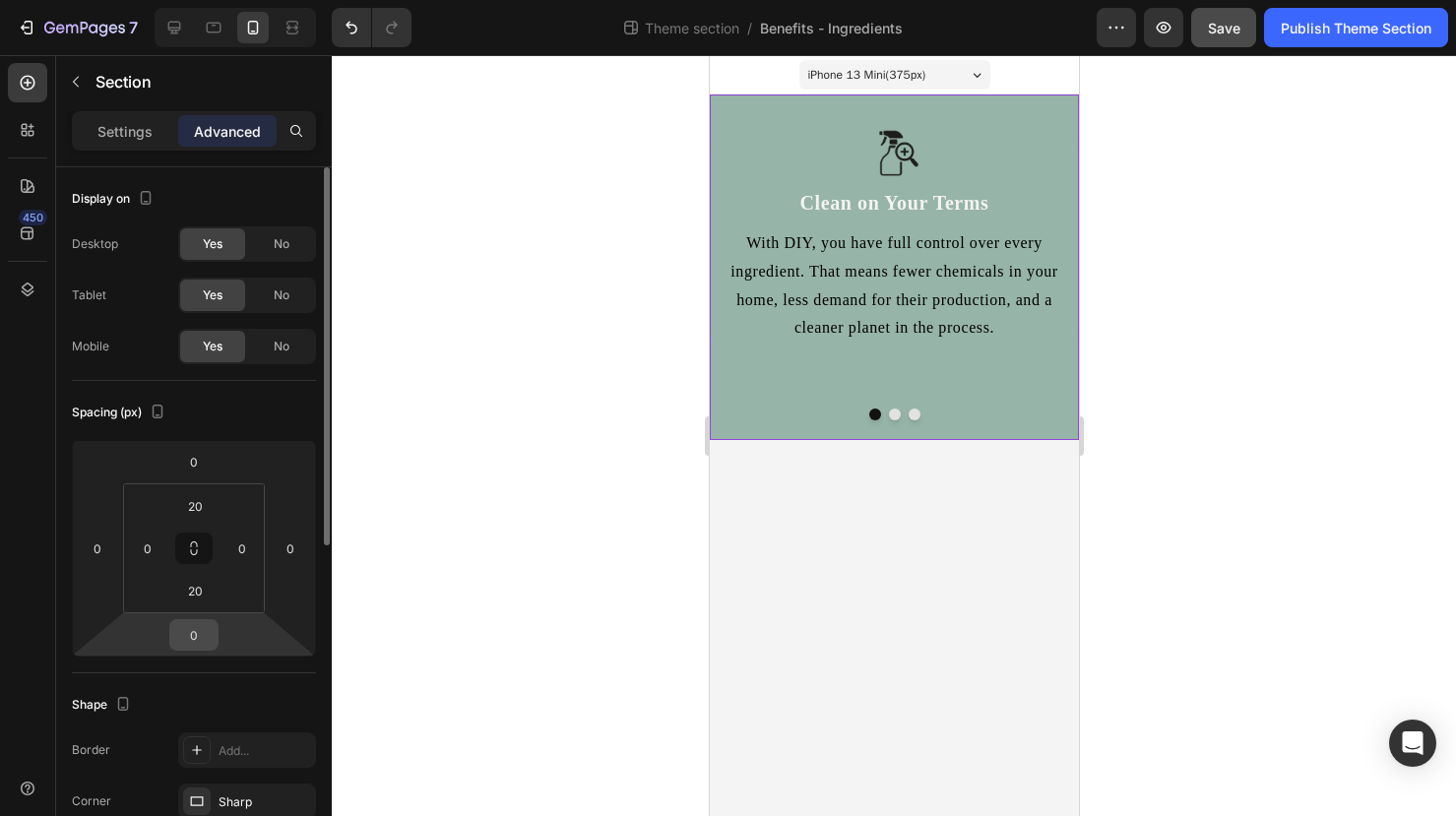click on "0" at bounding box center [194, 635] 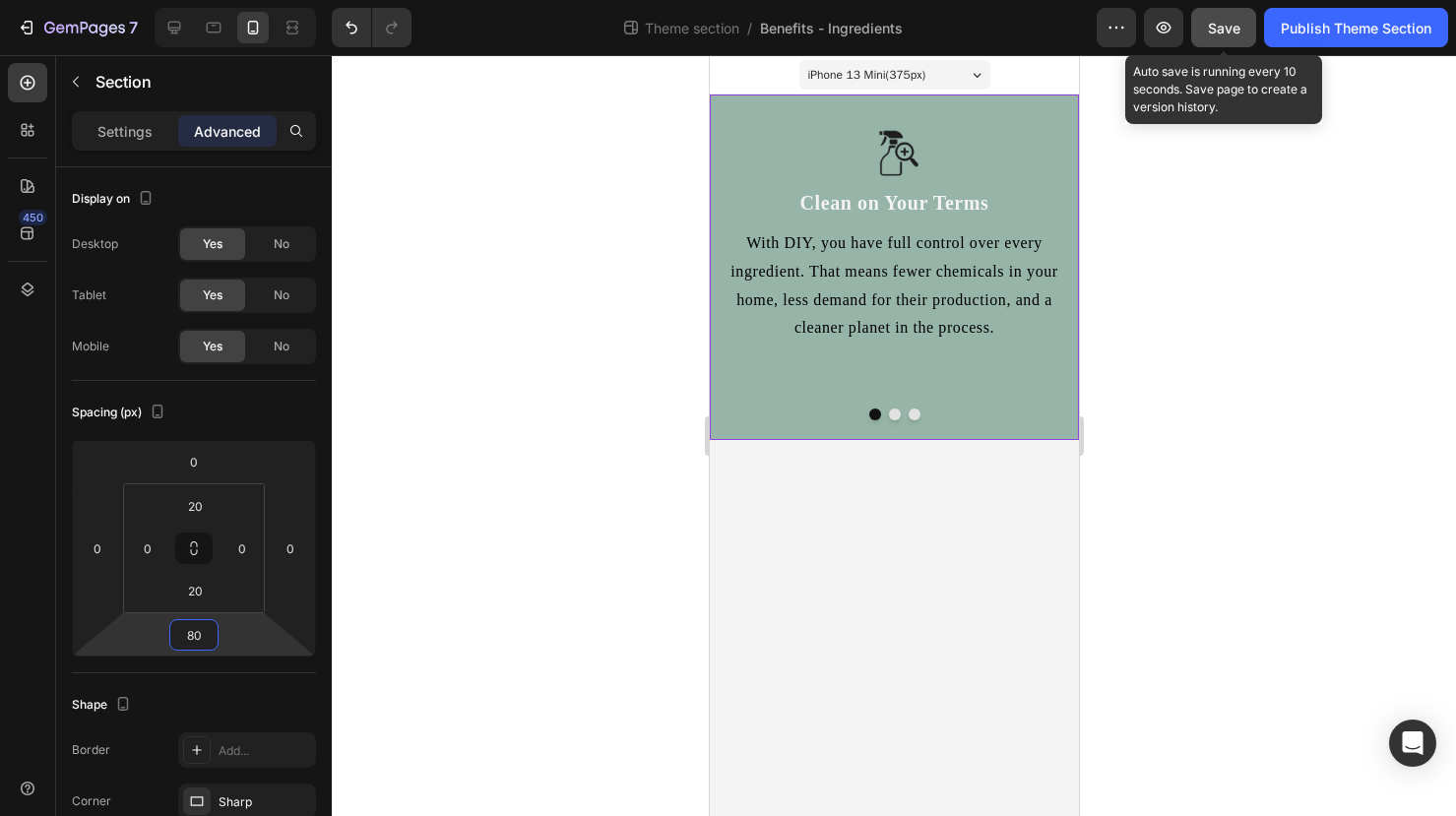 type on "80" 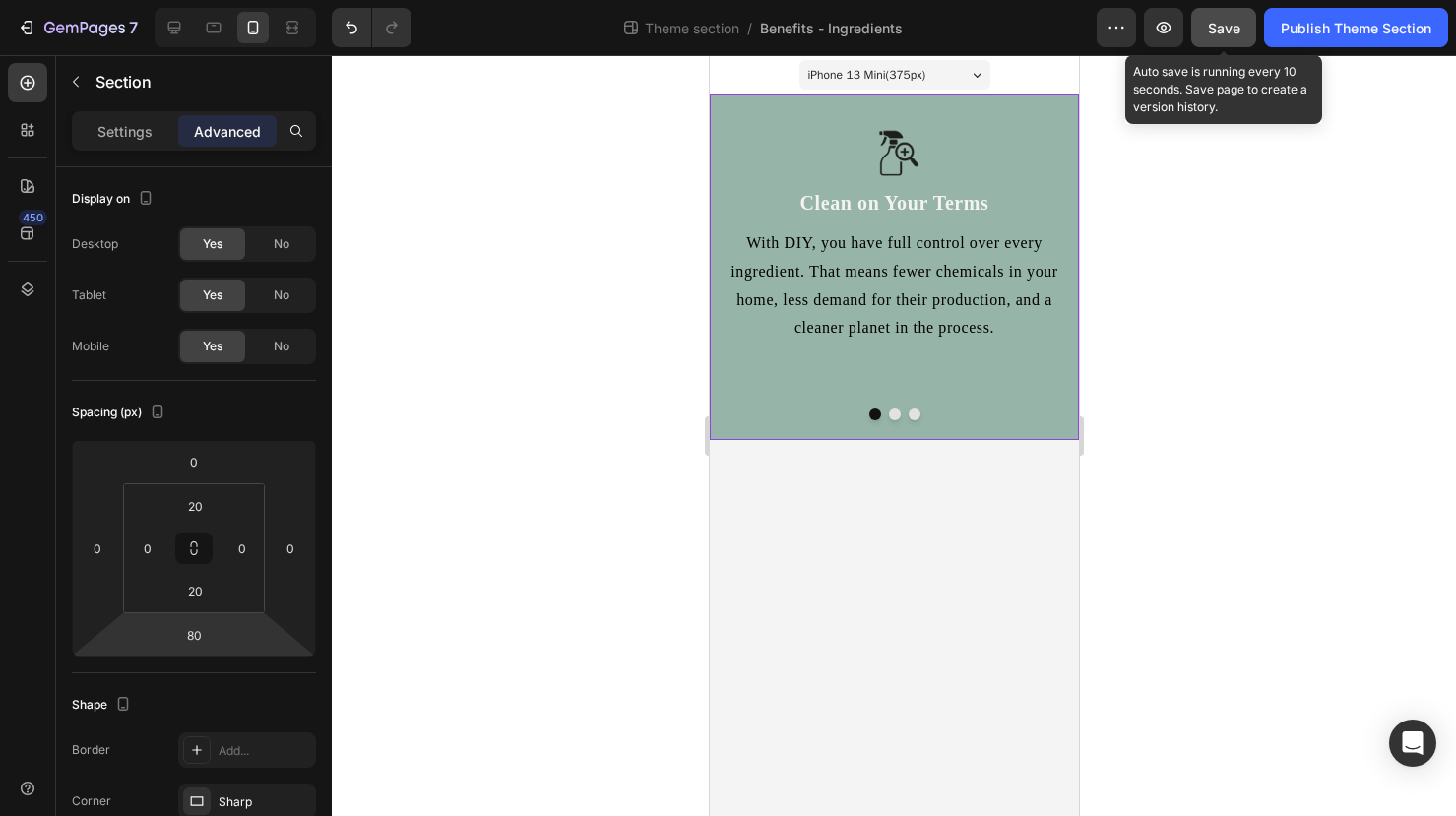 click on "Save" at bounding box center [1224, 28] 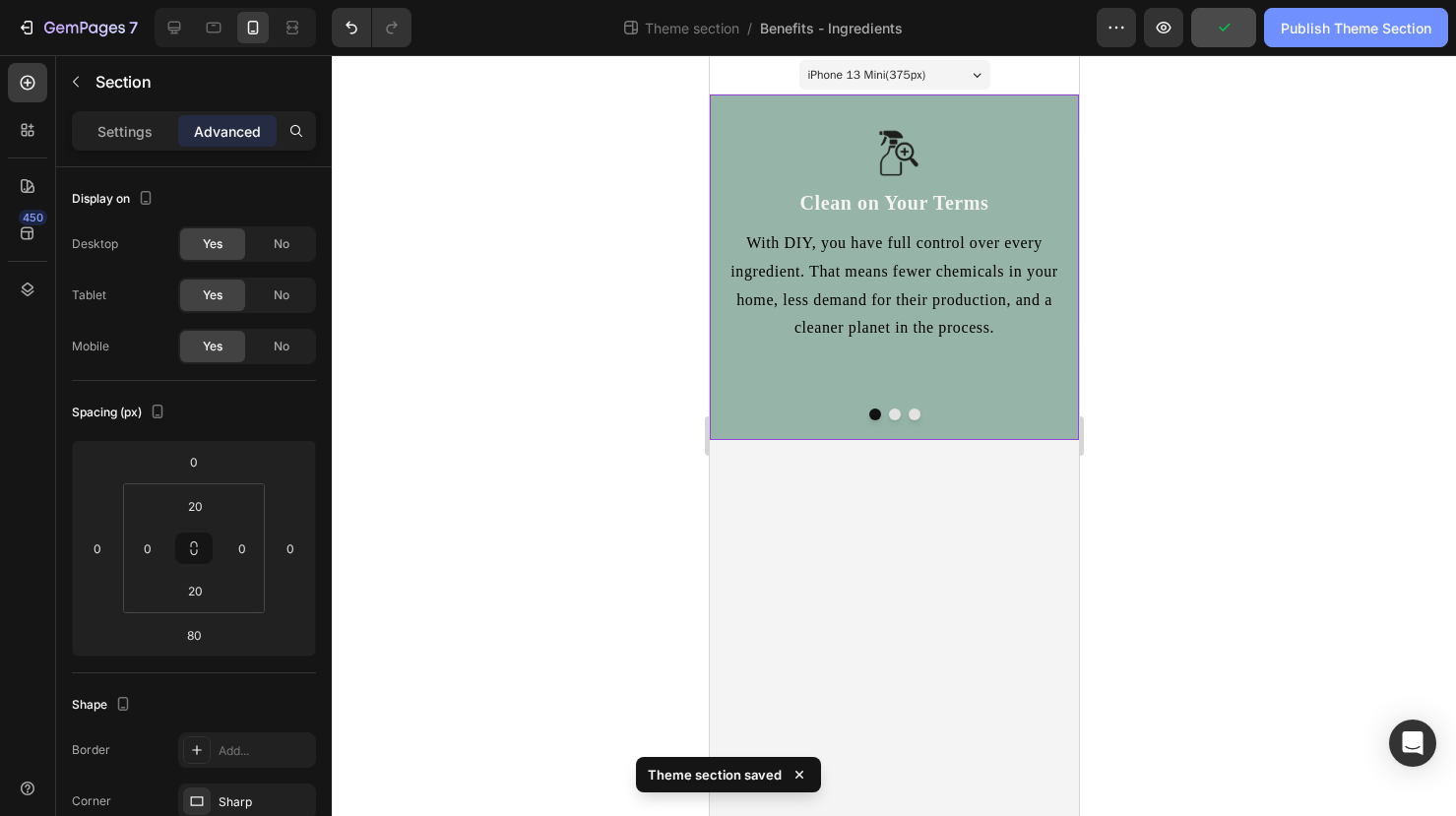click on "Publish Theme Section" at bounding box center (1356, 28) 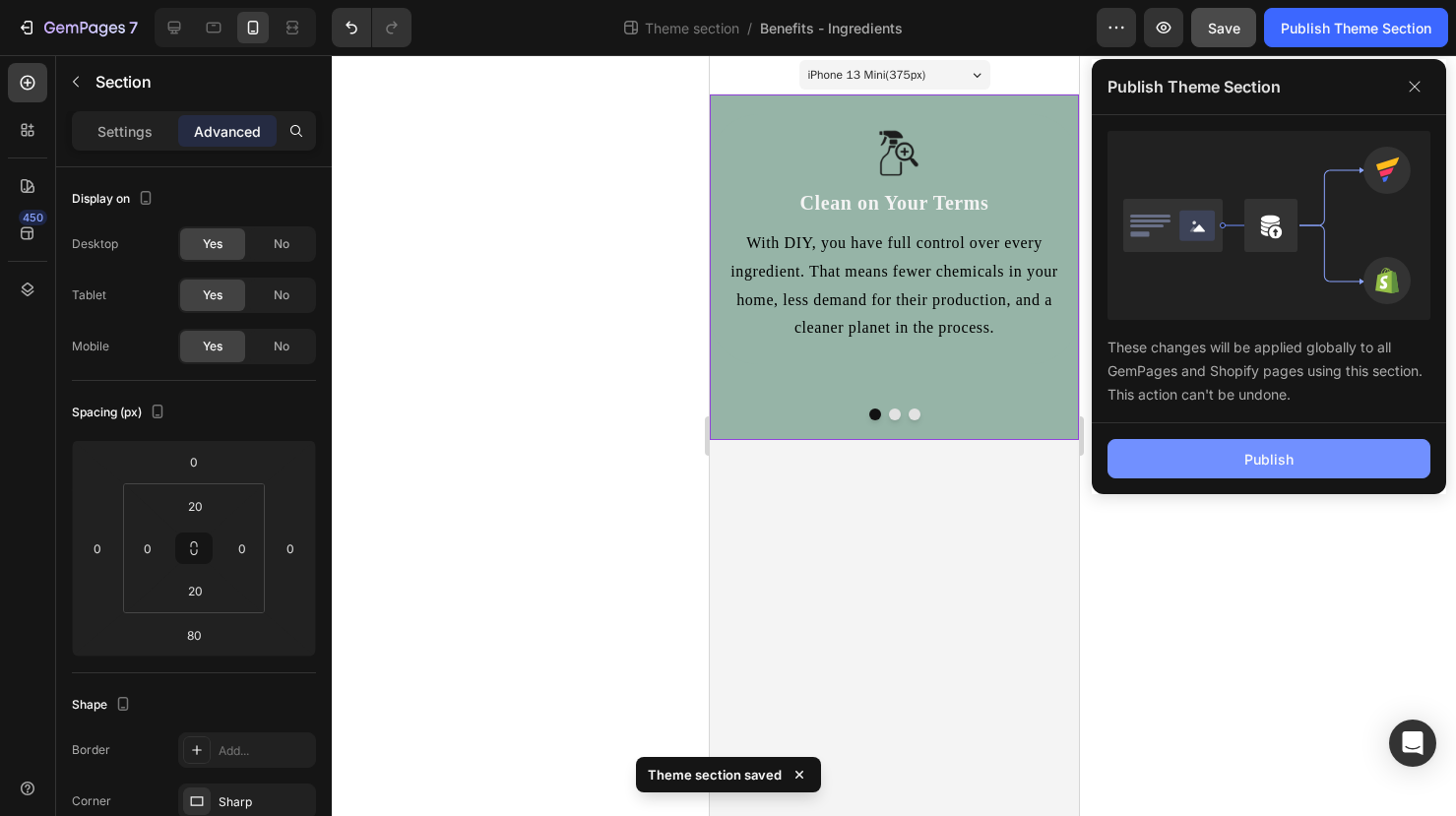 click on "Publish" at bounding box center (1269, 459) 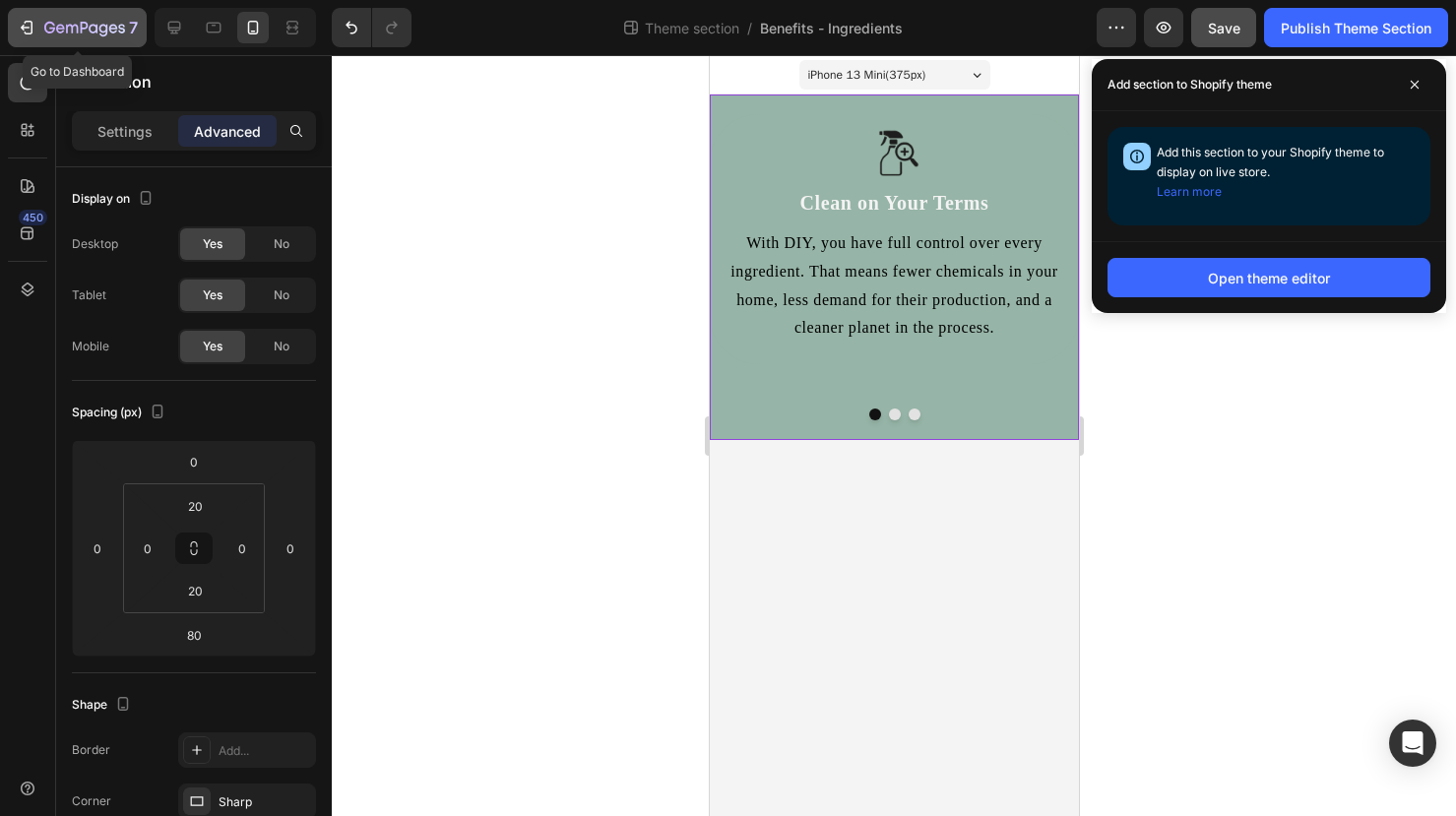 click 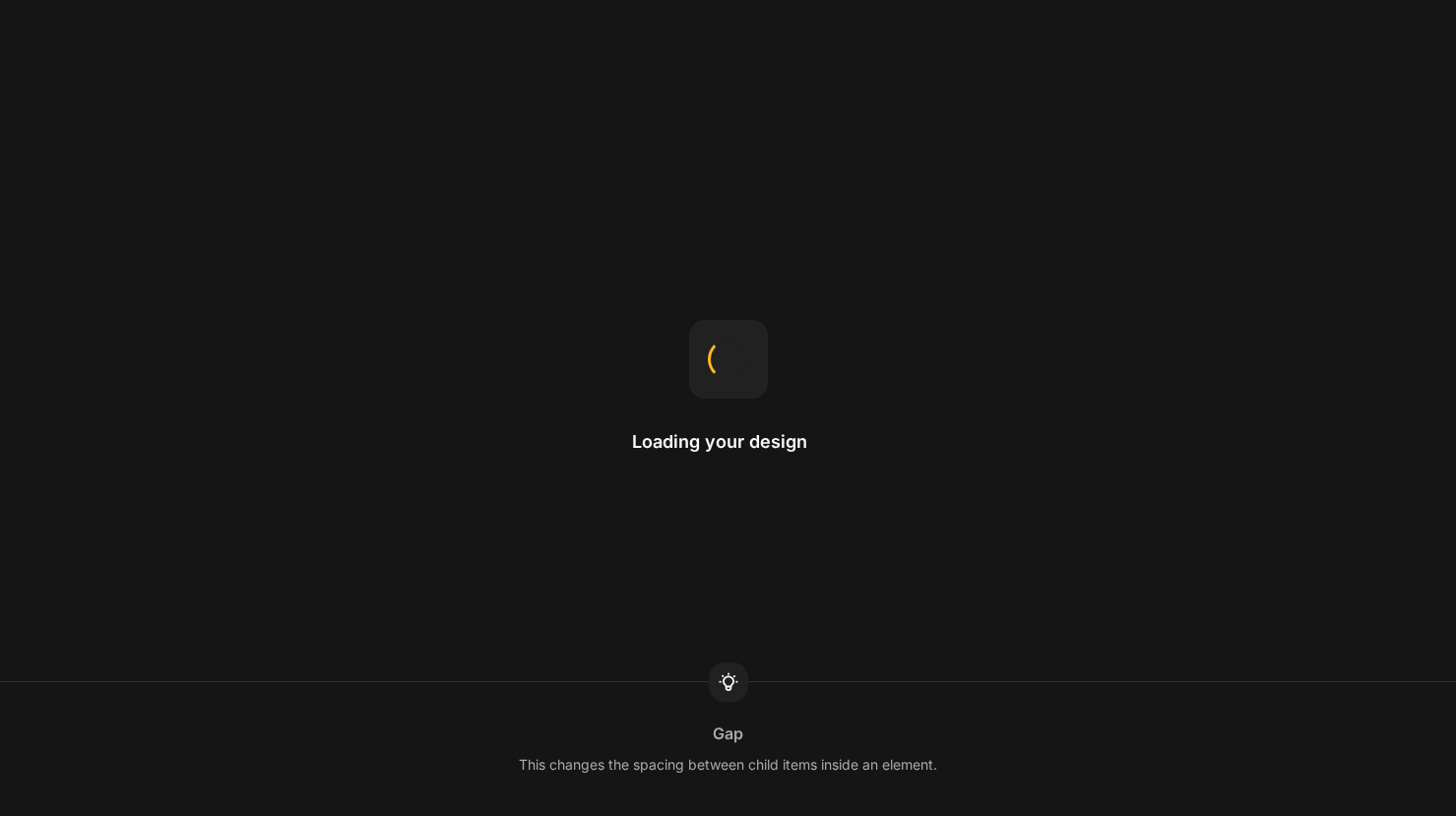 scroll, scrollTop: 0, scrollLeft: 0, axis: both 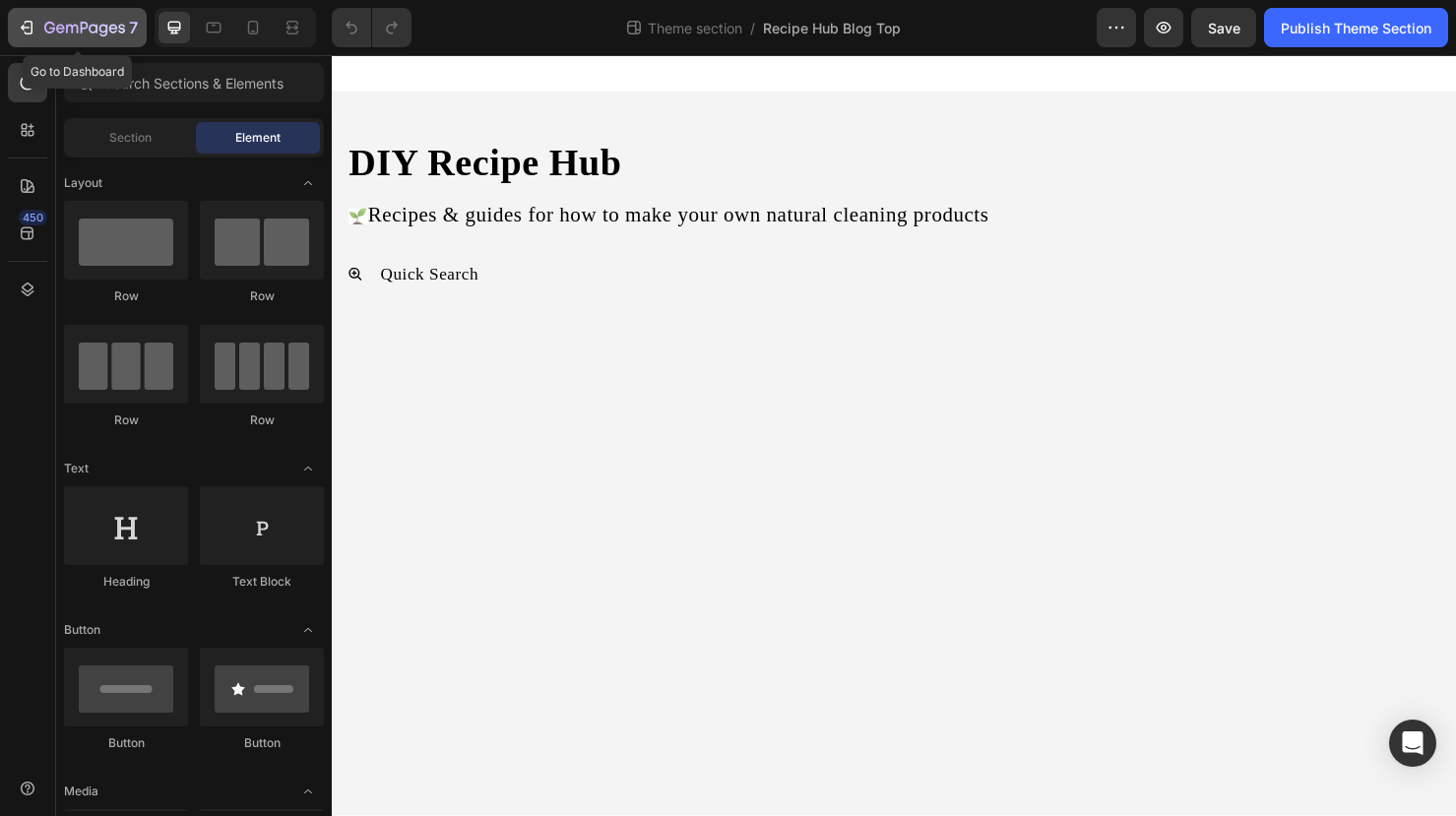 click 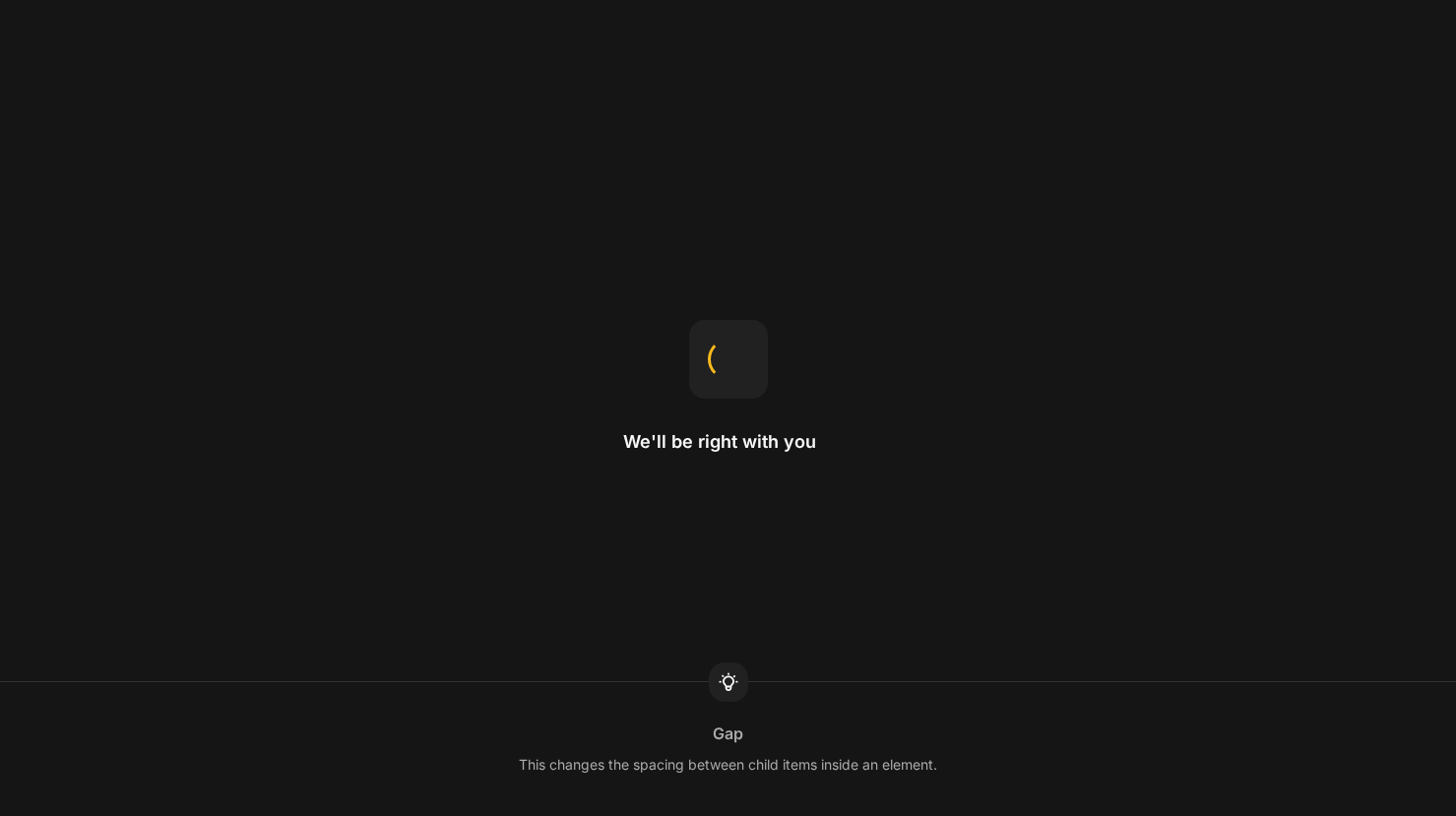 scroll, scrollTop: 0, scrollLeft: 0, axis: both 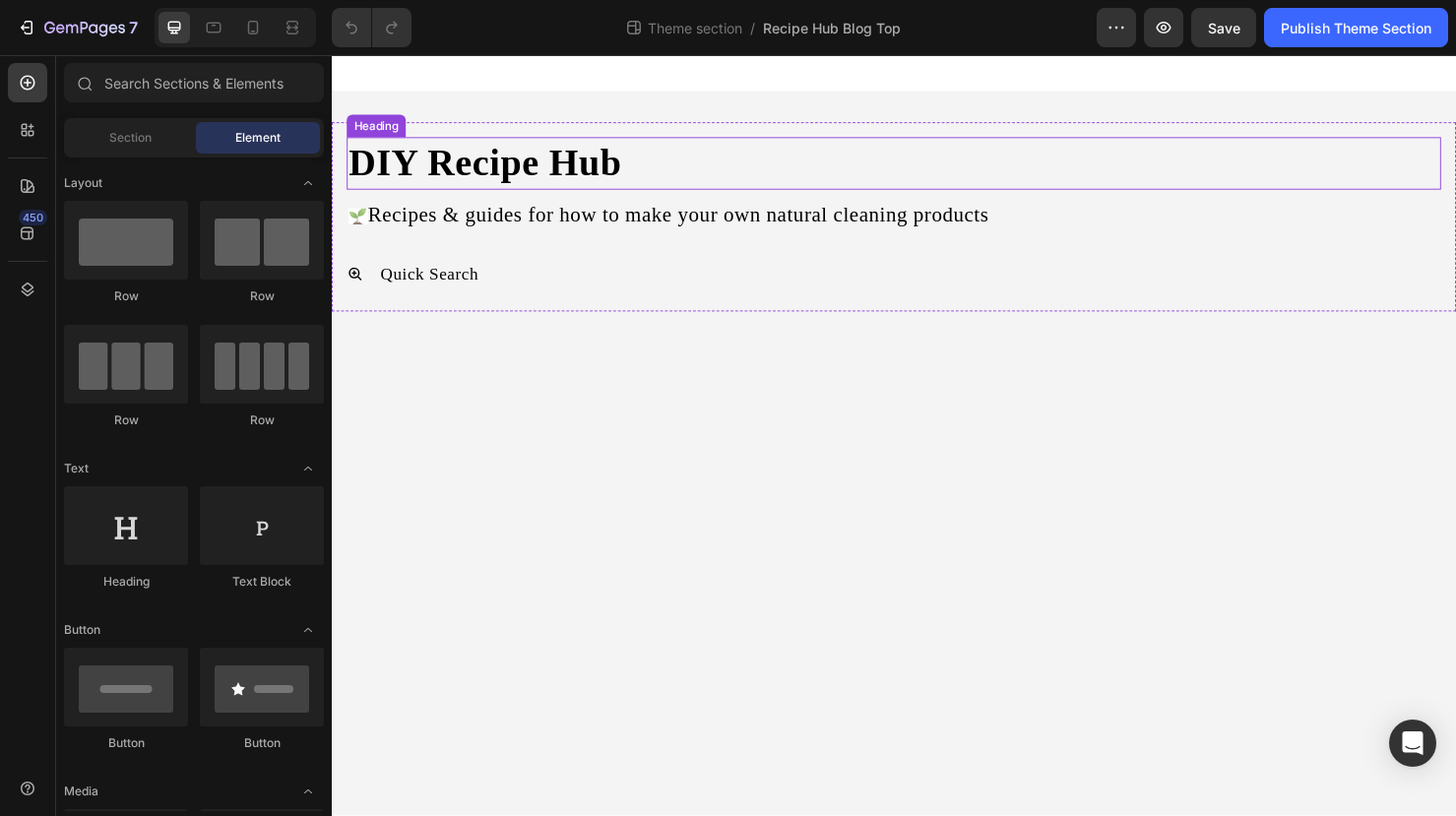 click on "DIY Recipe Hub" at bounding box center [922, 169] 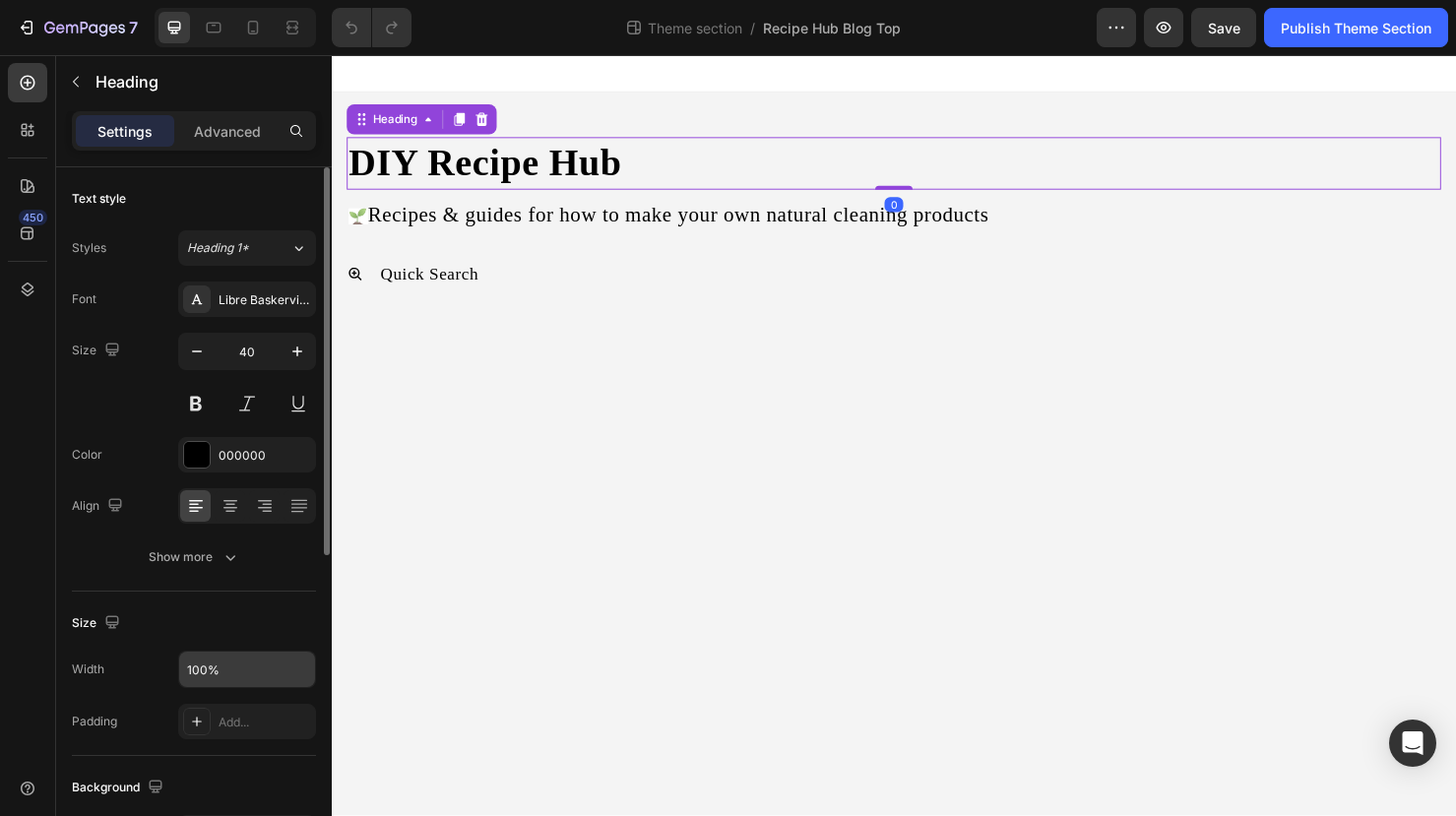 scroll, scrollTop: 0, scrollLeft: 0, axis: both 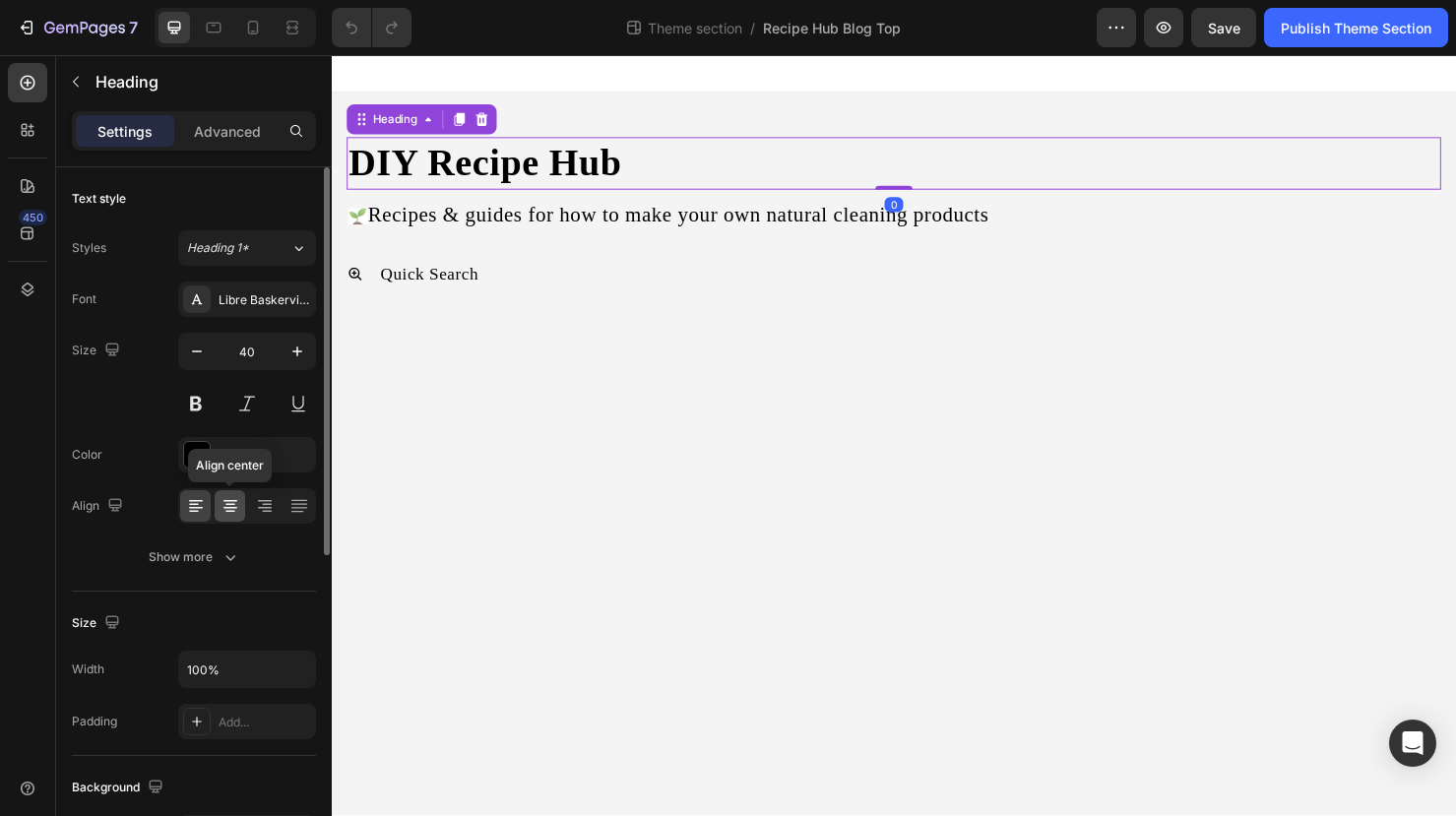 click 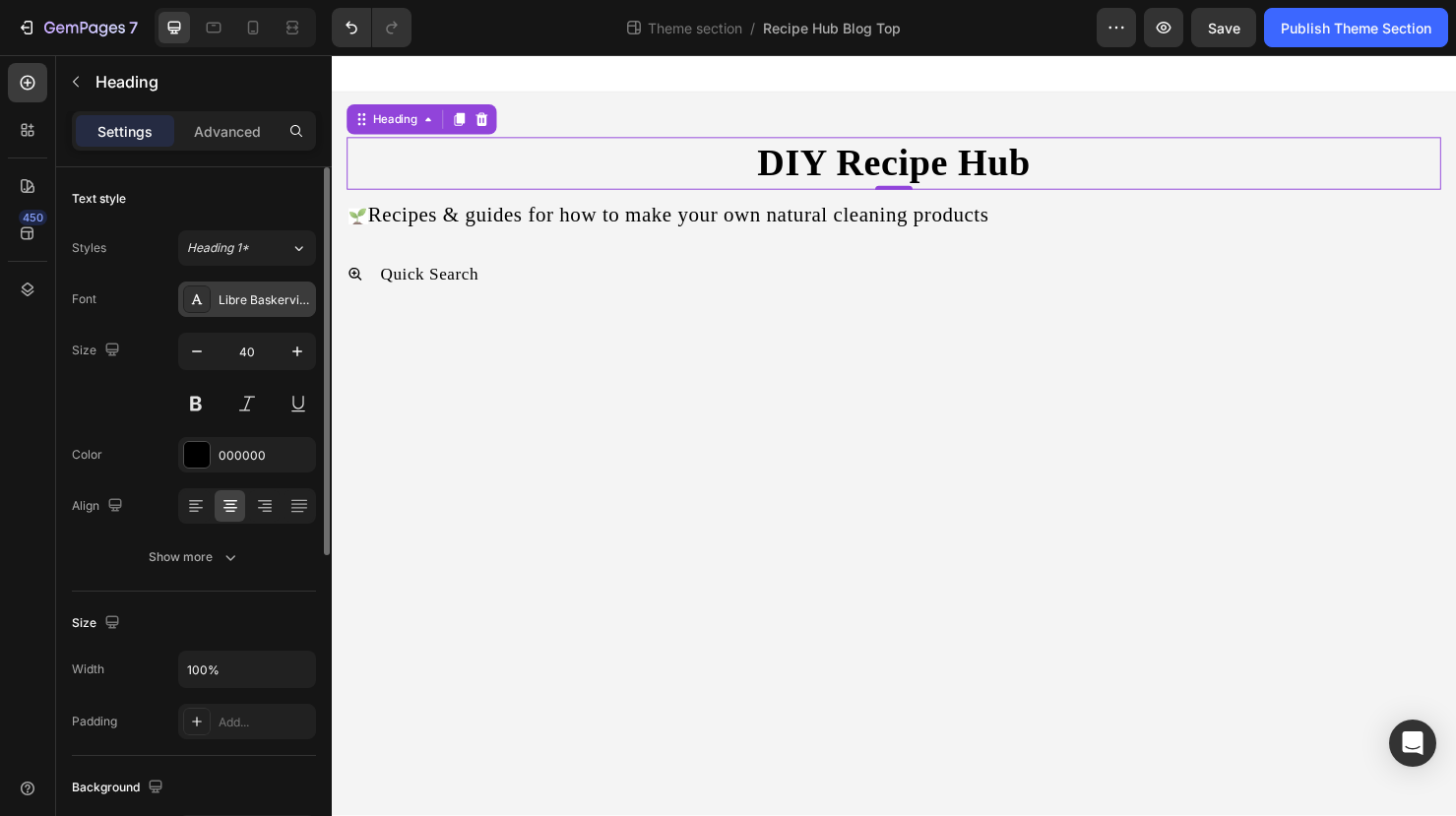 click on "Libre Baskerville" at bounding box center [265, 300] 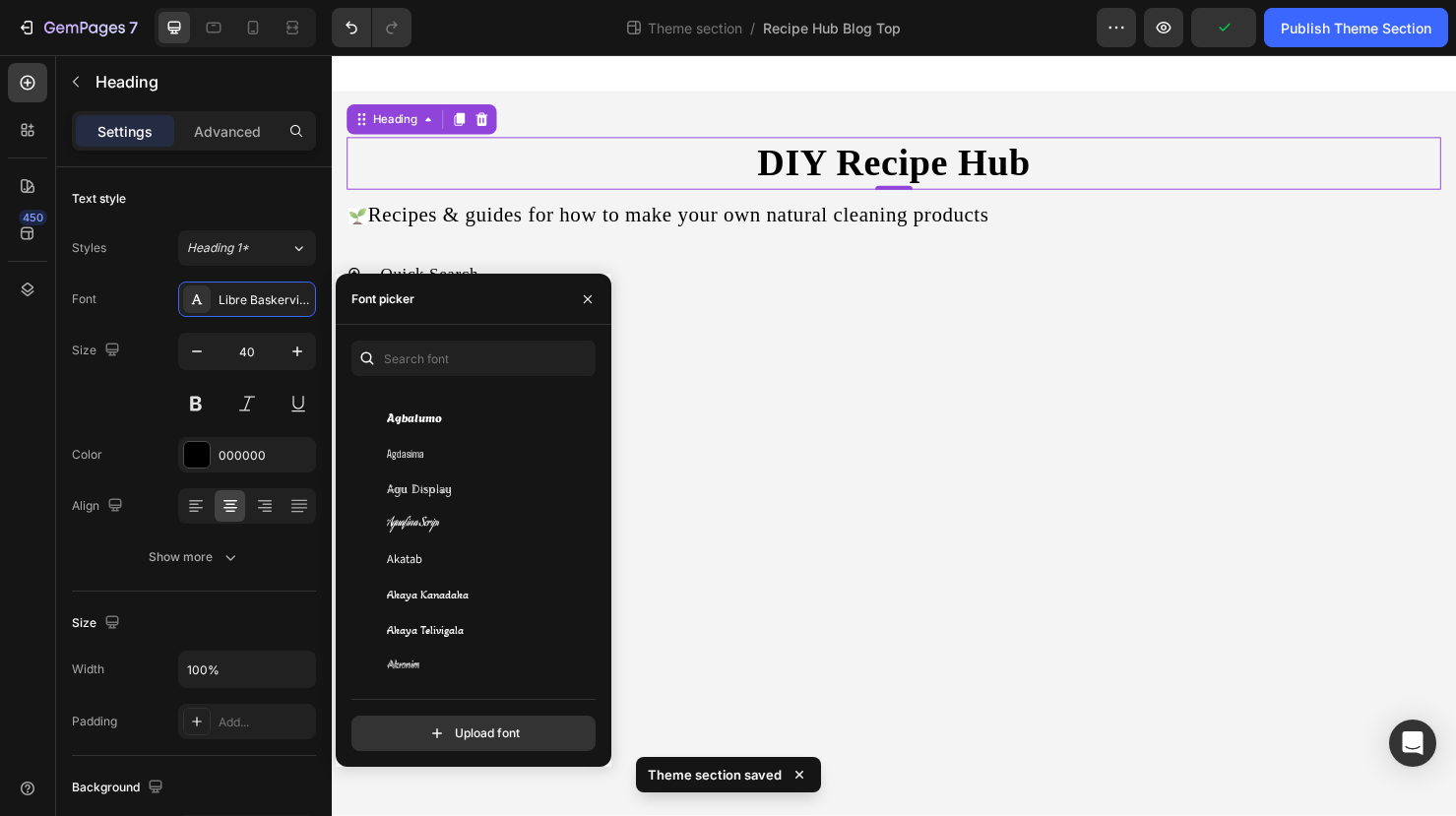 scroll, scrollTop: 712, scrollLeft: 0, axis: vertical 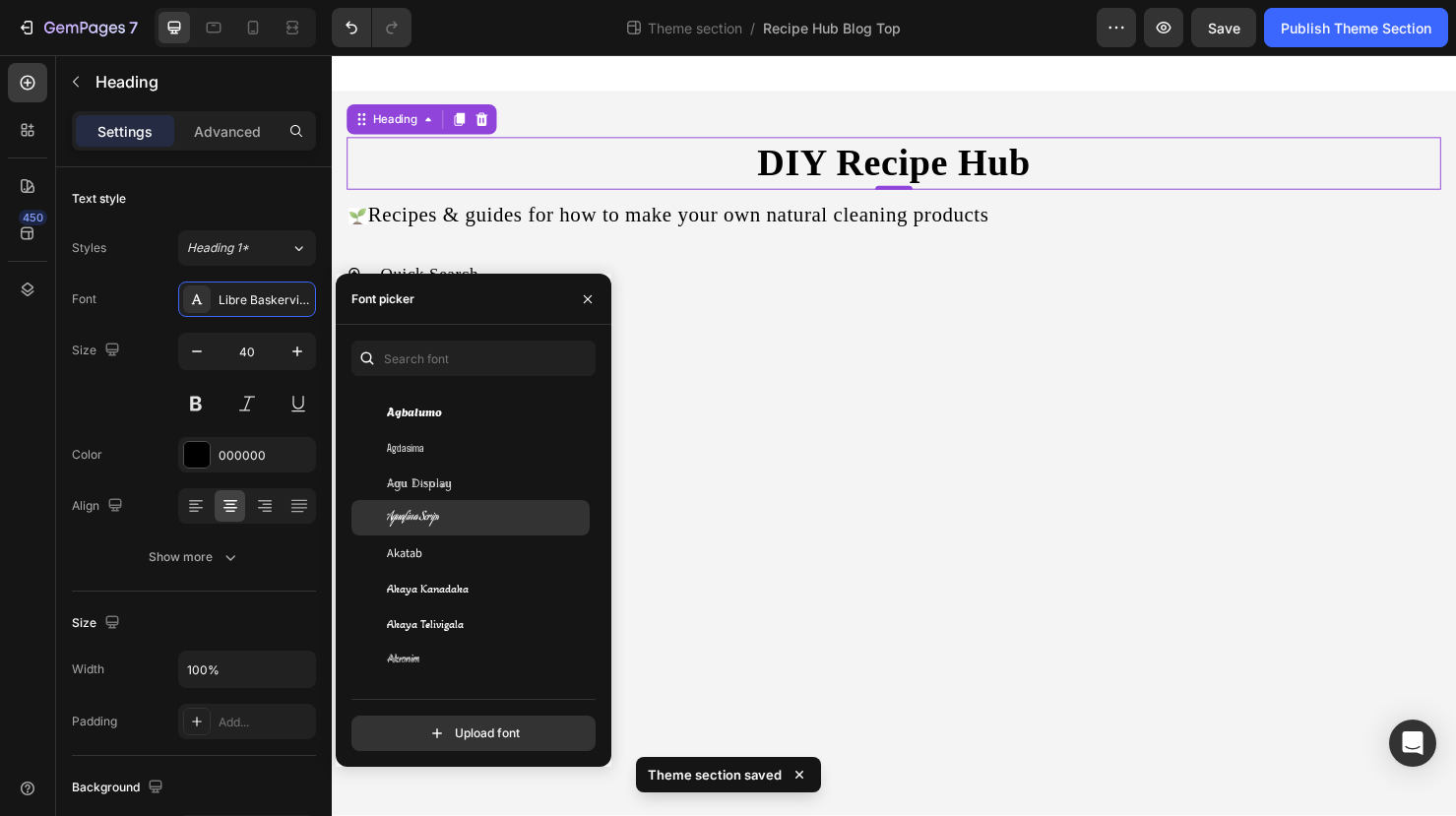 click on "Aguafina Script" 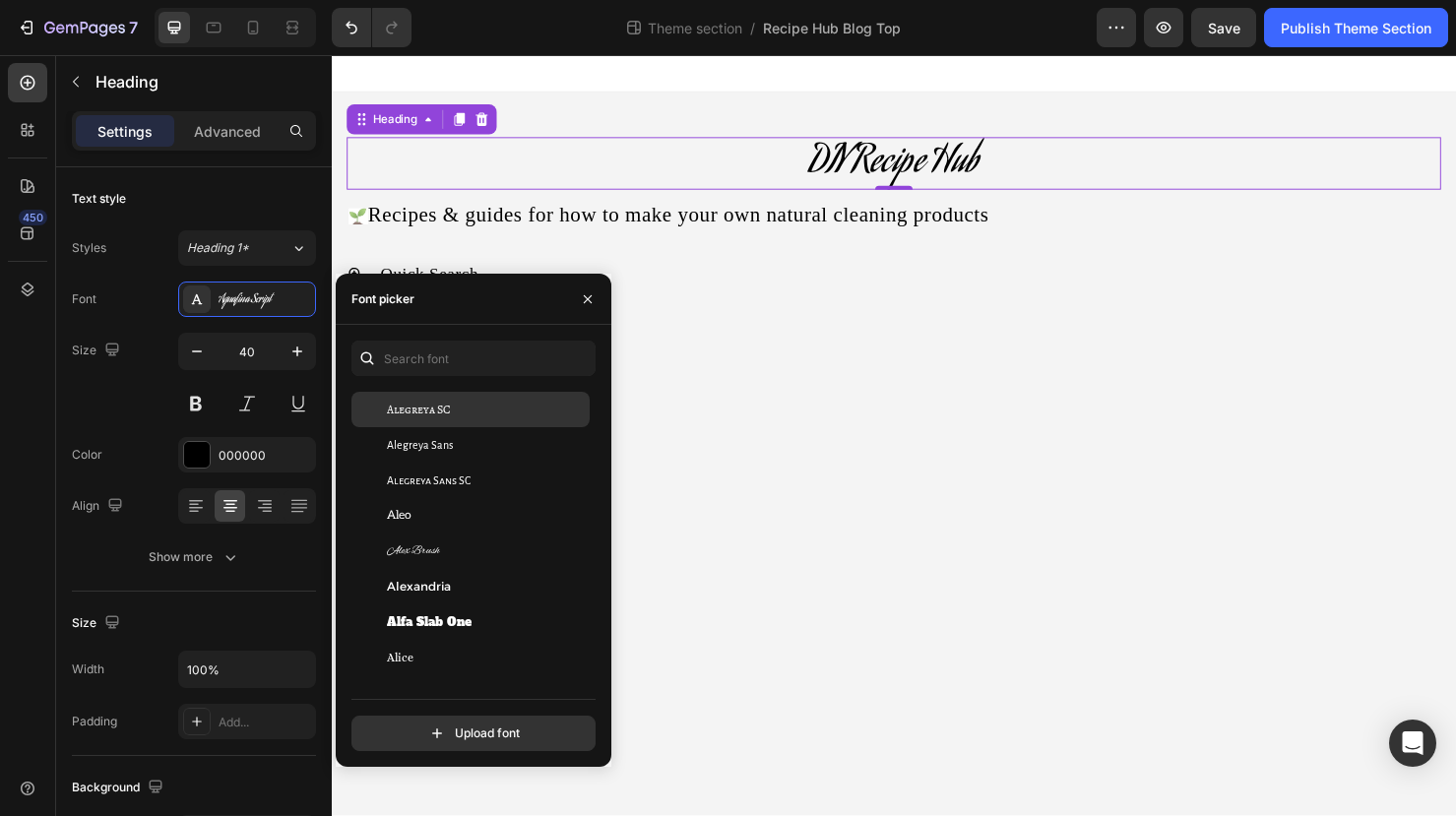 scroll, scrollTop: 1376, scrollLeft: 0, axis: vertical 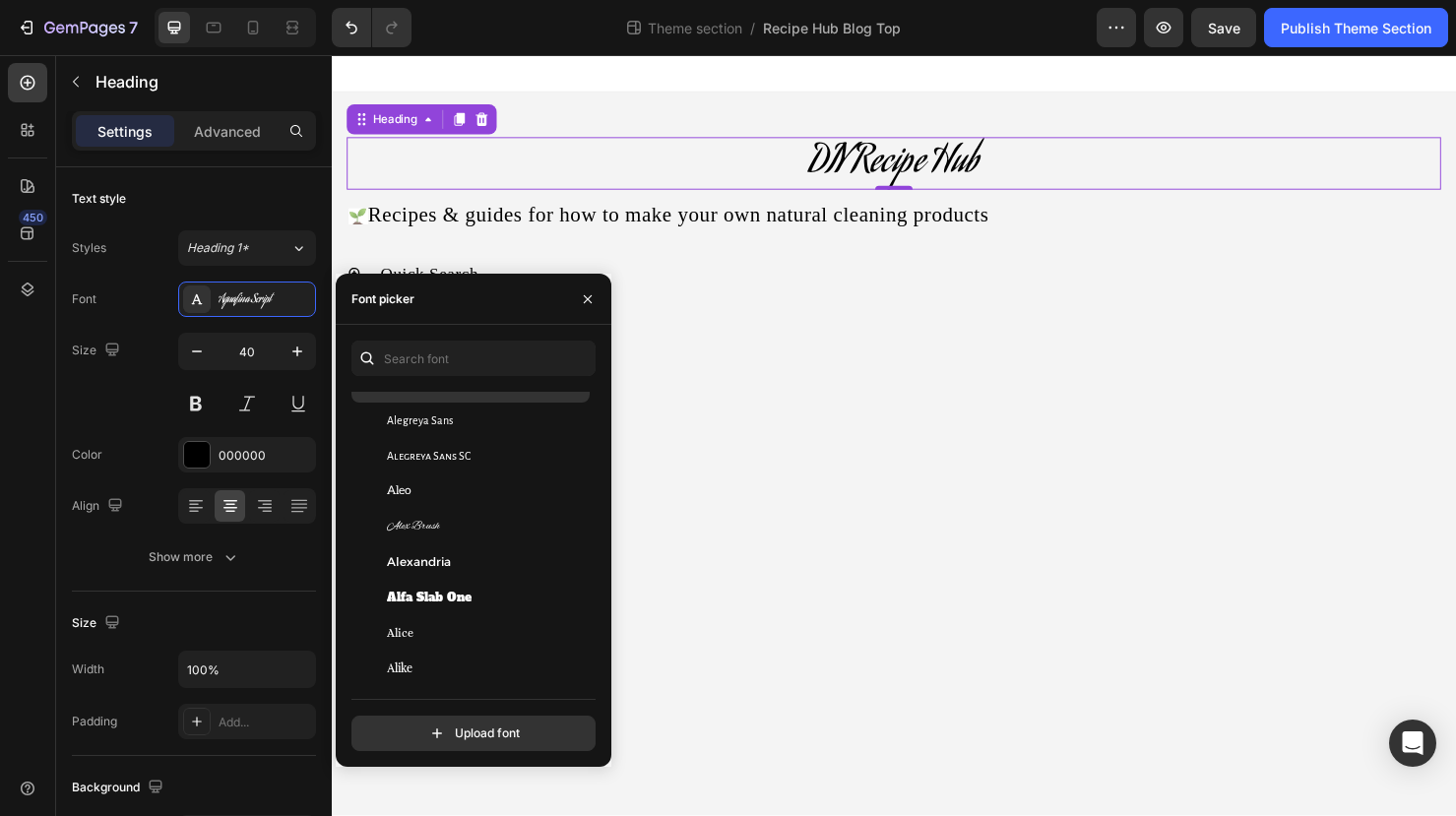 click on "Alex Brush" 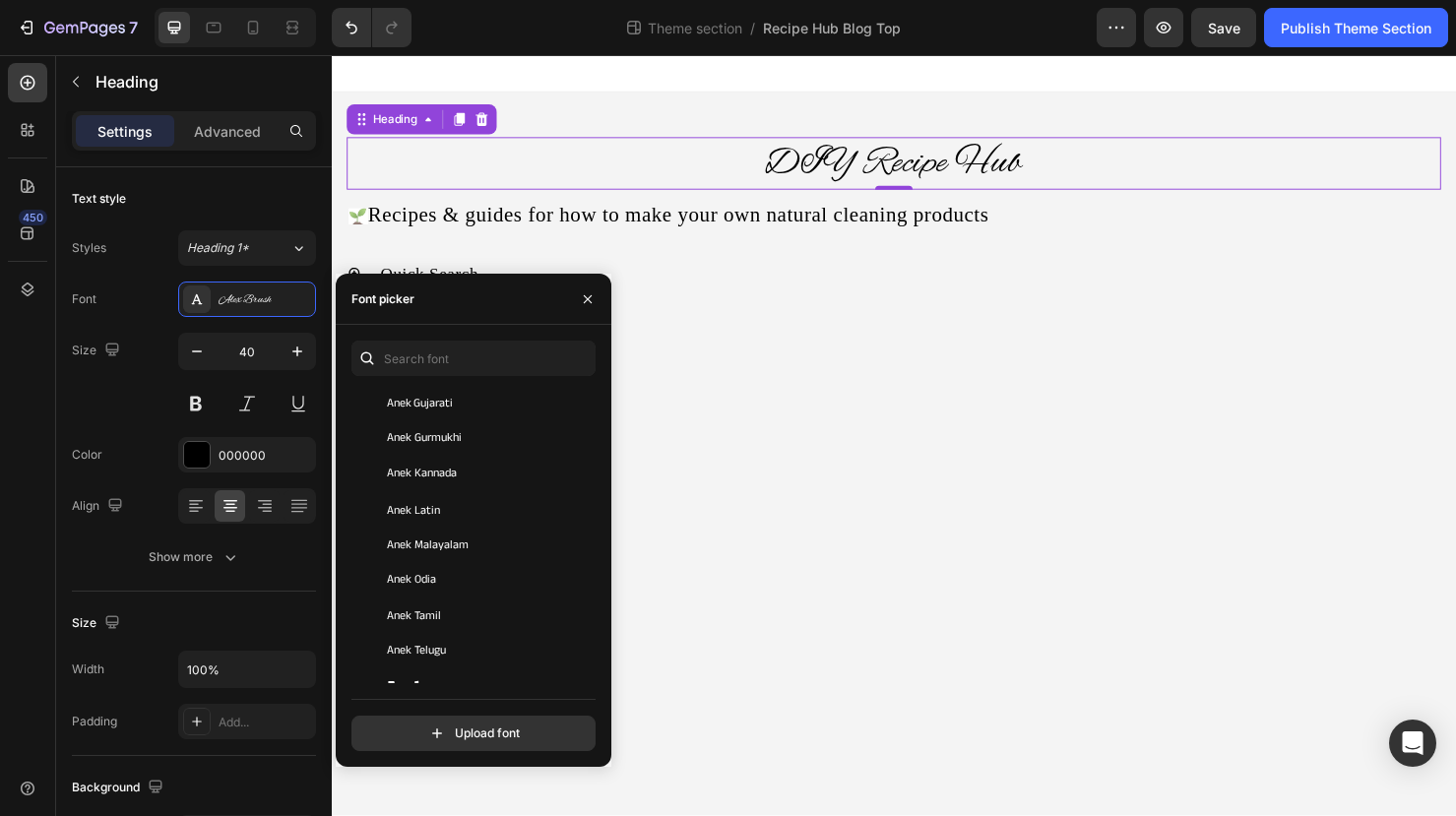 scroll, scrollTop: 2856, scrollLeft: 0, axis: vertical 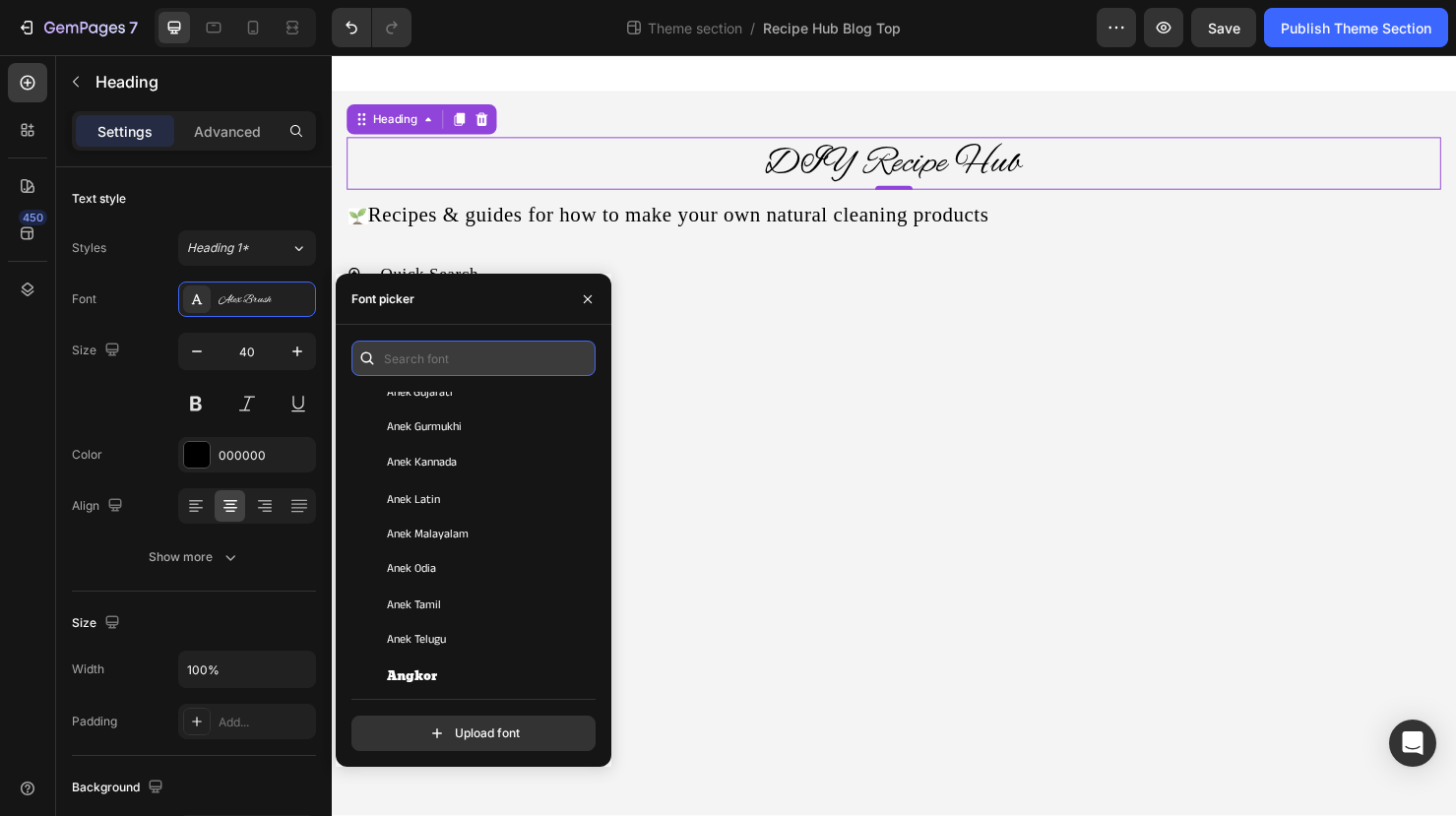 click at bounding box center [474, 358] 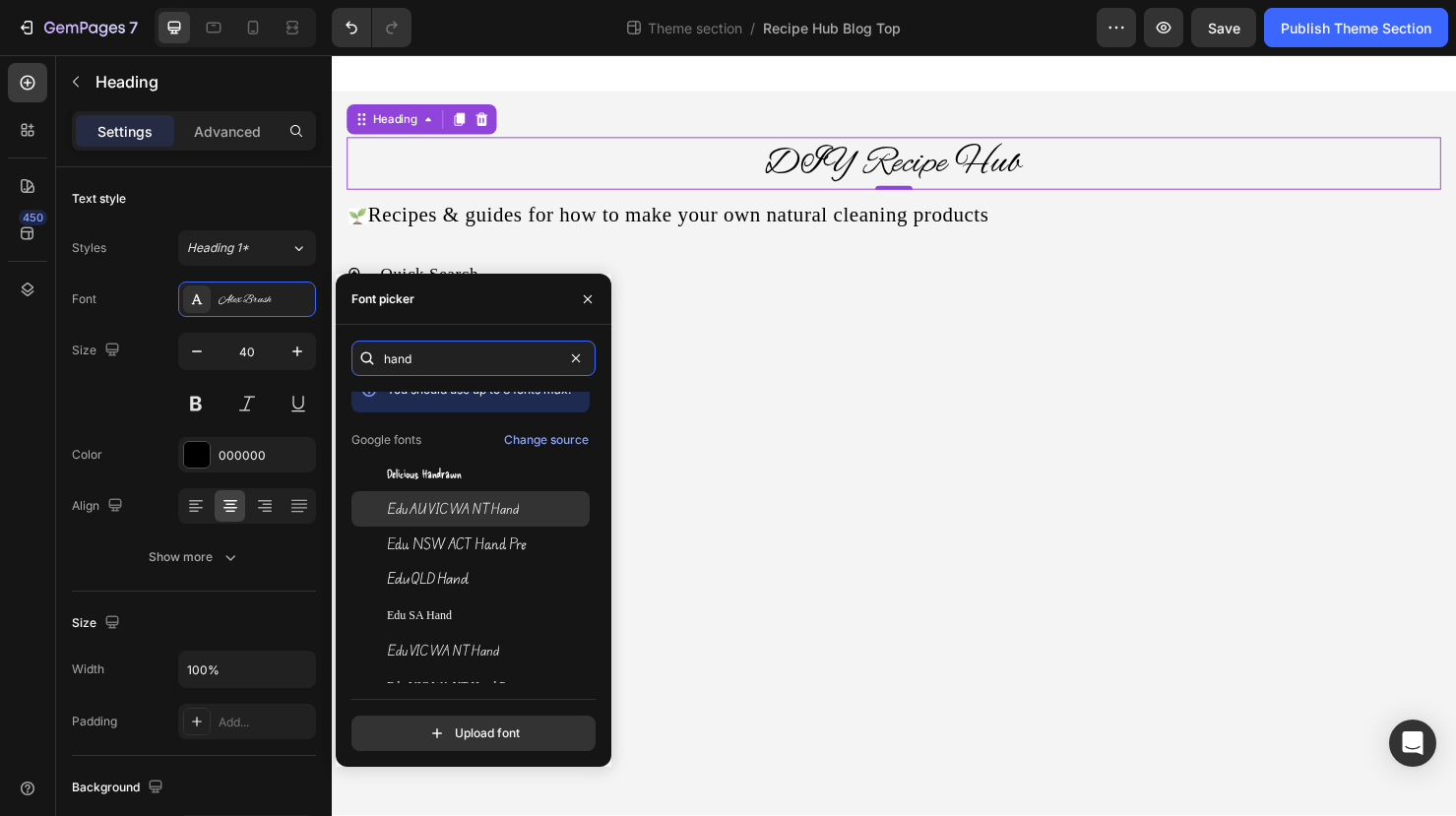 scroll, scrollTop: 0, scrollLeft: 0, axis: both 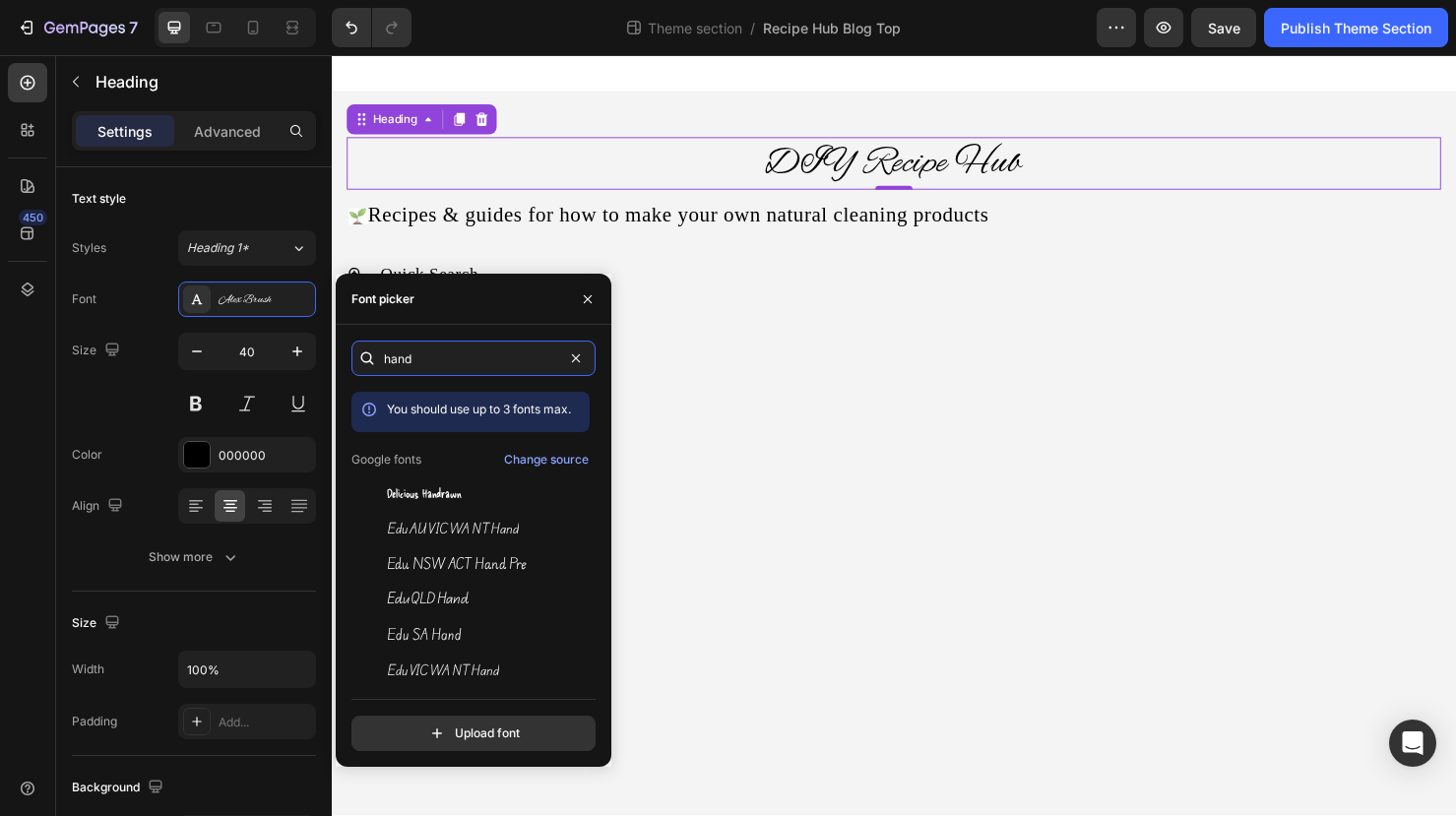 drag, startPoint x: 448, startPoint y: 363, endPoint x: 354, endPoint y: 345, distance: 95.70789 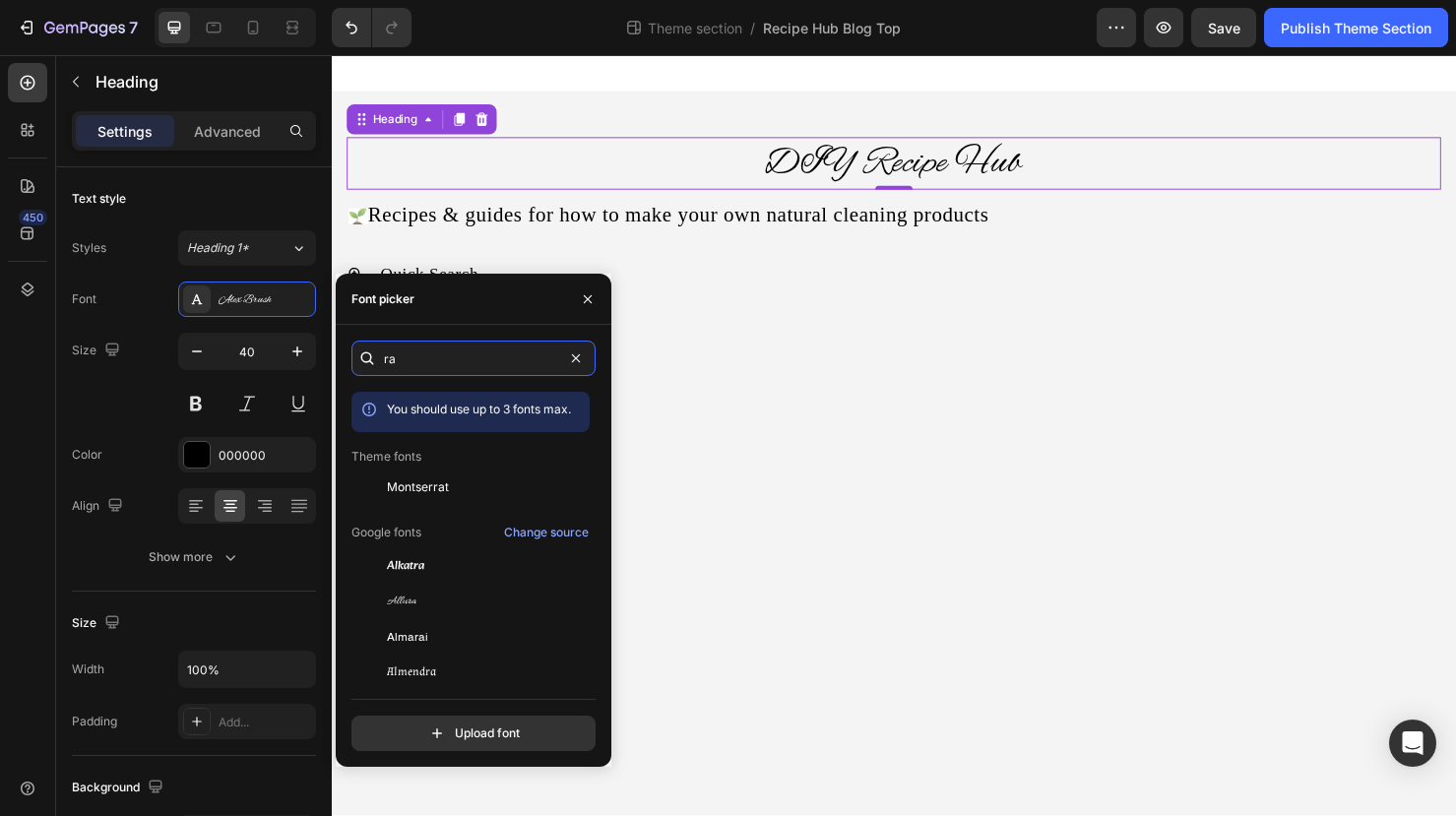 type on "r" 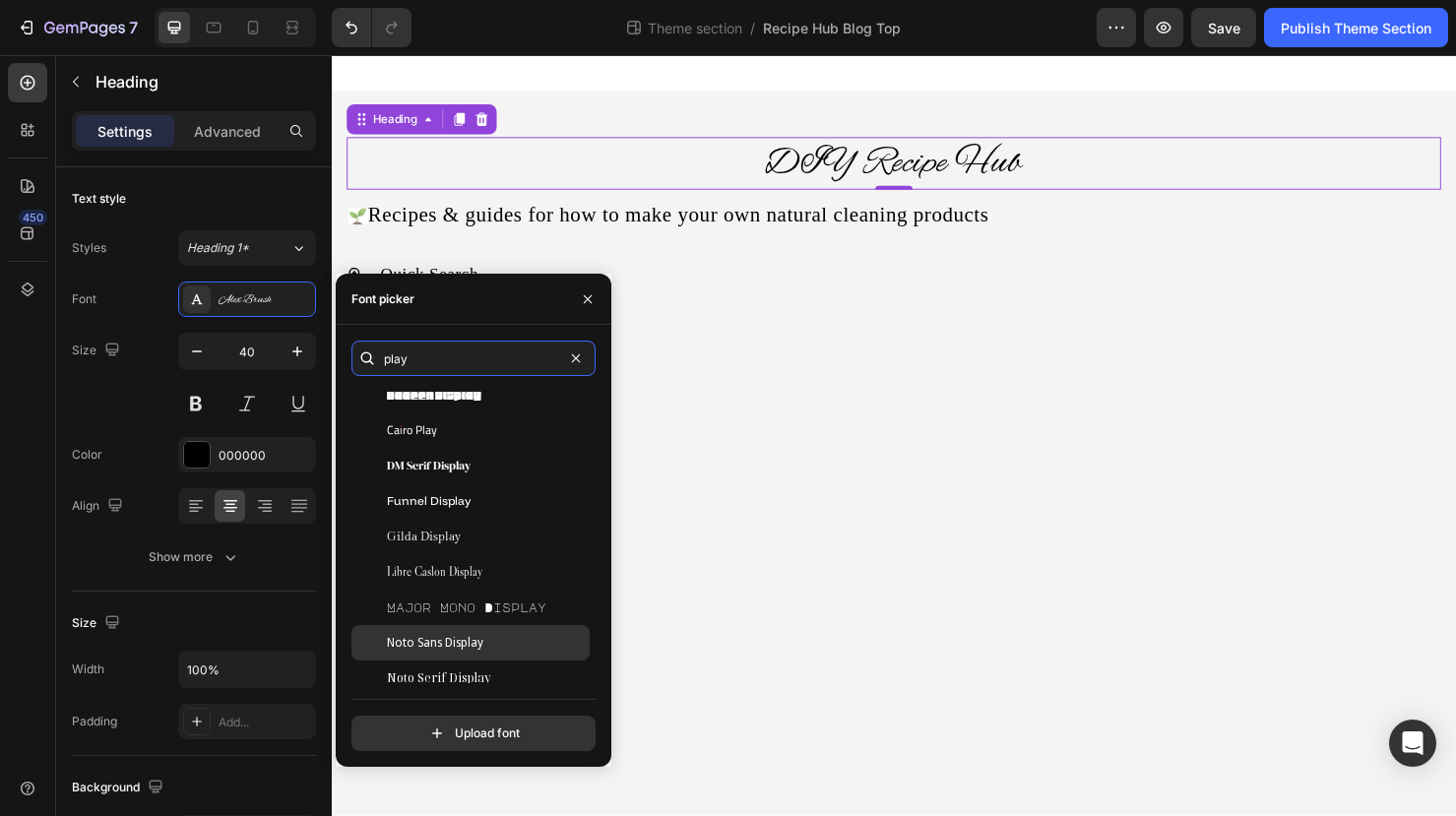 scroll, scrollTop: 210, scrollLeft: 0, axis: vertical 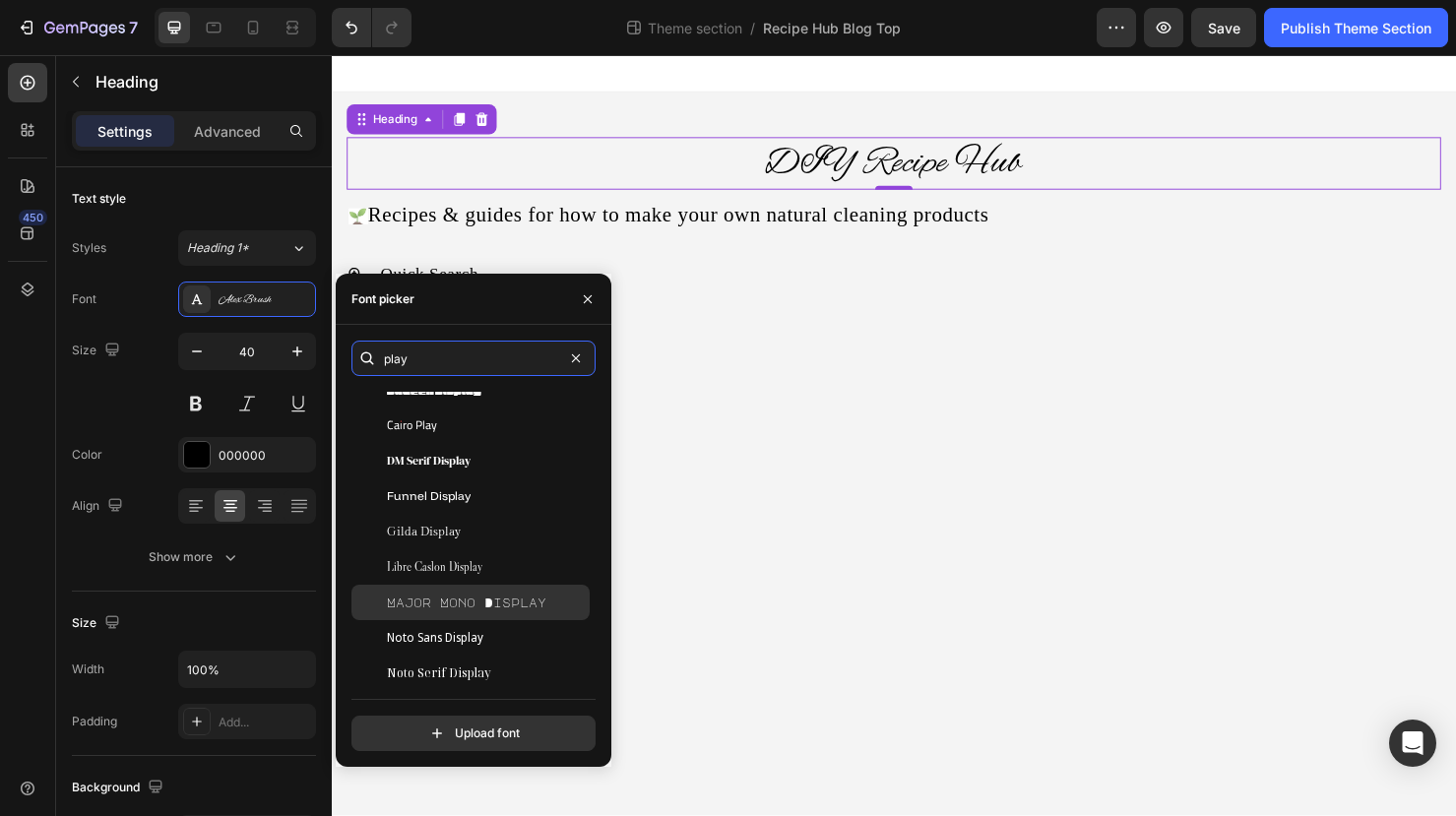 type on "play" 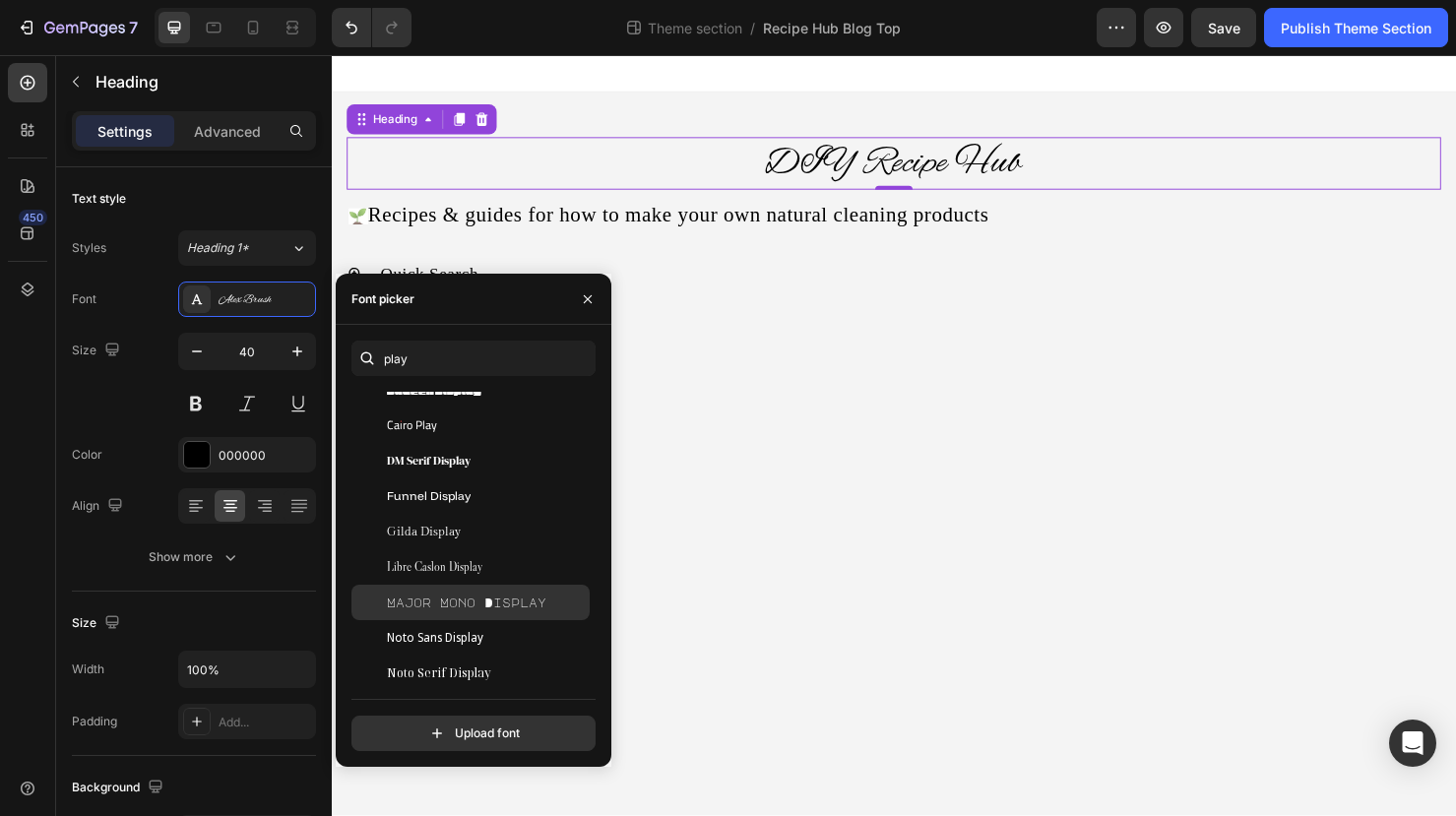 click on "Major Mono Display" at bounding box center [467, 602] 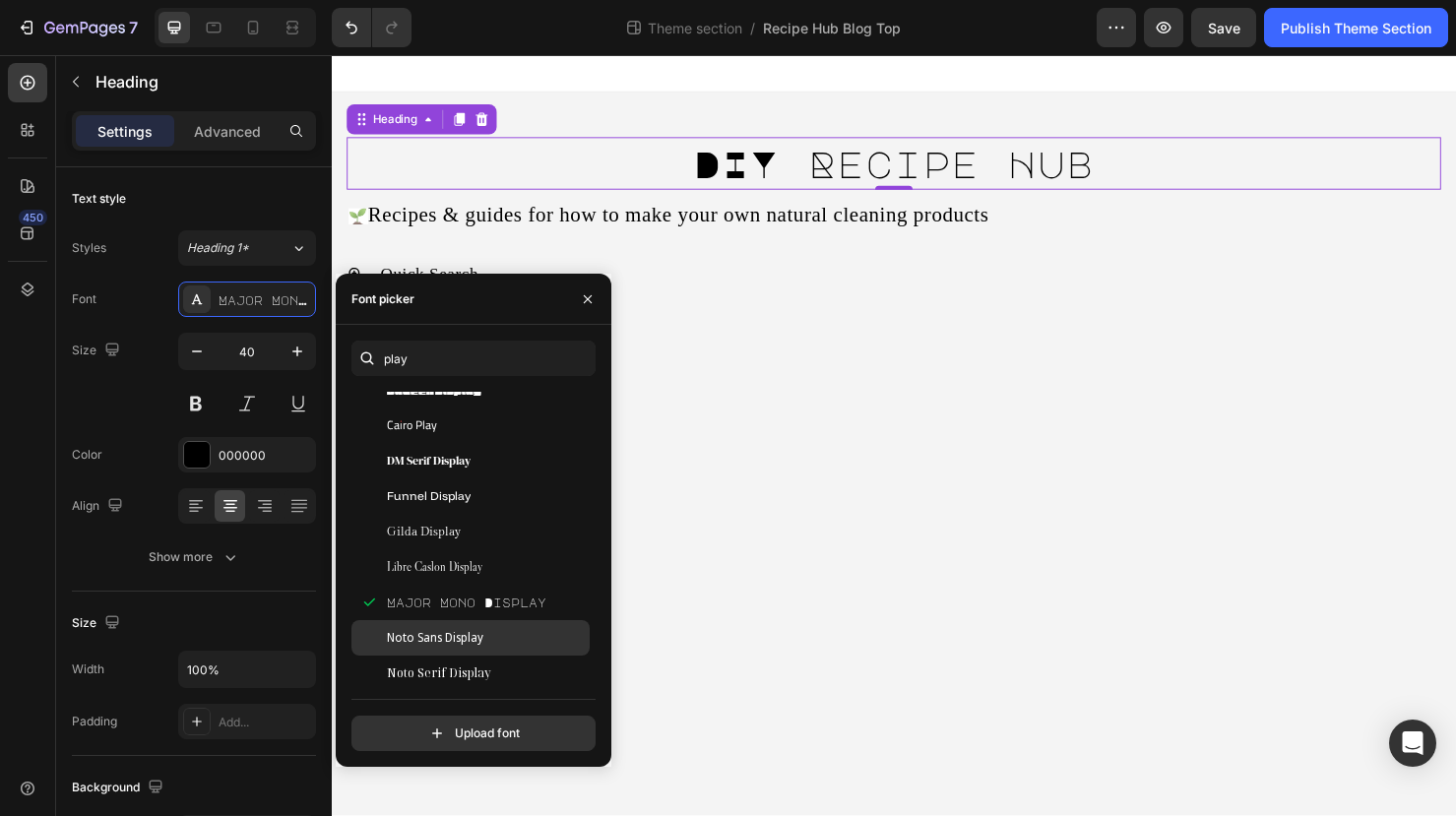 scroll, scrollTop: 335, scrollLeft: 0, axis: vertical 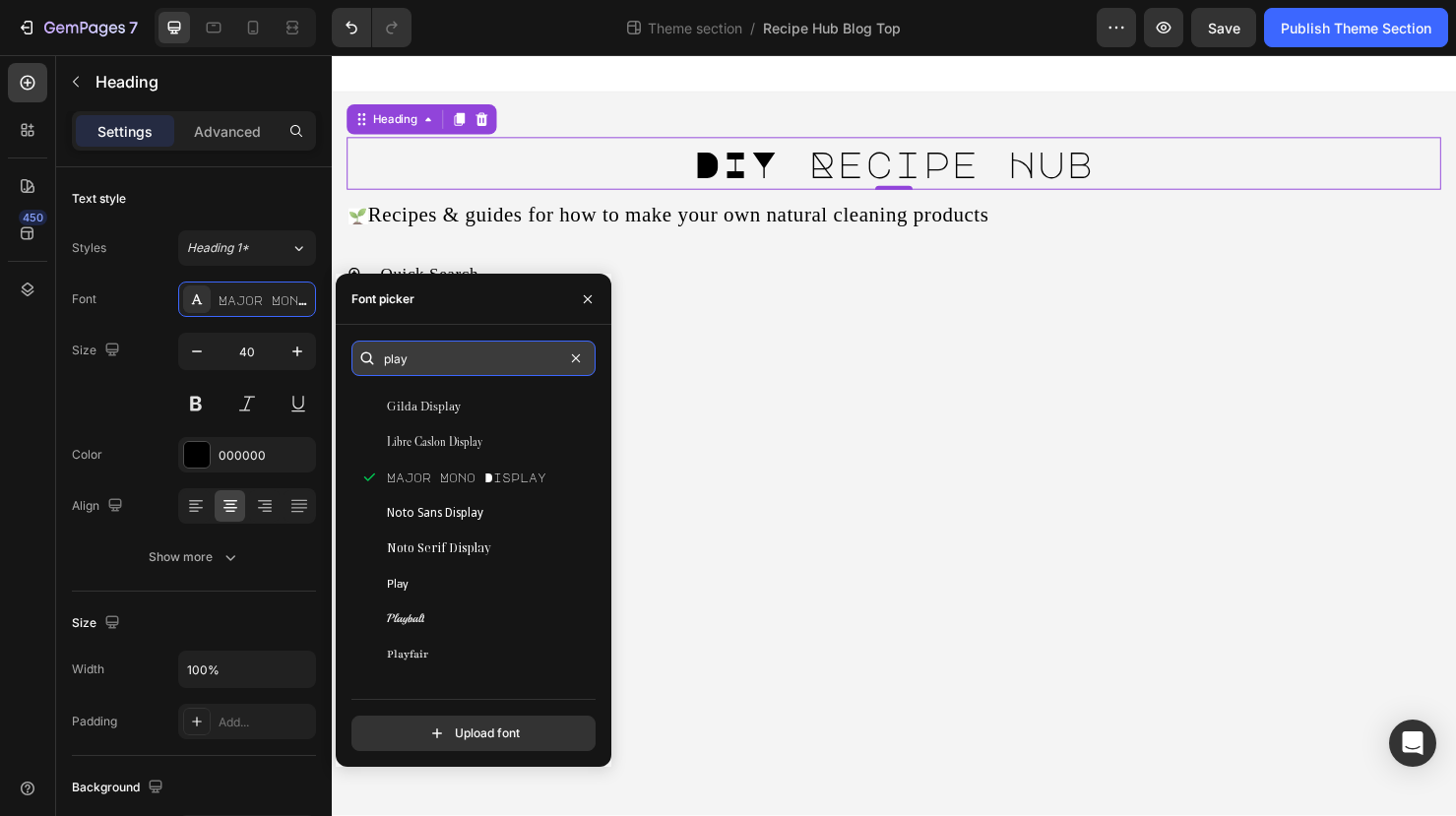 click on "play" at bounding box center [474, 358] 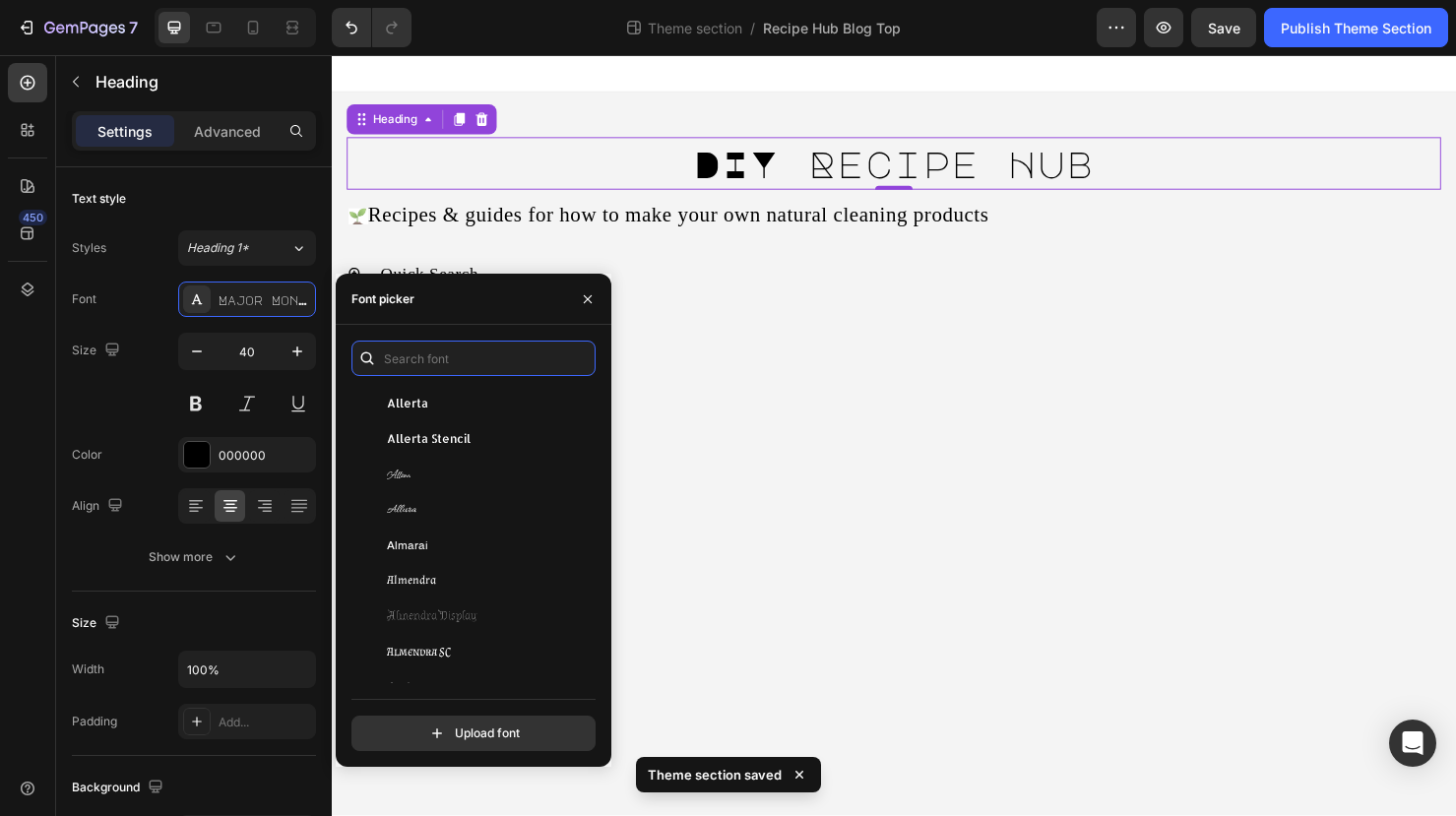 scroll, scrollTop: 1894, scrollLeft: 0, axis: vertical 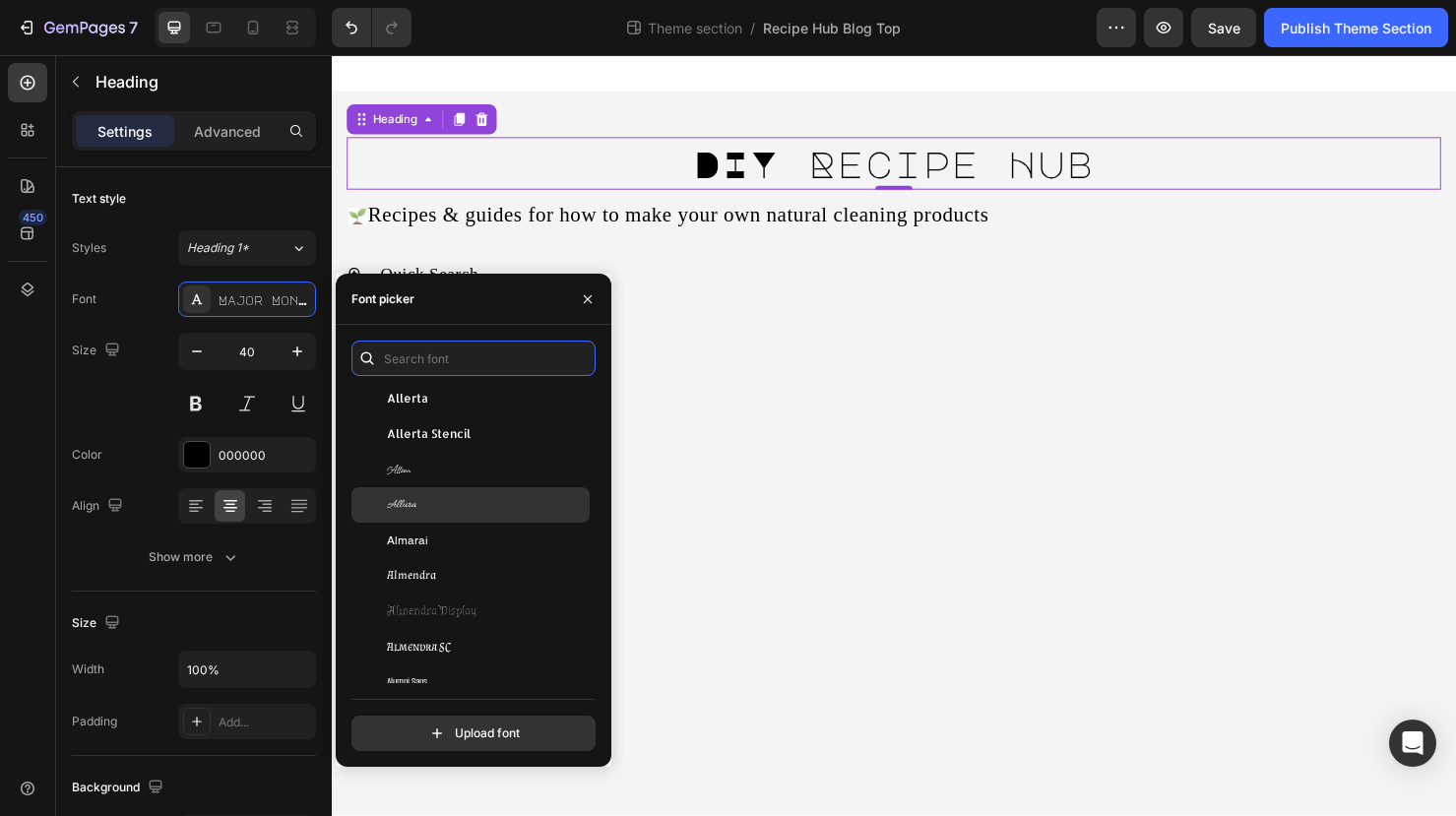 type 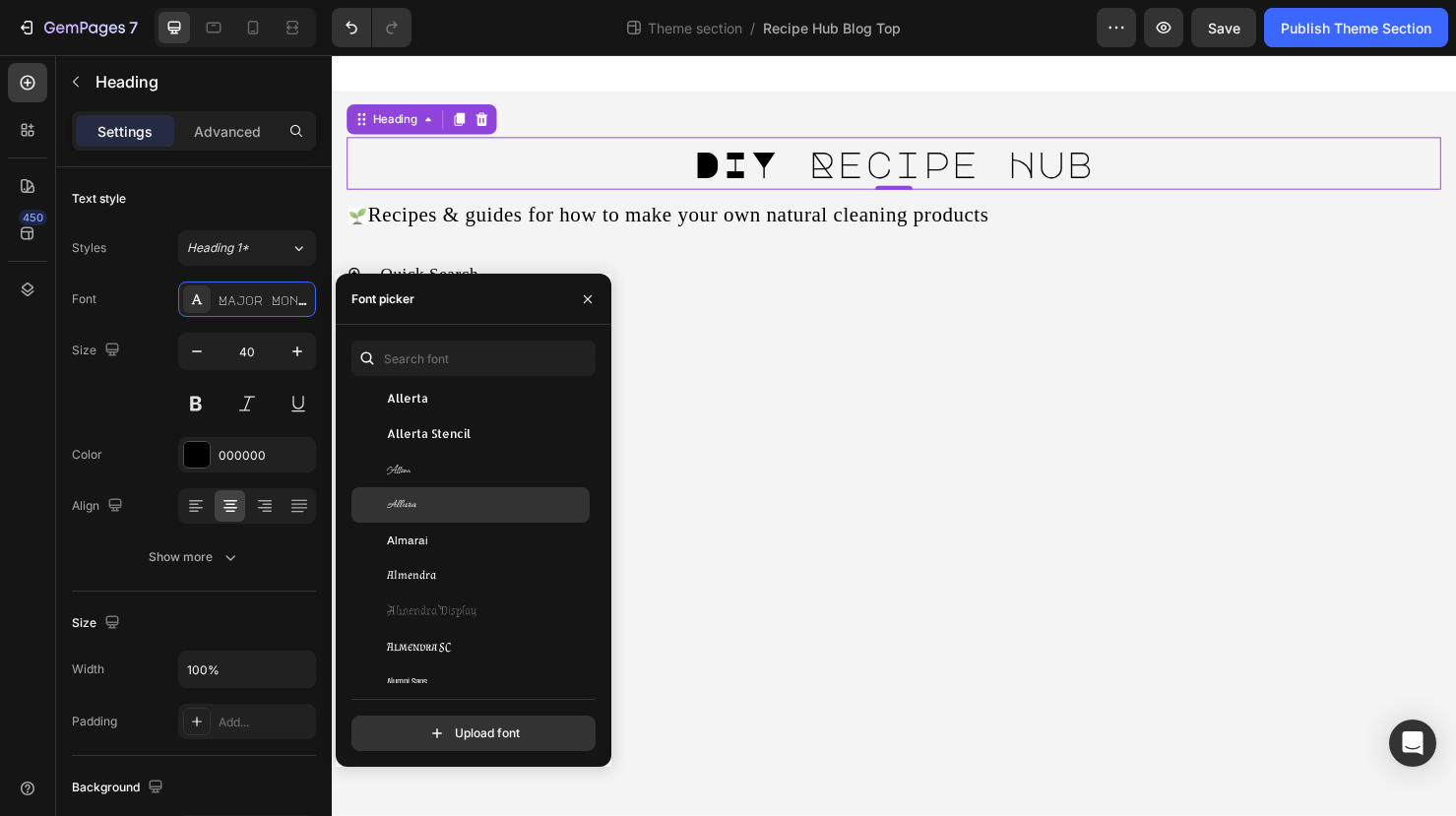 click on "Allura" at bounding box center (486, 505) 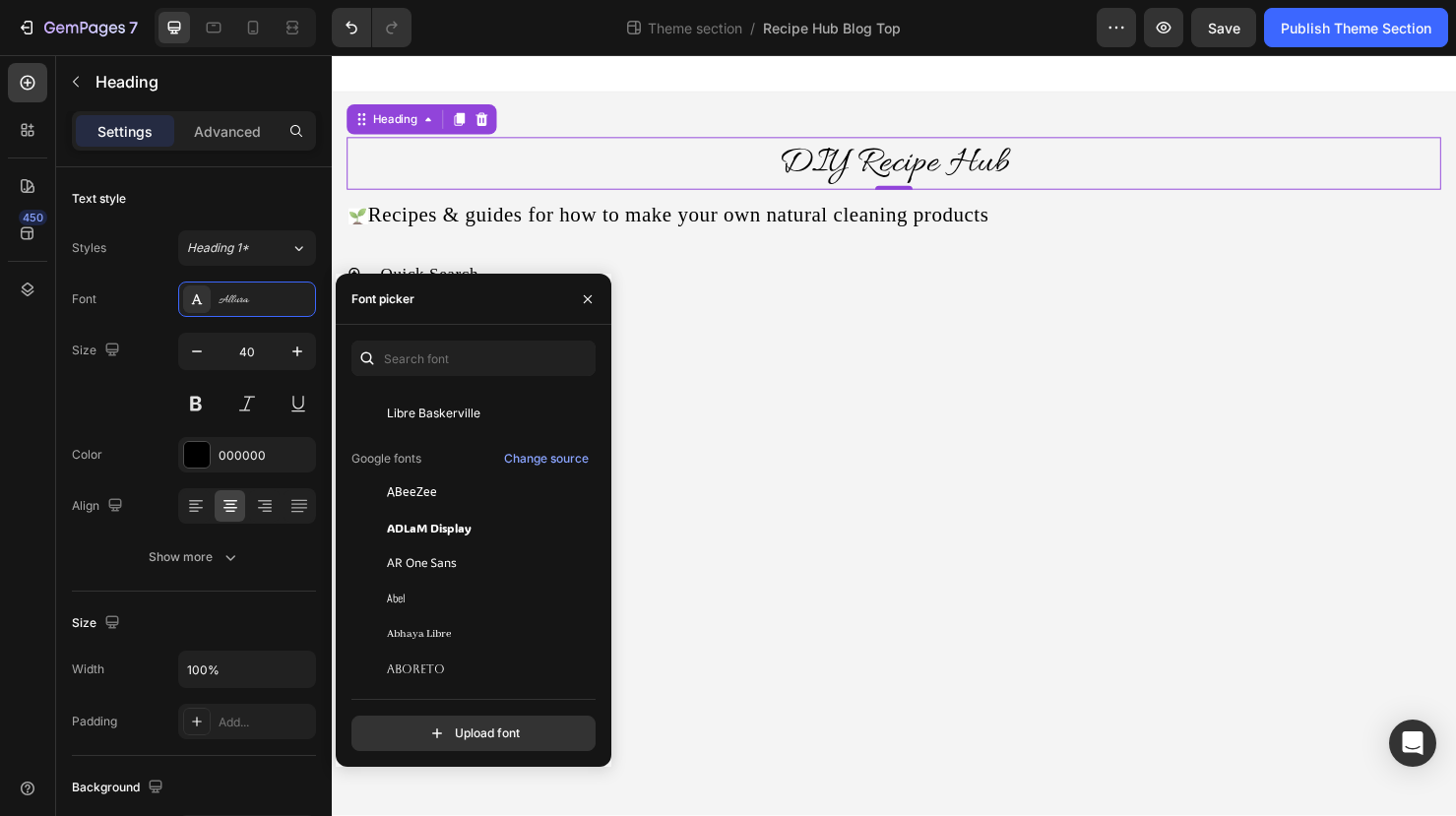 scroll, scrollTop: 0, scrollLeft: 0, axis: both 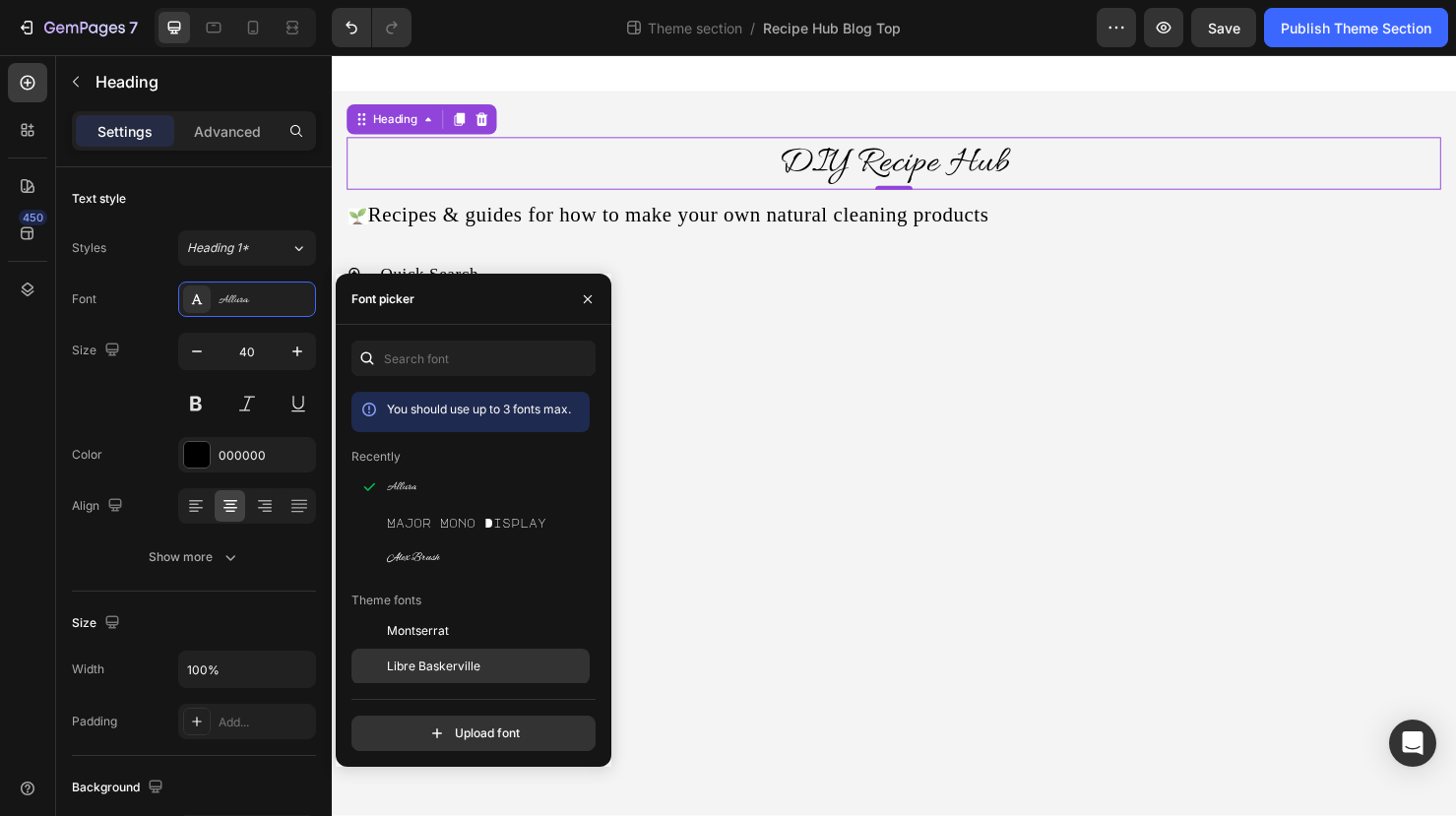 click on "Libre Baskerville" 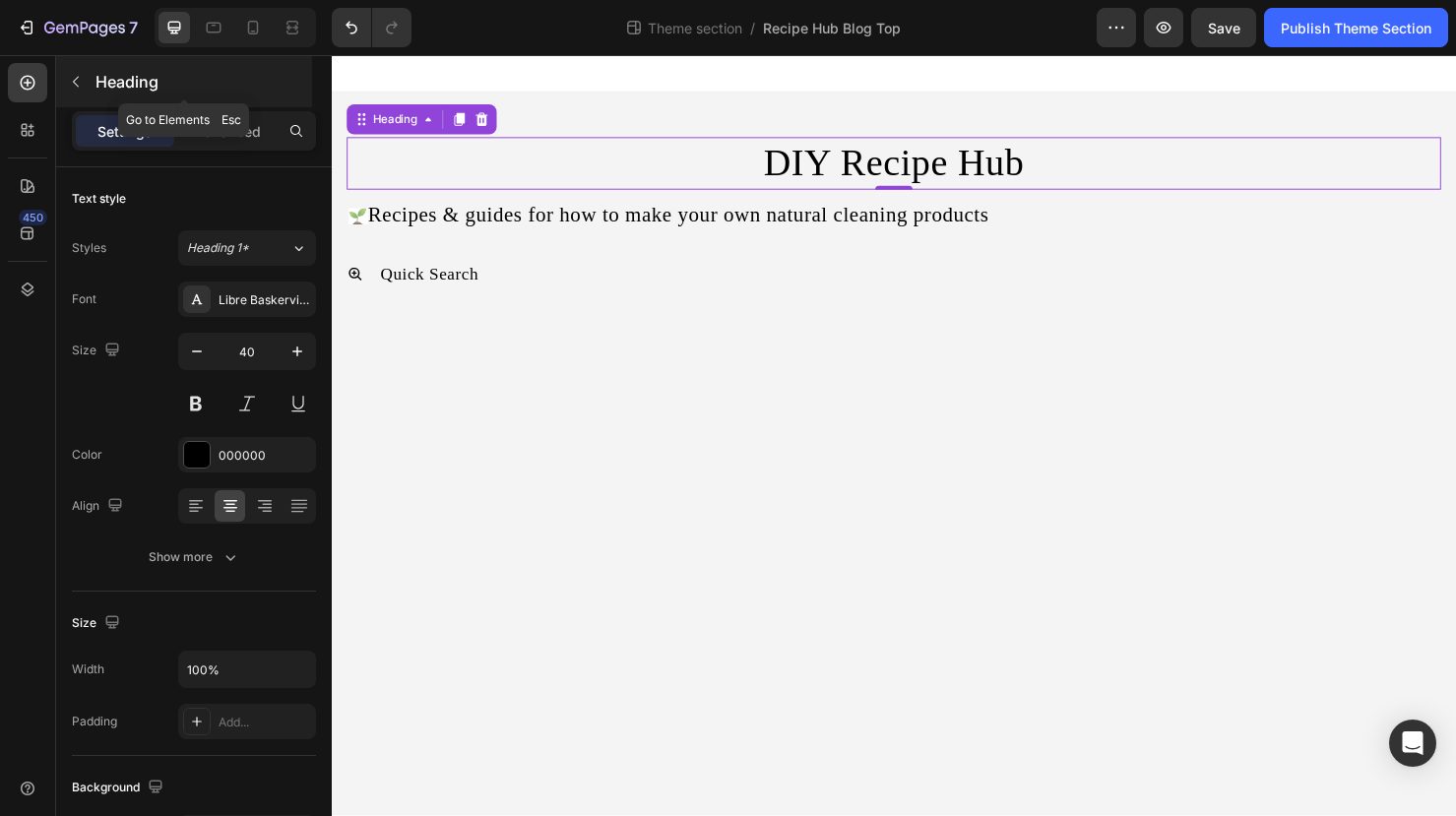 click 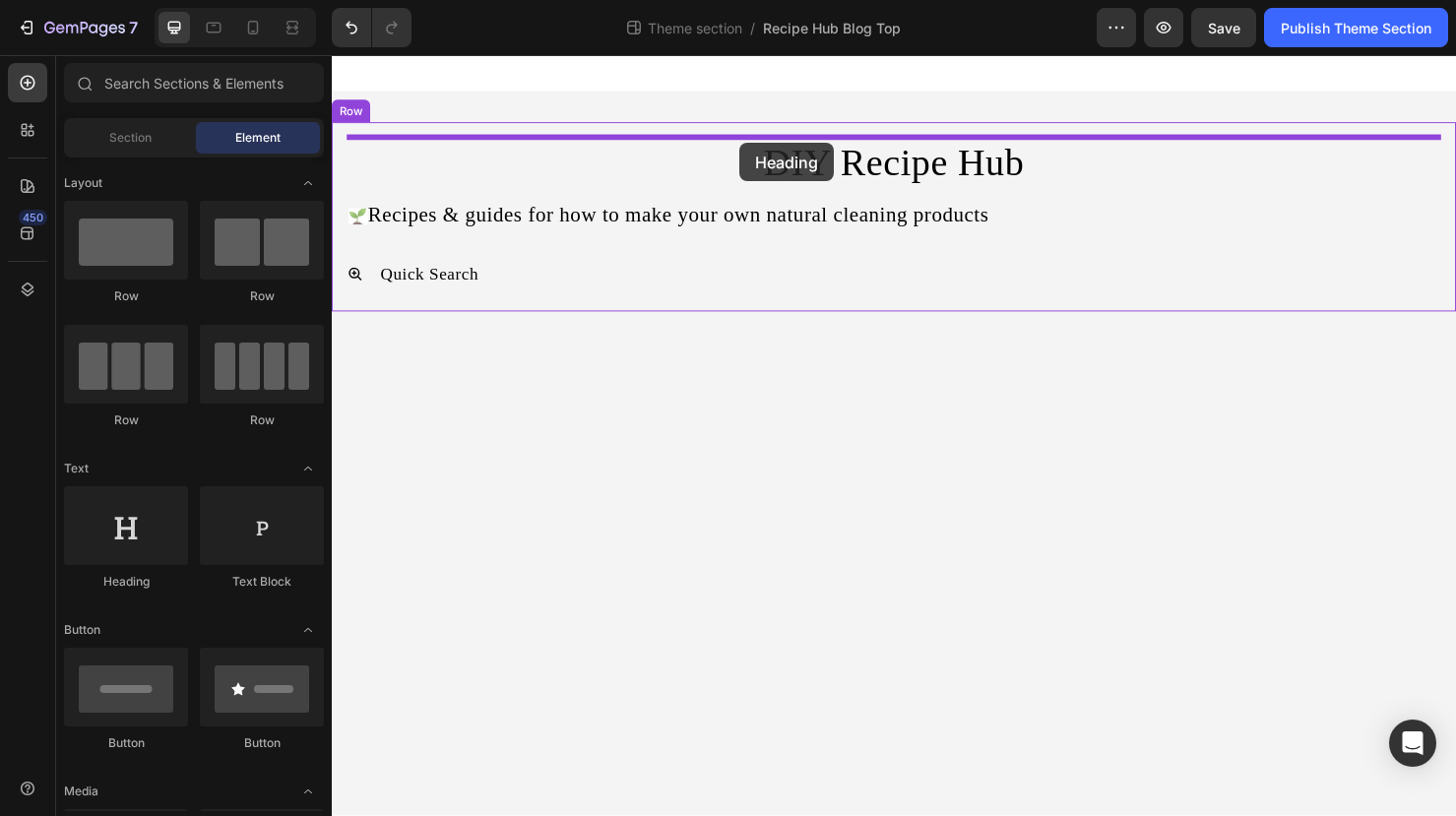 drag, startPoint x: 478, startPoint y: 579, endPoint x: 760, endPoint y: 148, distance: 515.0582 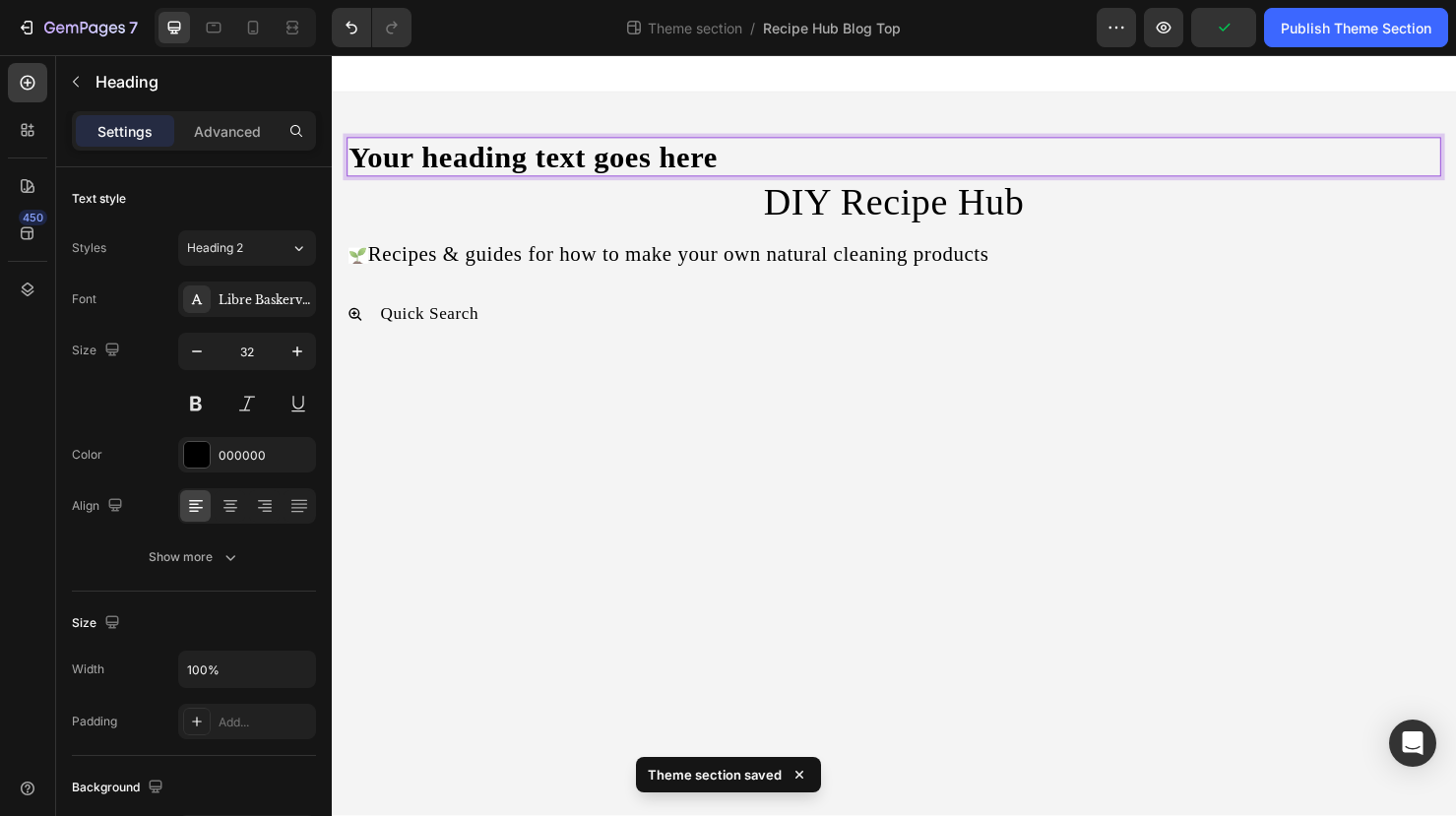 click on "Your heading text goes here" at bounding box center [922, 162] 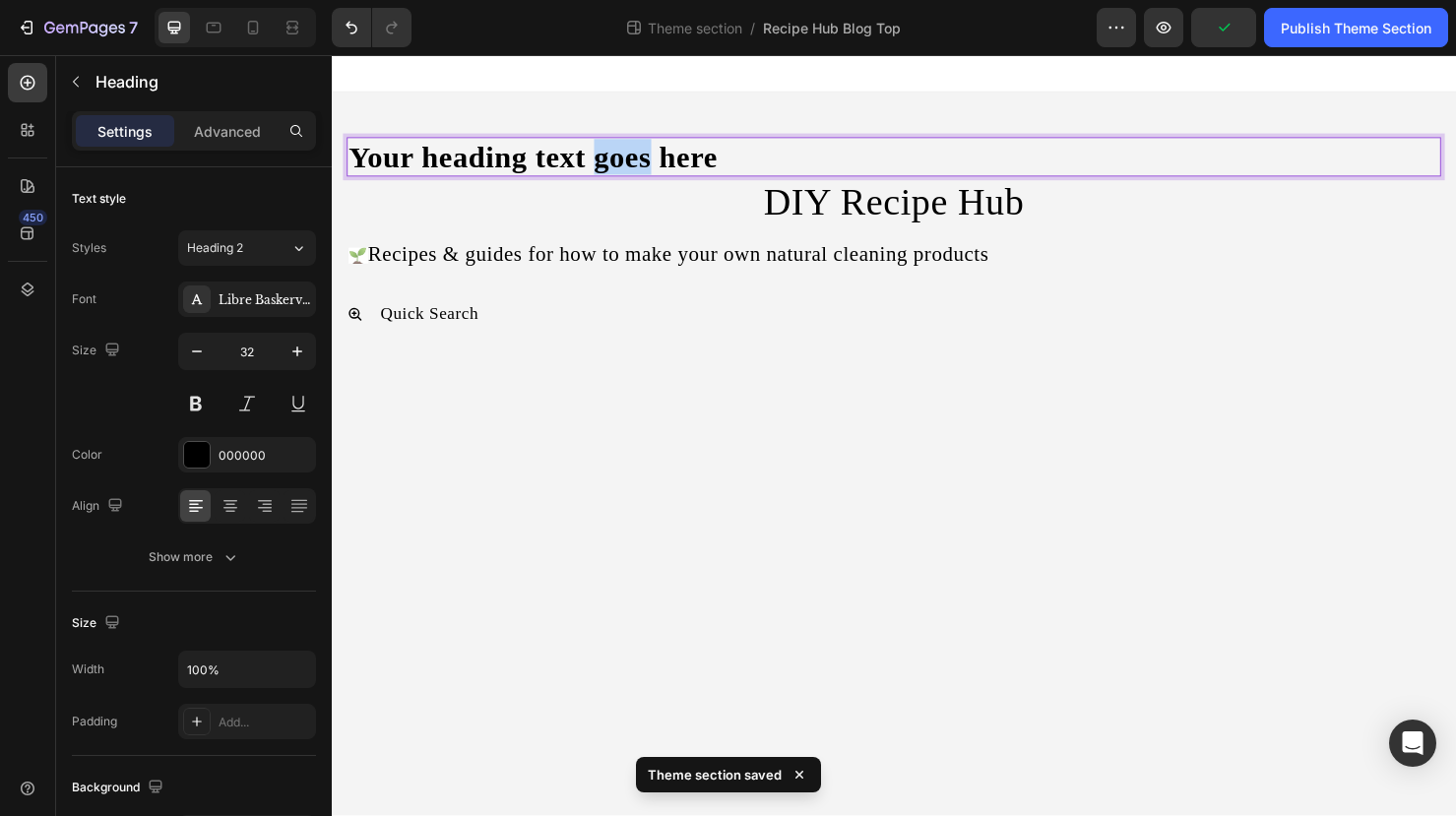 click on "Your heading text goes here" at bounding box center (922, 162) 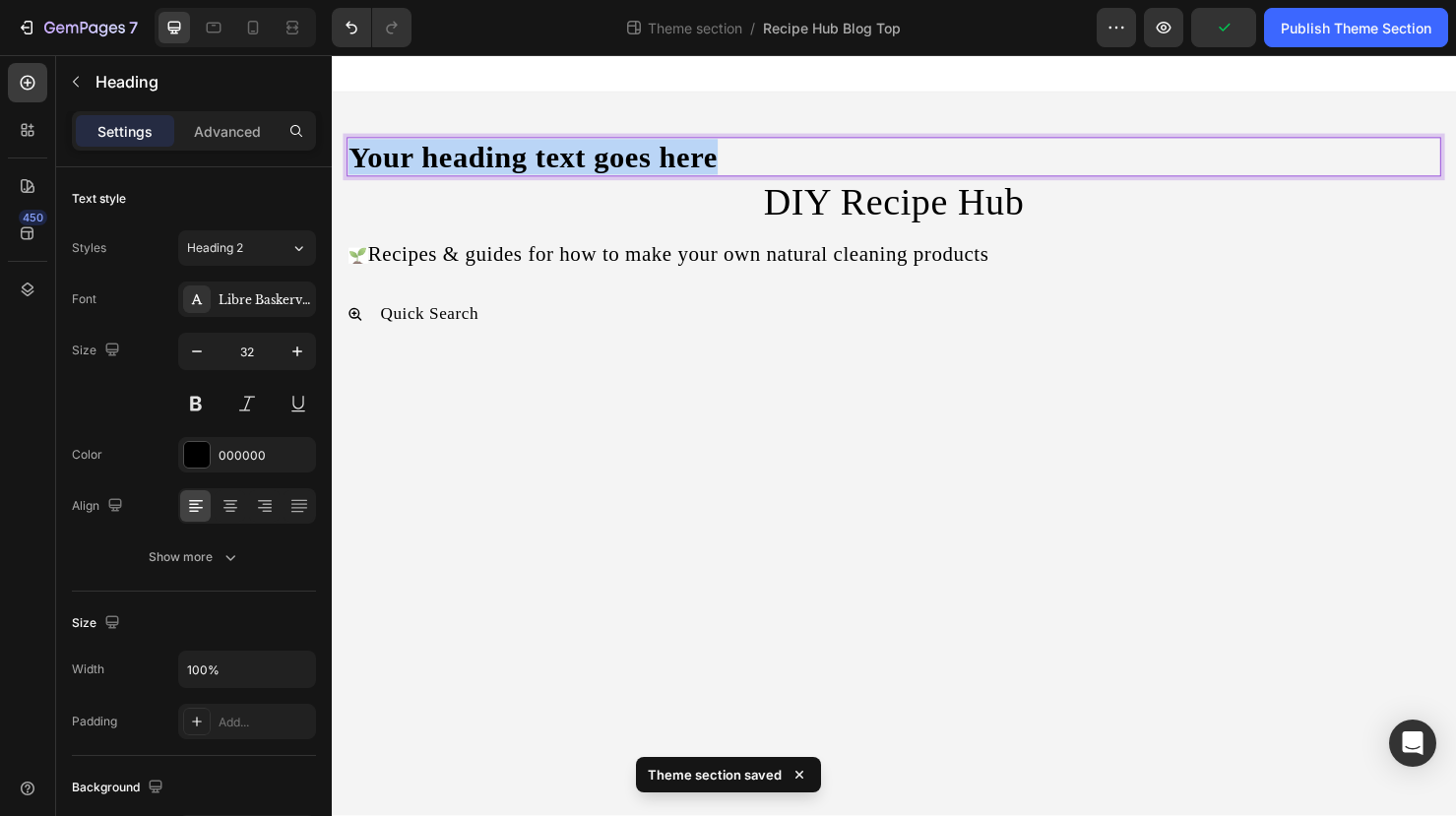 click on "Your heading text goes here" at bounding box center [922, 162] 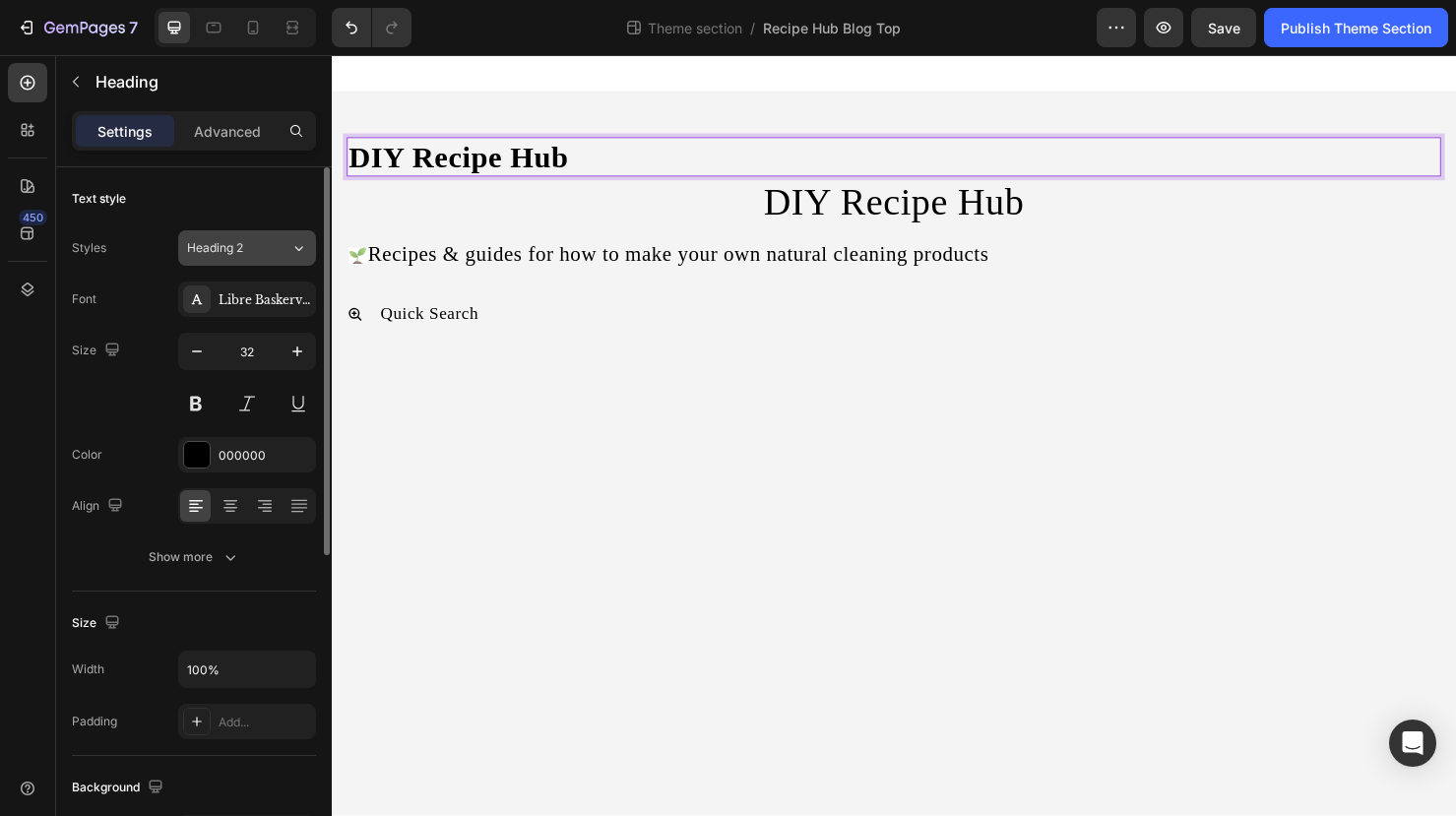 click on "Heading 2" at bounding box center [238, 248] 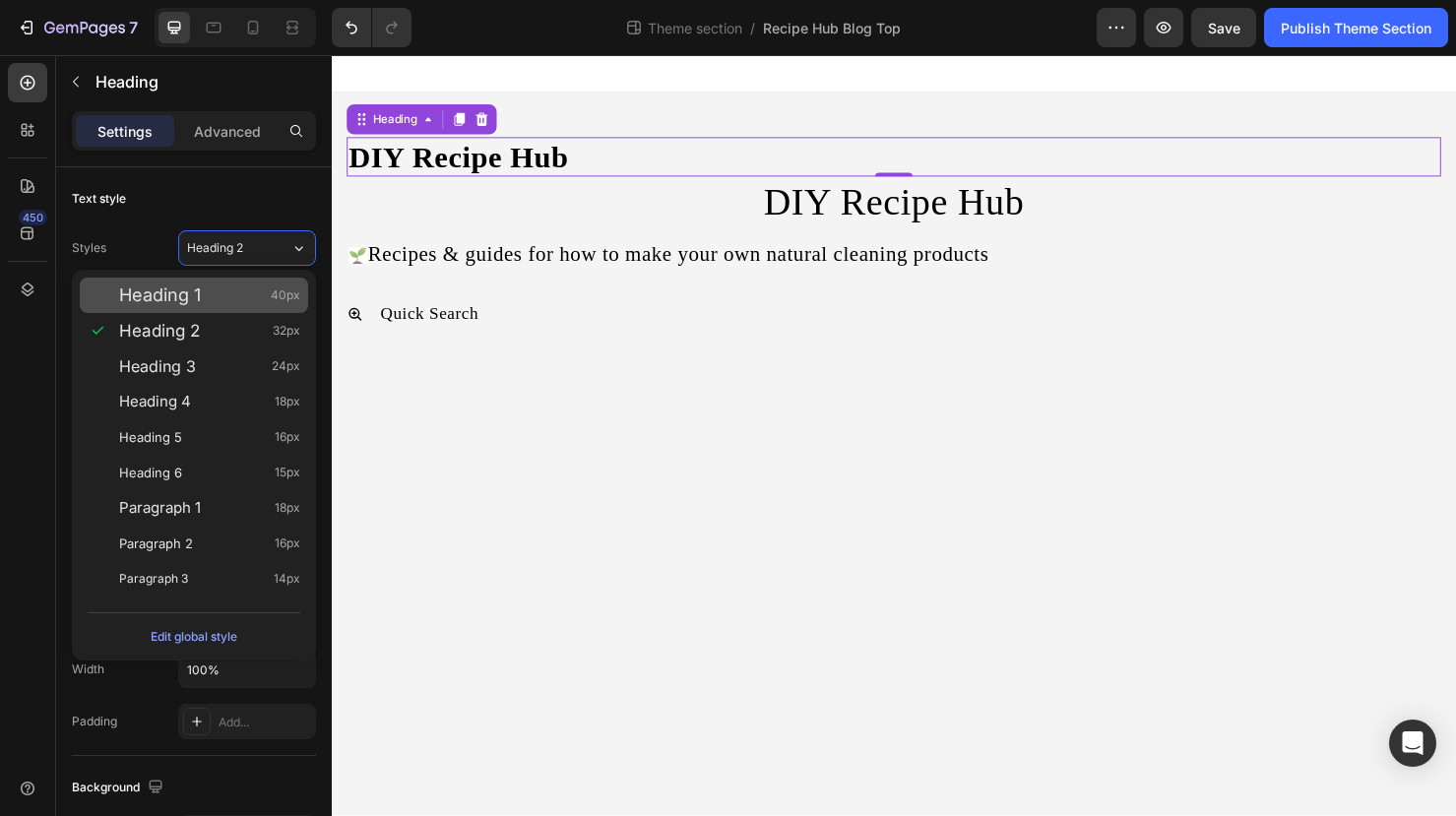 click on "Heading 1 40px" at bounding box center (210, 295) 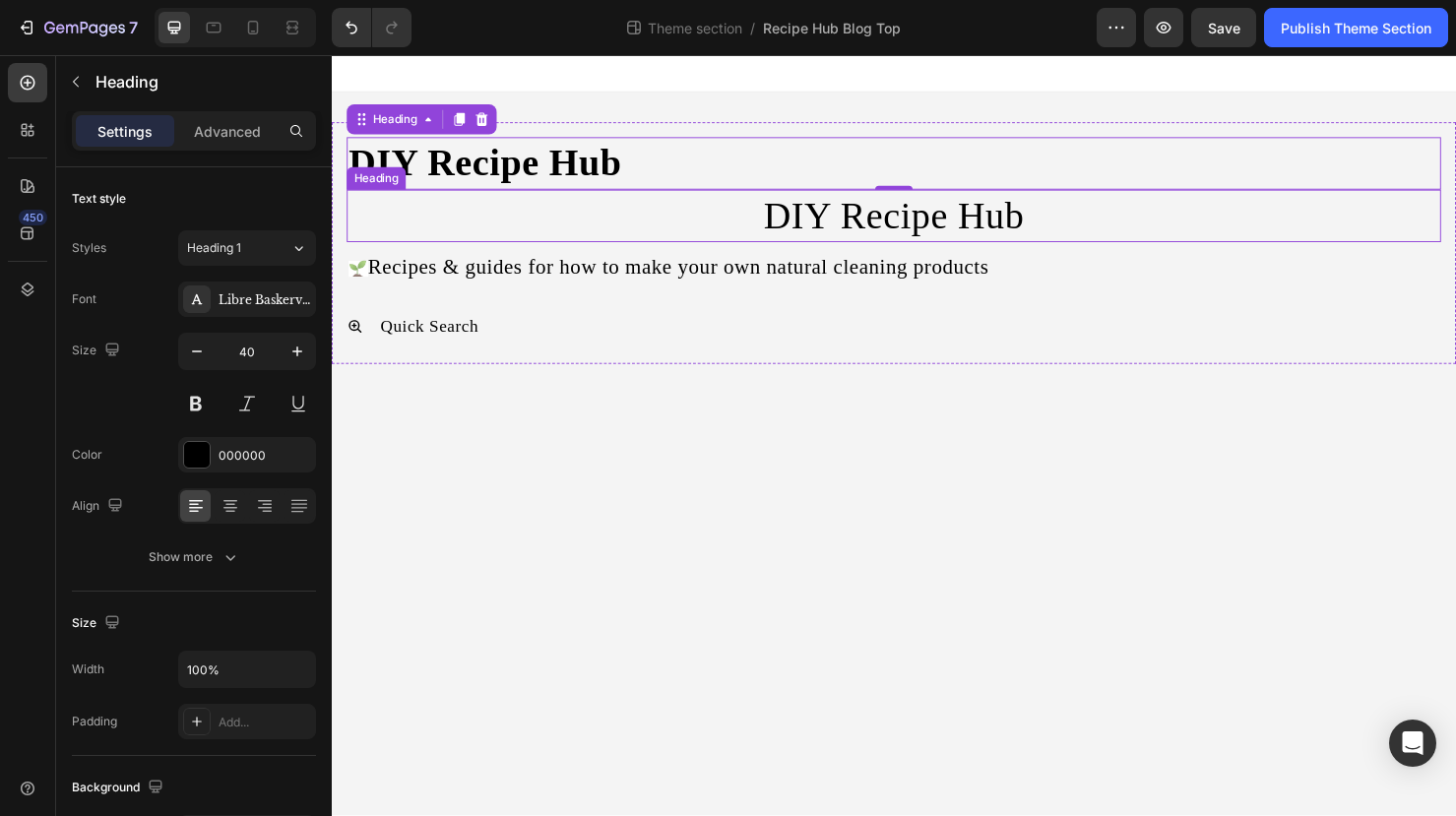 click on "DIY Recipe Hub" at bounding box center [922, 224] 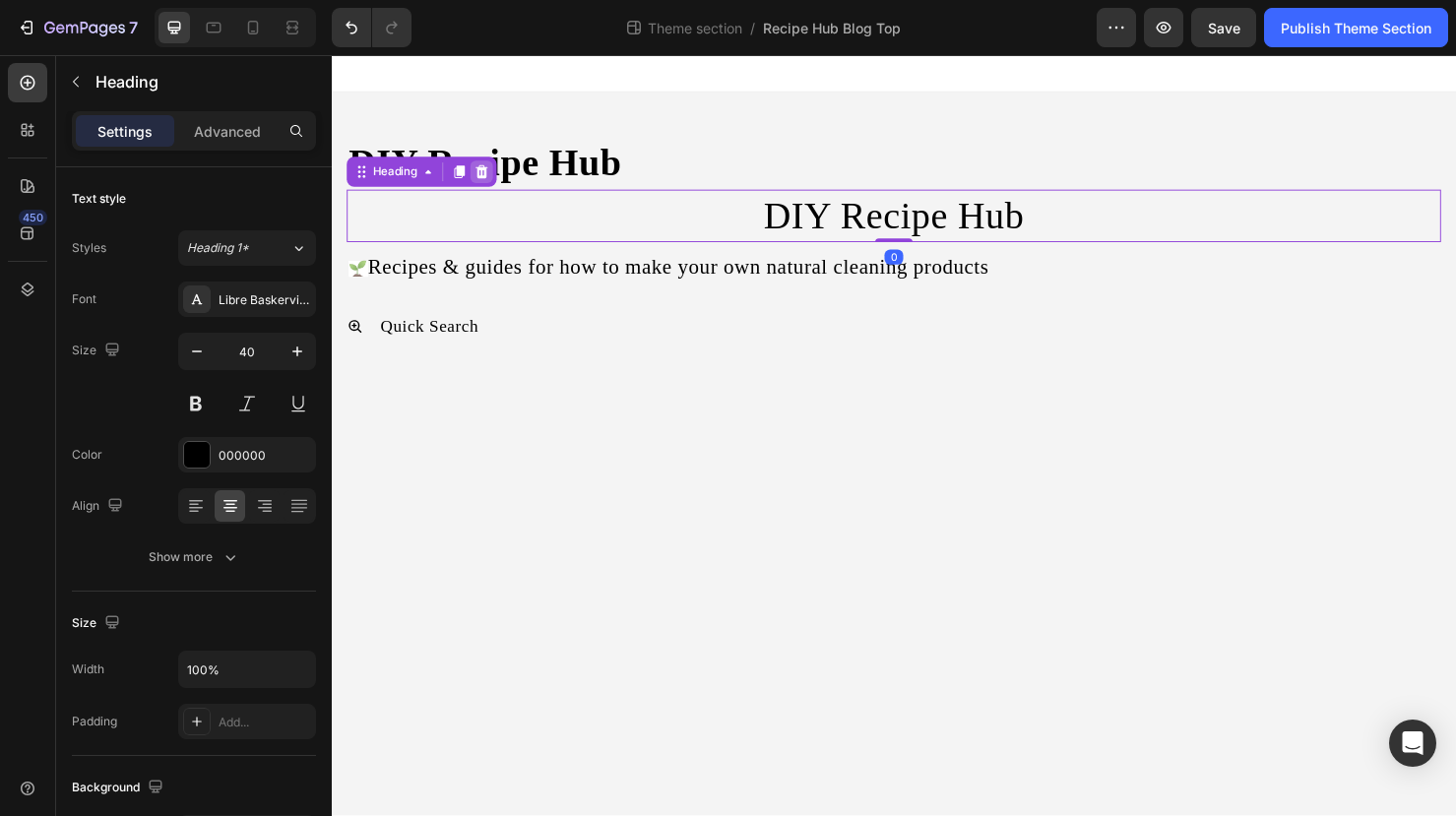 click 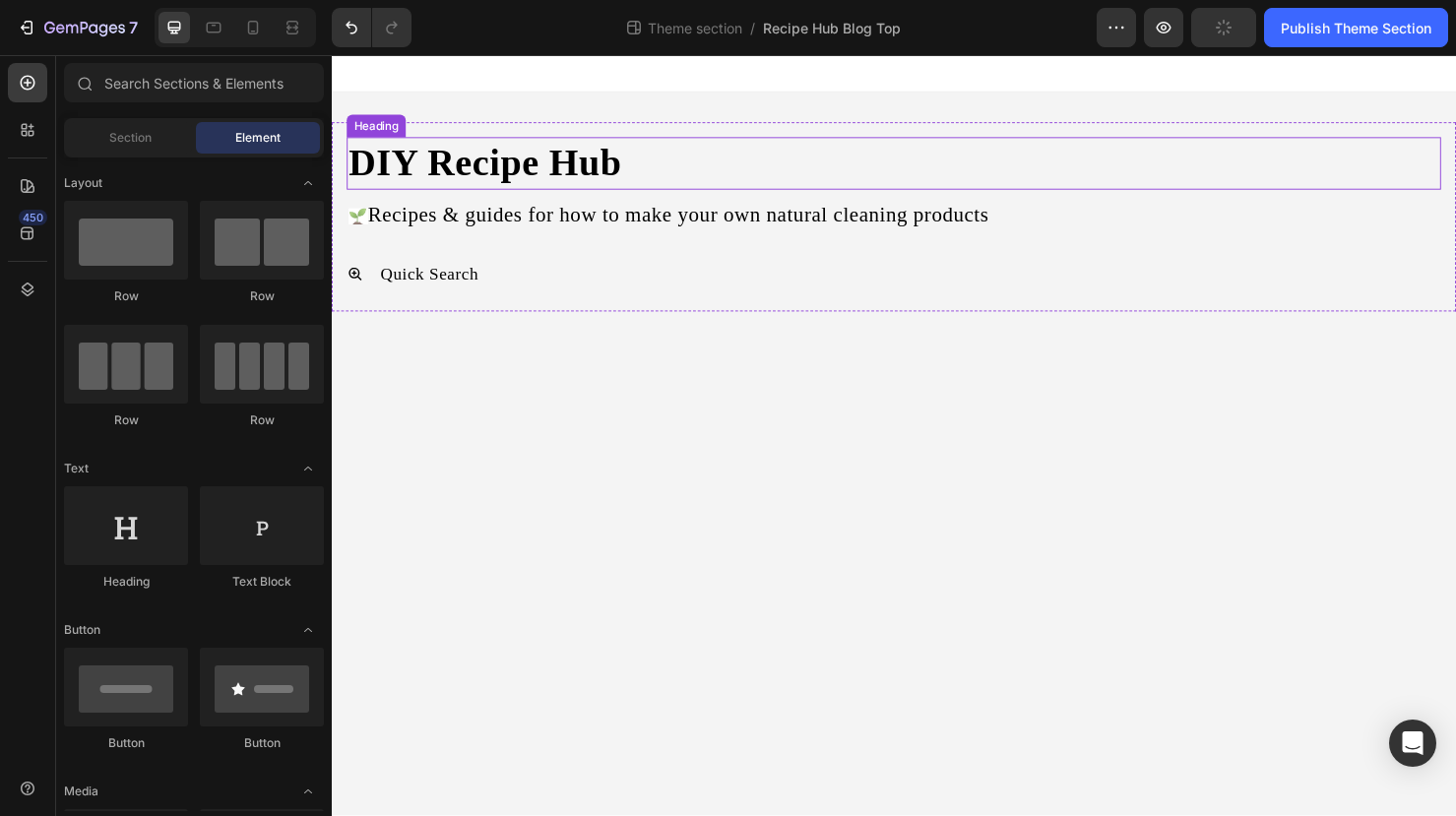 click on "DIY Recipe Hub" at bounding box center [922, 169] 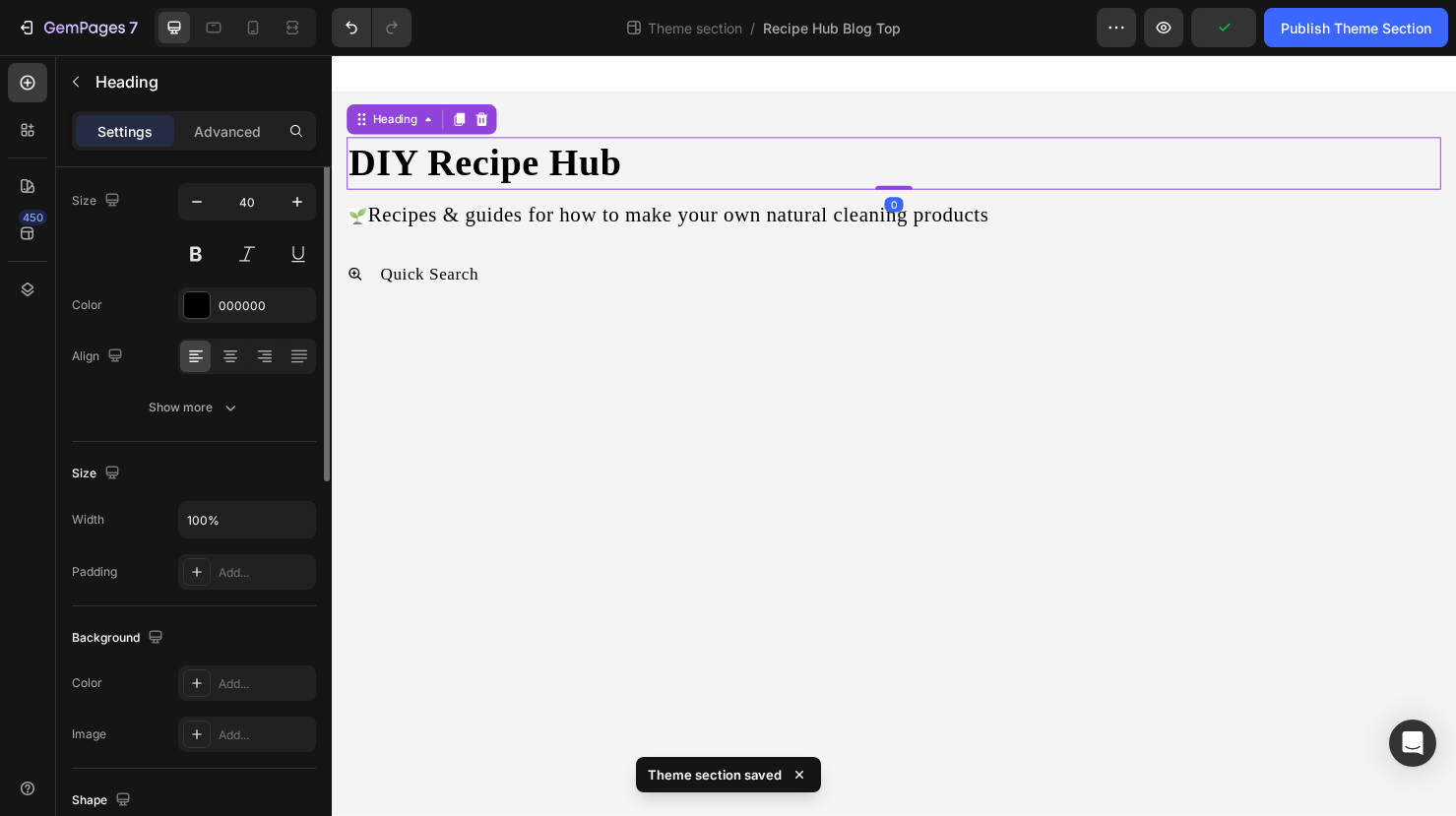 scroll, scrollTop: 168, scrollLeft: 0, axis: vertical 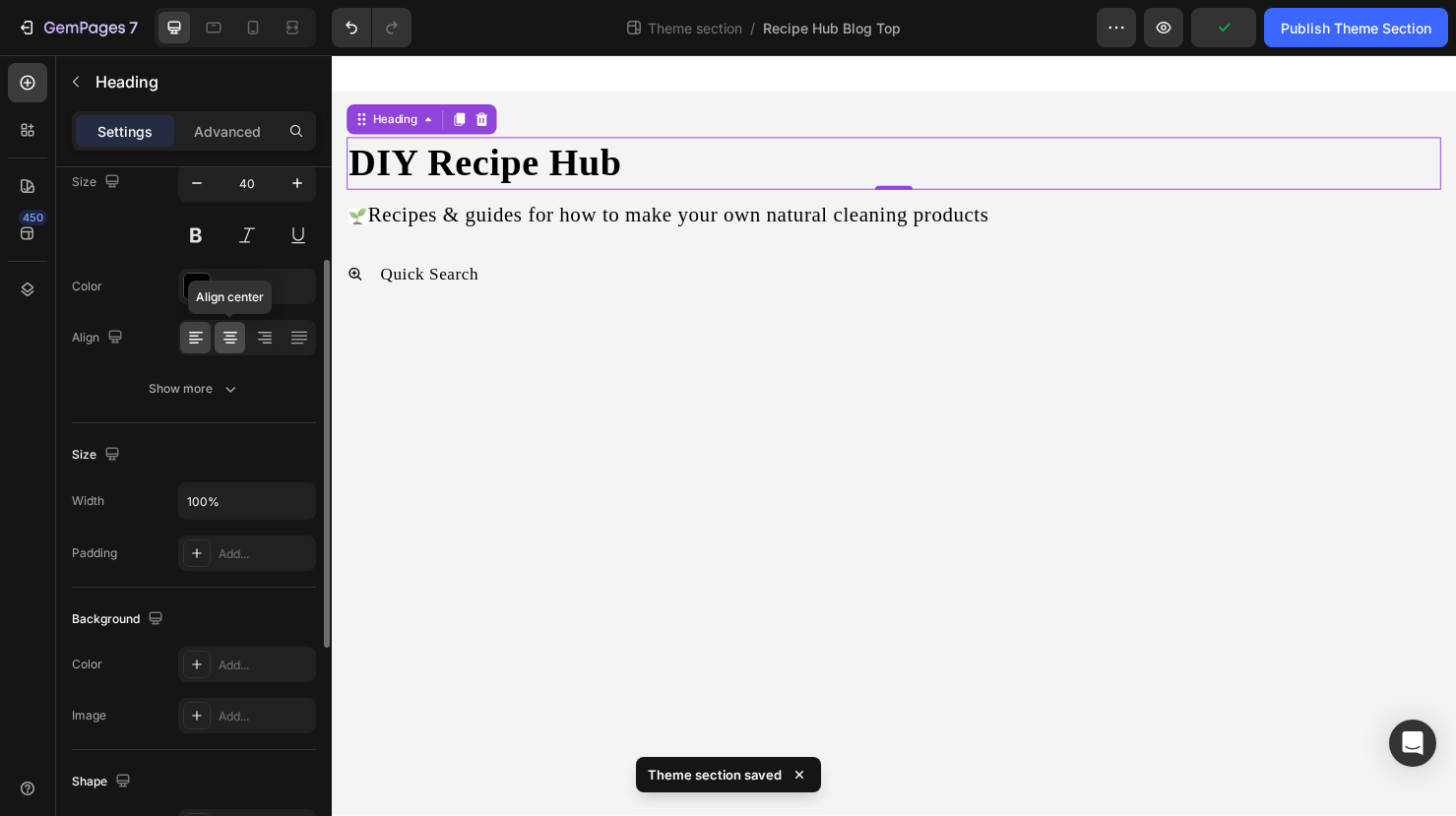 click 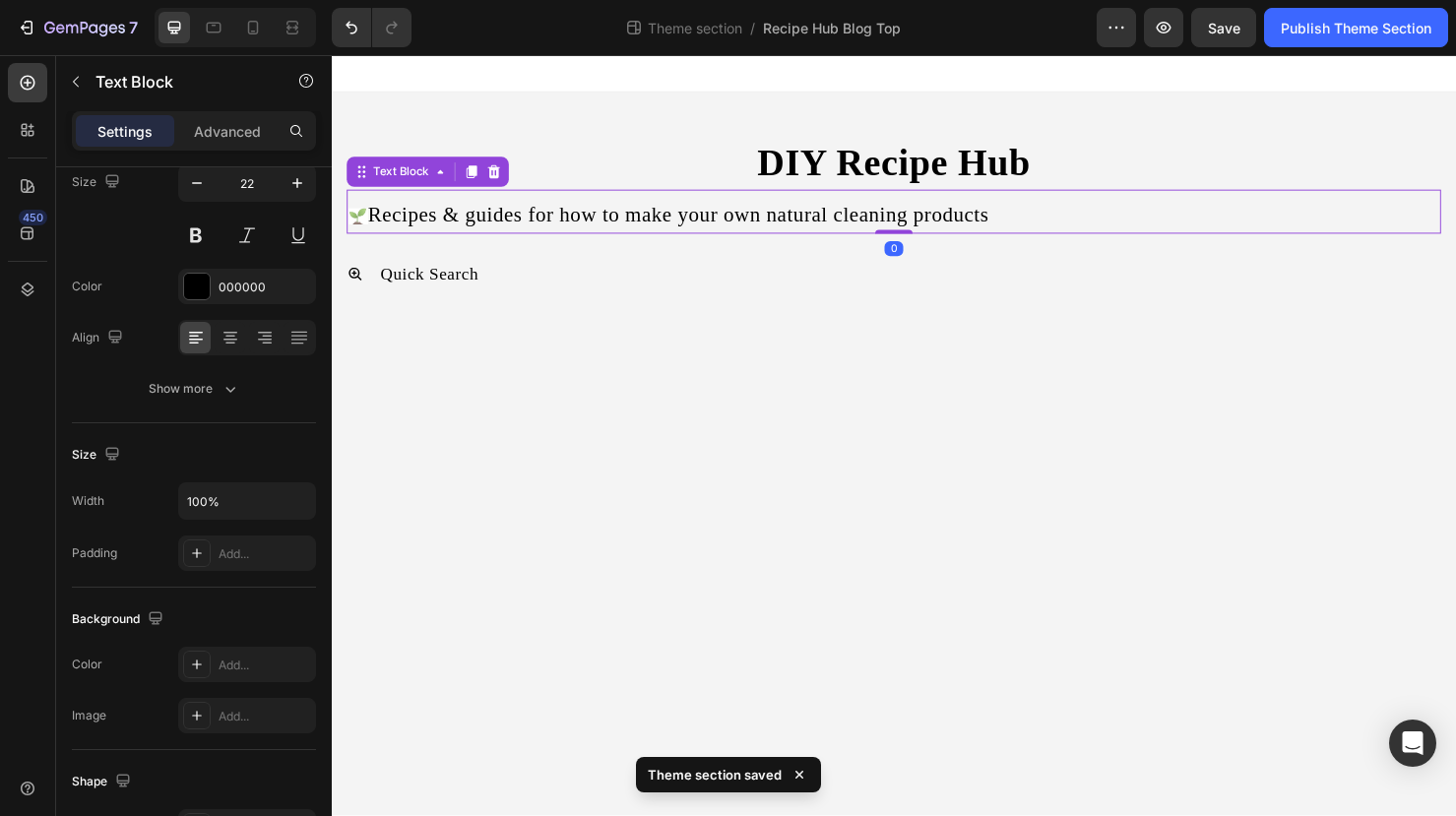 click on "🌱  Recipes & guides for how to make your own natural cleaning products" at bounding box center (922, 224) 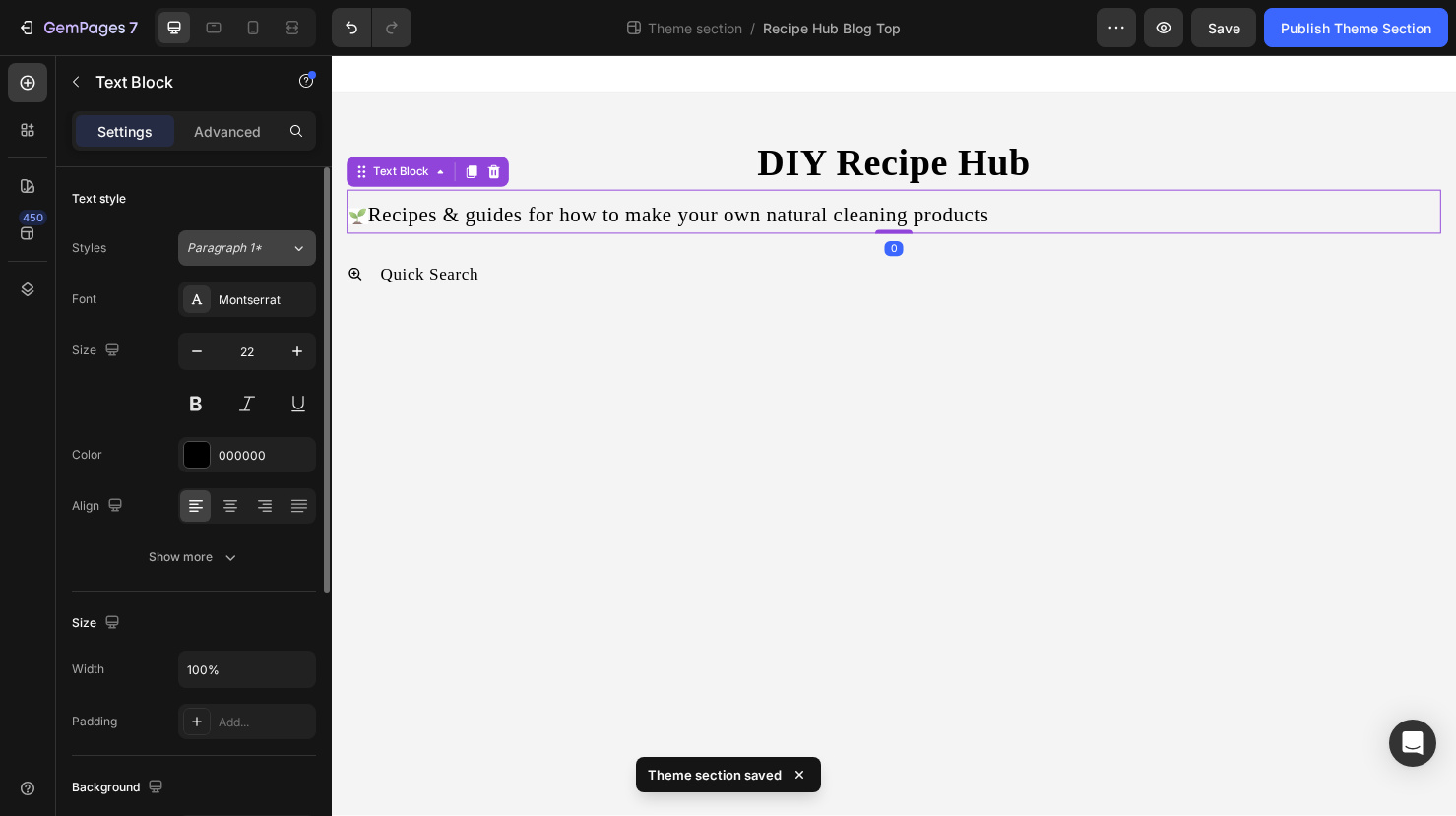 click on "Paragraph 1*" at bounding box center (238, 248) 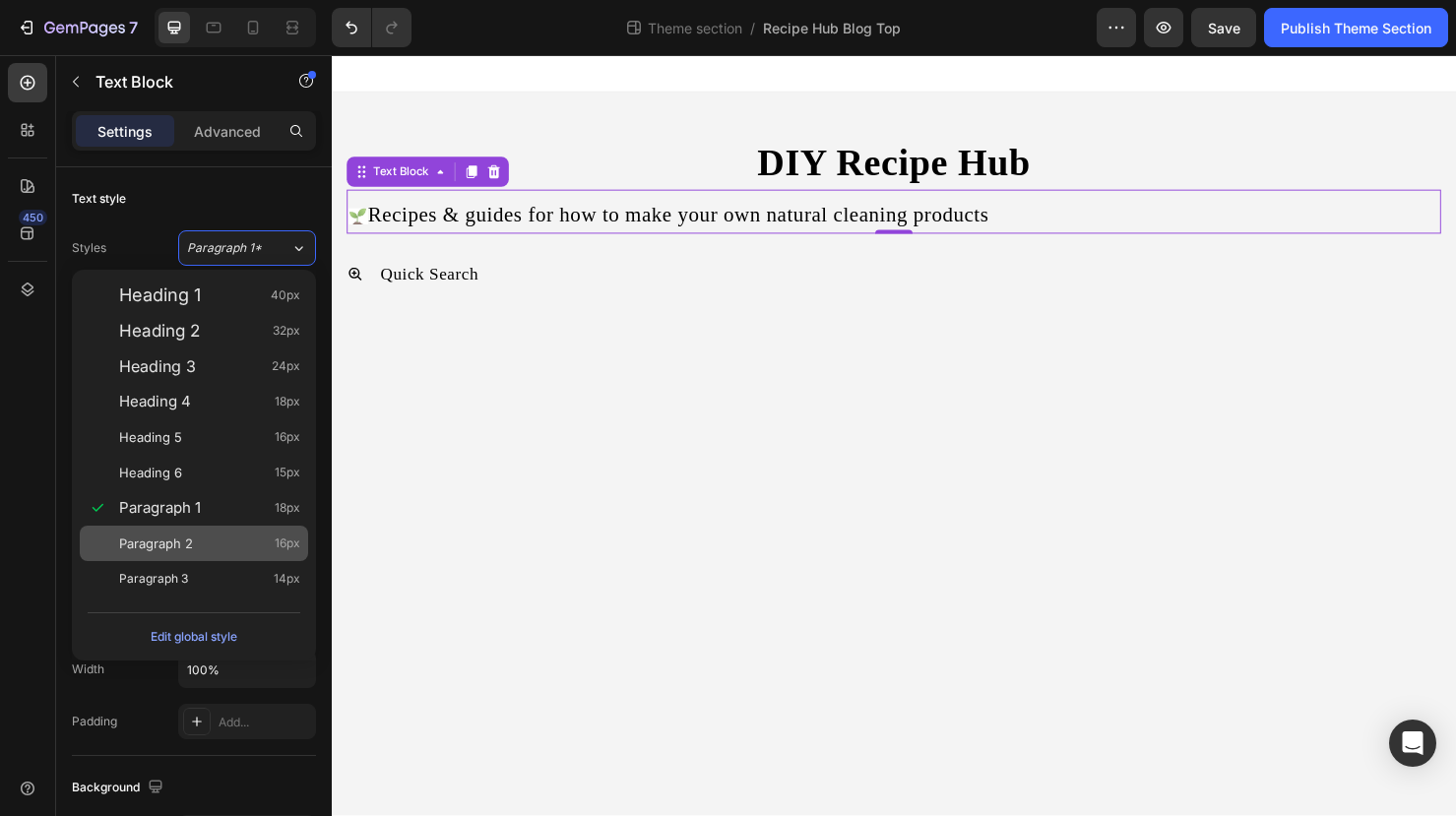 click on "Paragraph 2" at bounding box center (156, 543) 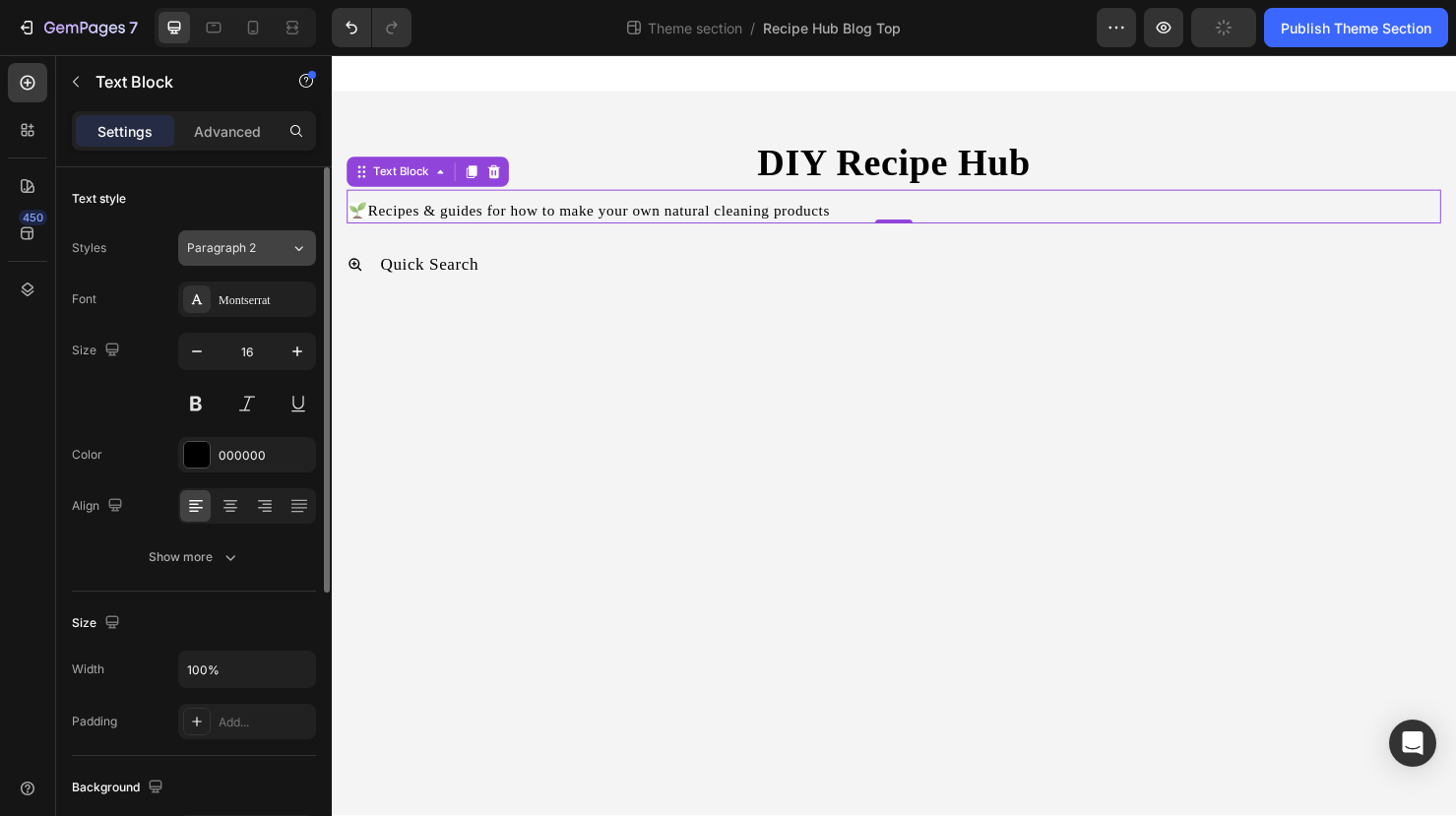 click on "Paragraph 2" 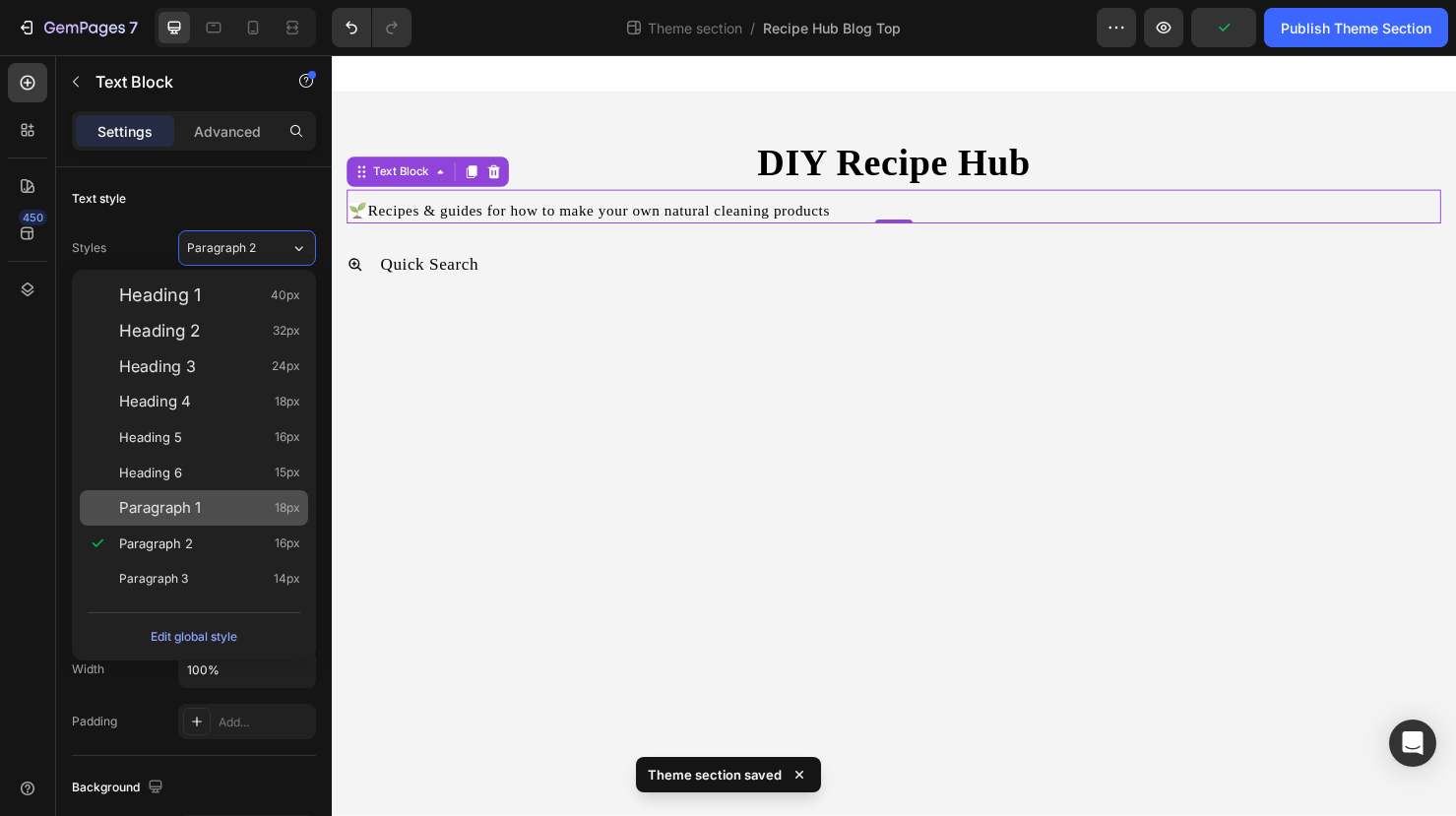 click on "Paragraph 1" at bounding box center (159, 508) 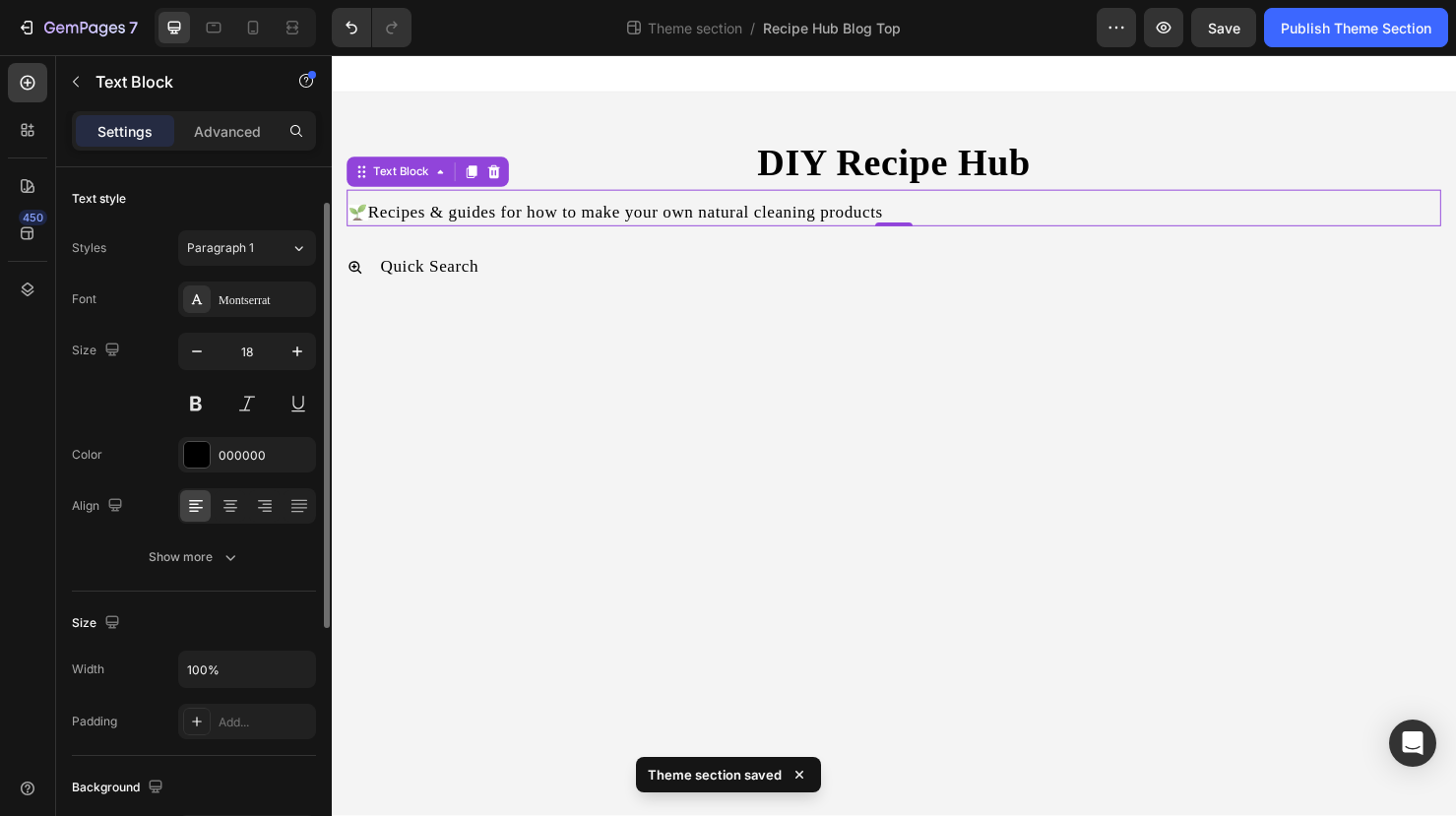 scroll, scrollTop: 55, scrollLeft: 0, axis: vertical 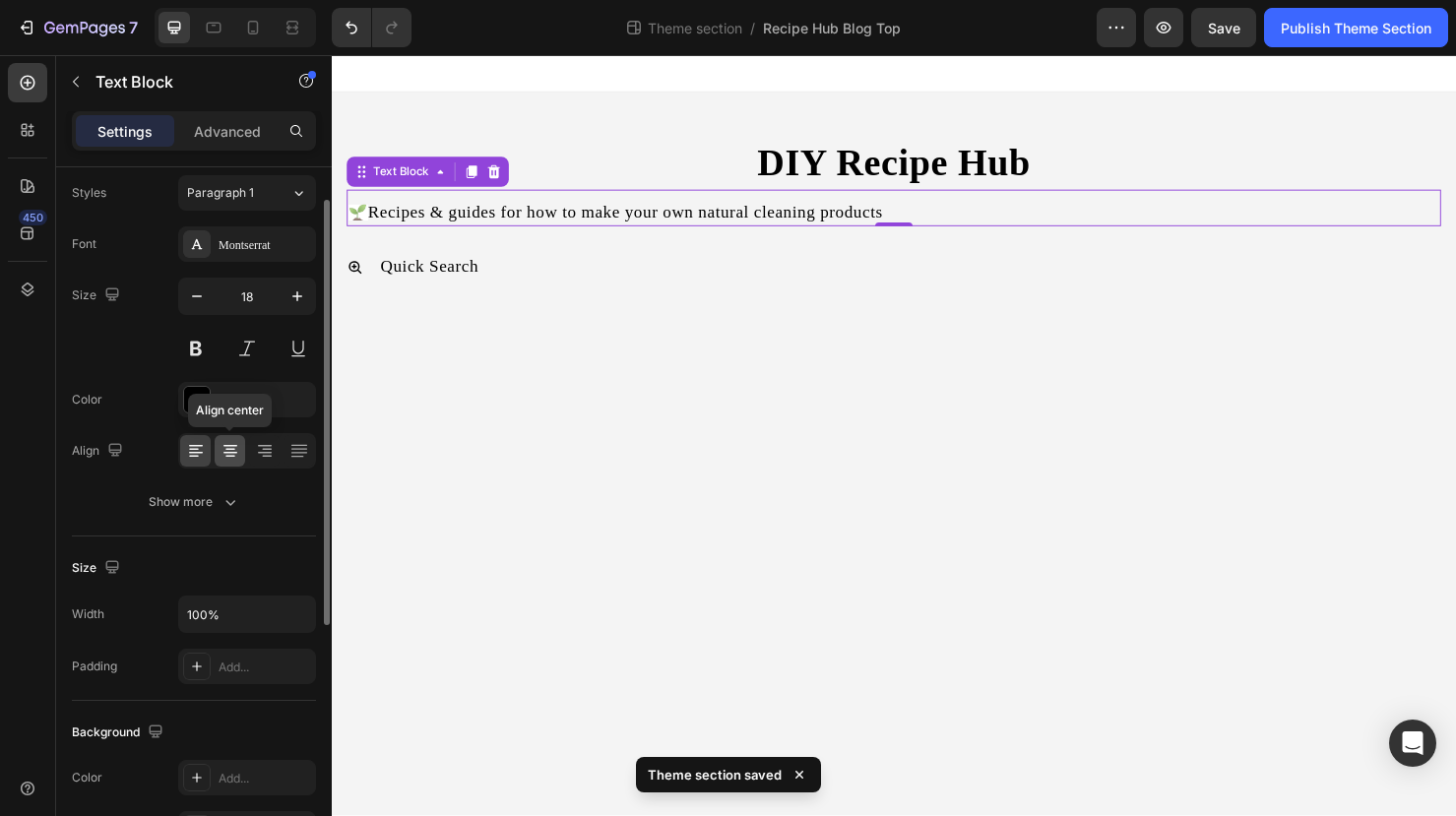 click 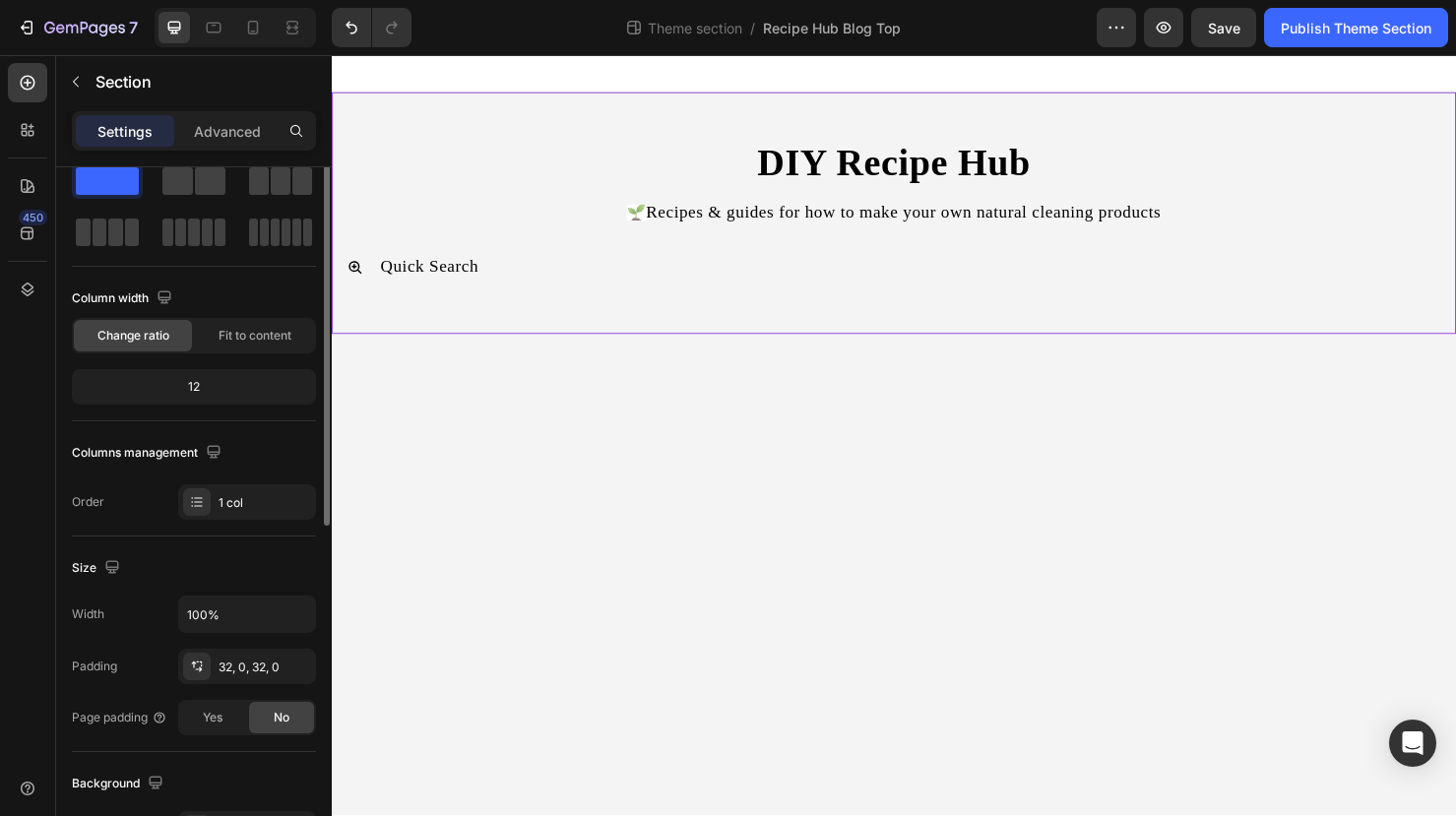 click on "DIY Recipe Hub Heading 🌱  Recipes & guides for how to make your own natural cleaning products Text Block
Quick Search Accordion Row" at bounding box center [922, 221] 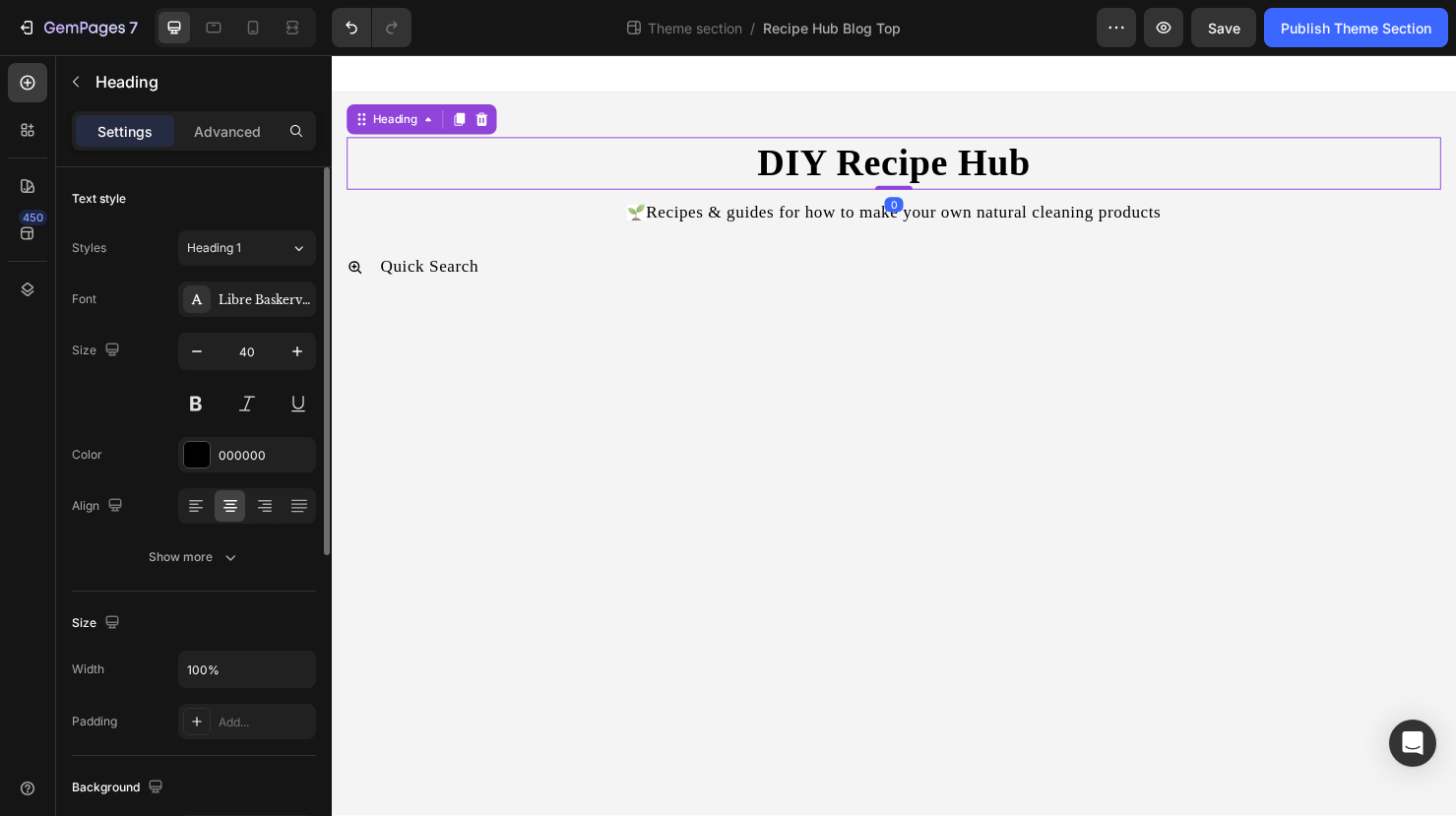 click on "DIY Recipe Hub" at bounding box center [922, 169] 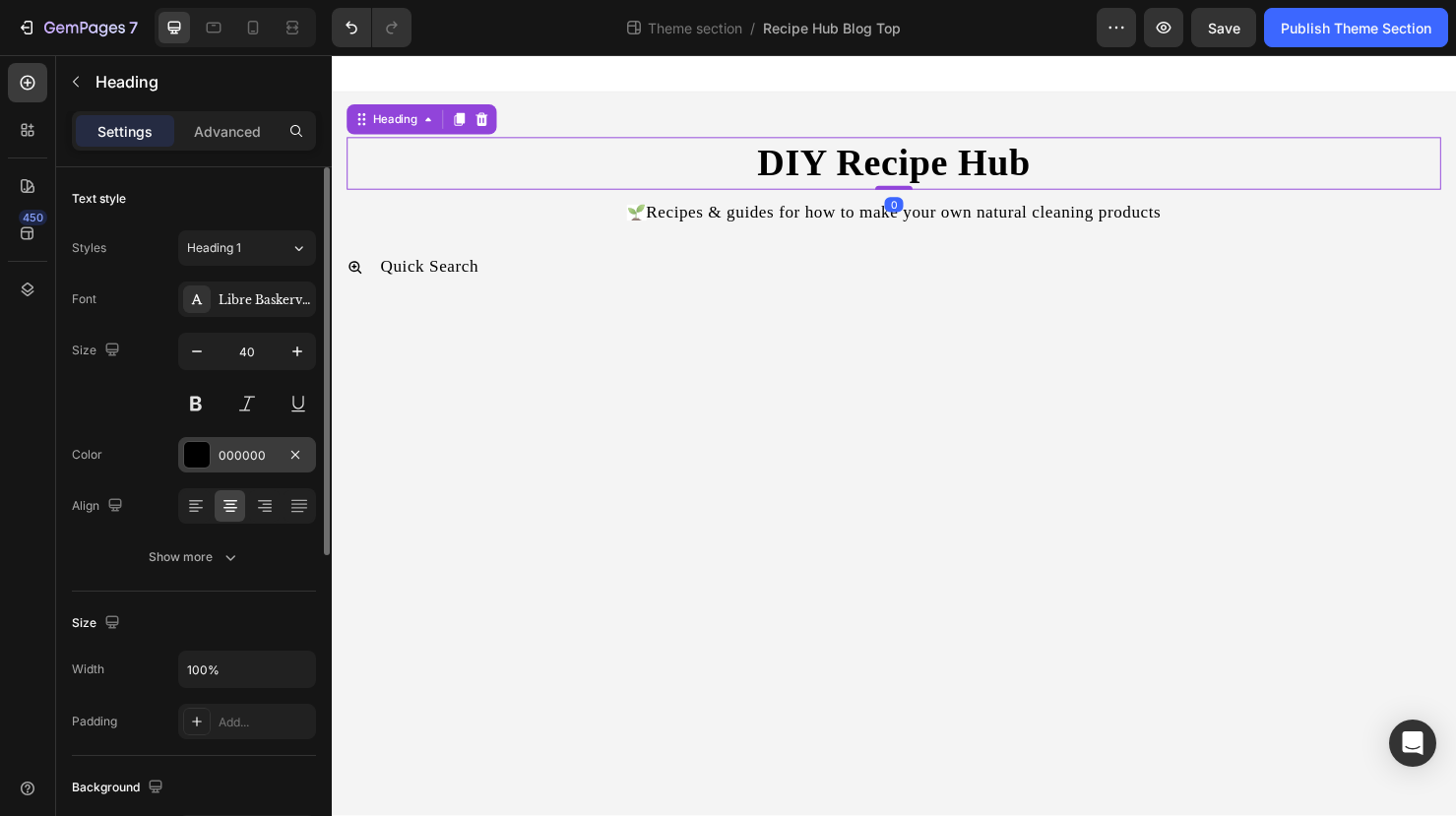 click at bounding box center (197, 455) 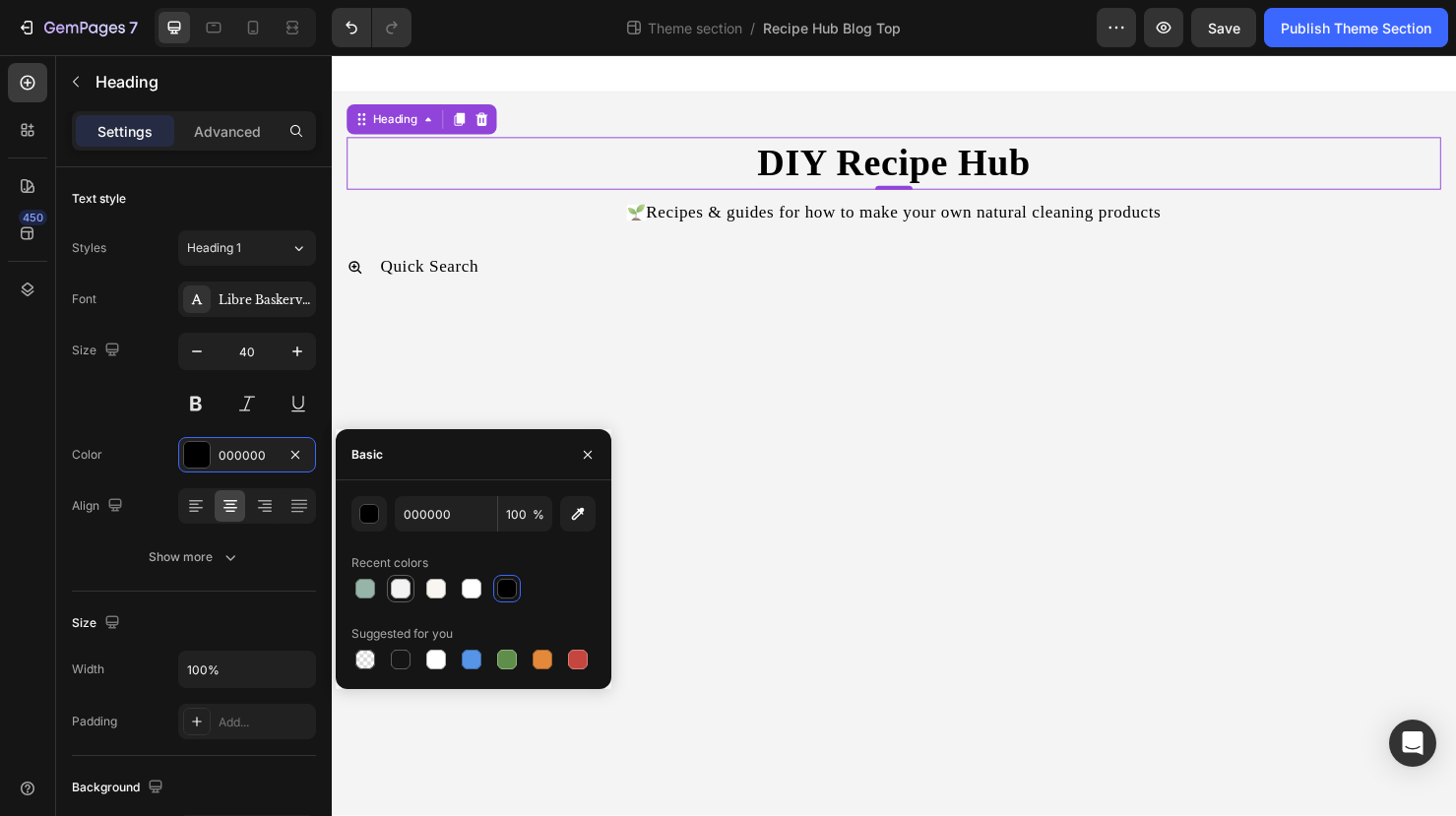 click at bounding box center (401, 589) 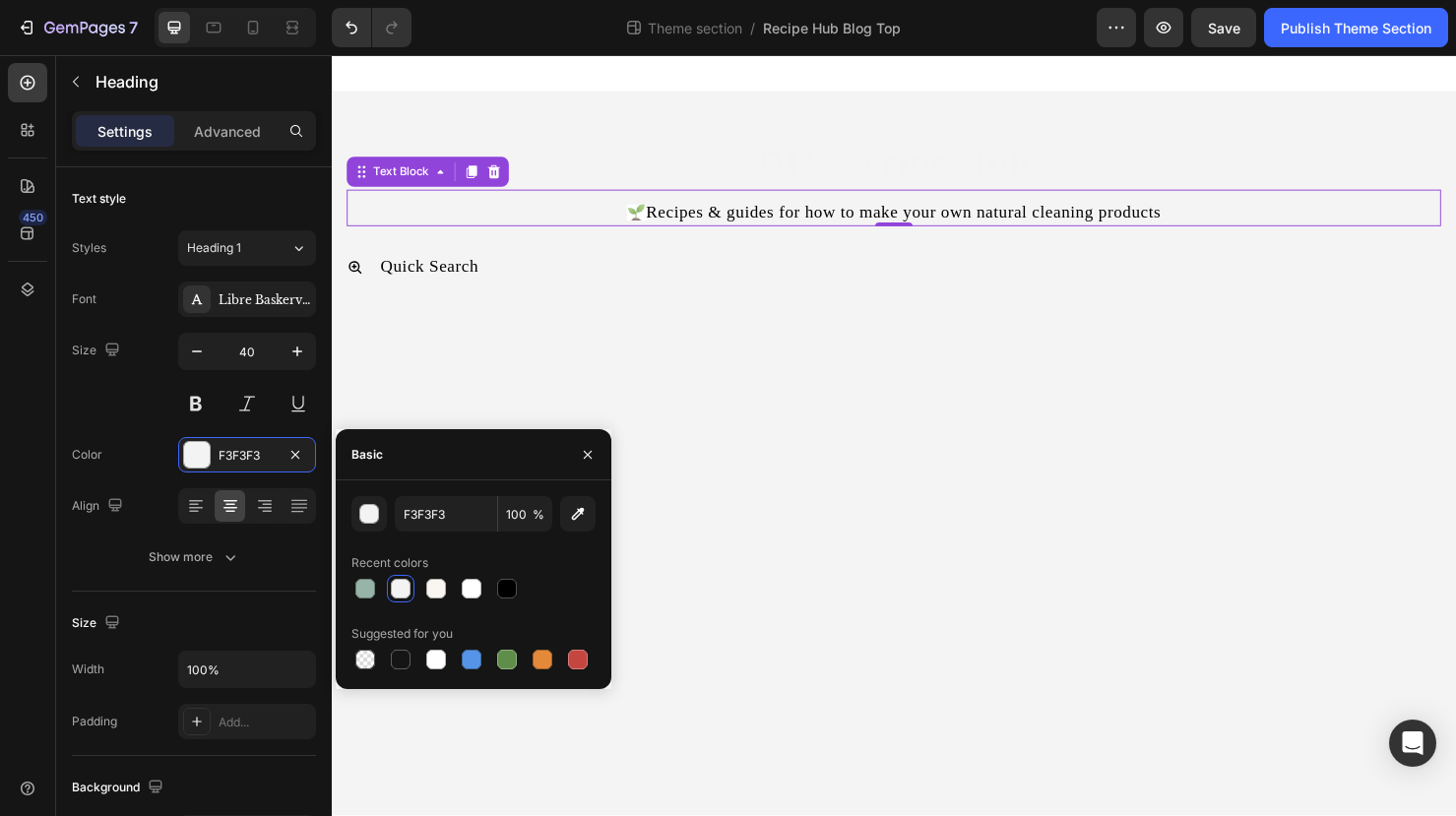 click on "🌱  Recipes & guides for how to make your own natural cleaning products" at bounding box center (922, 220) 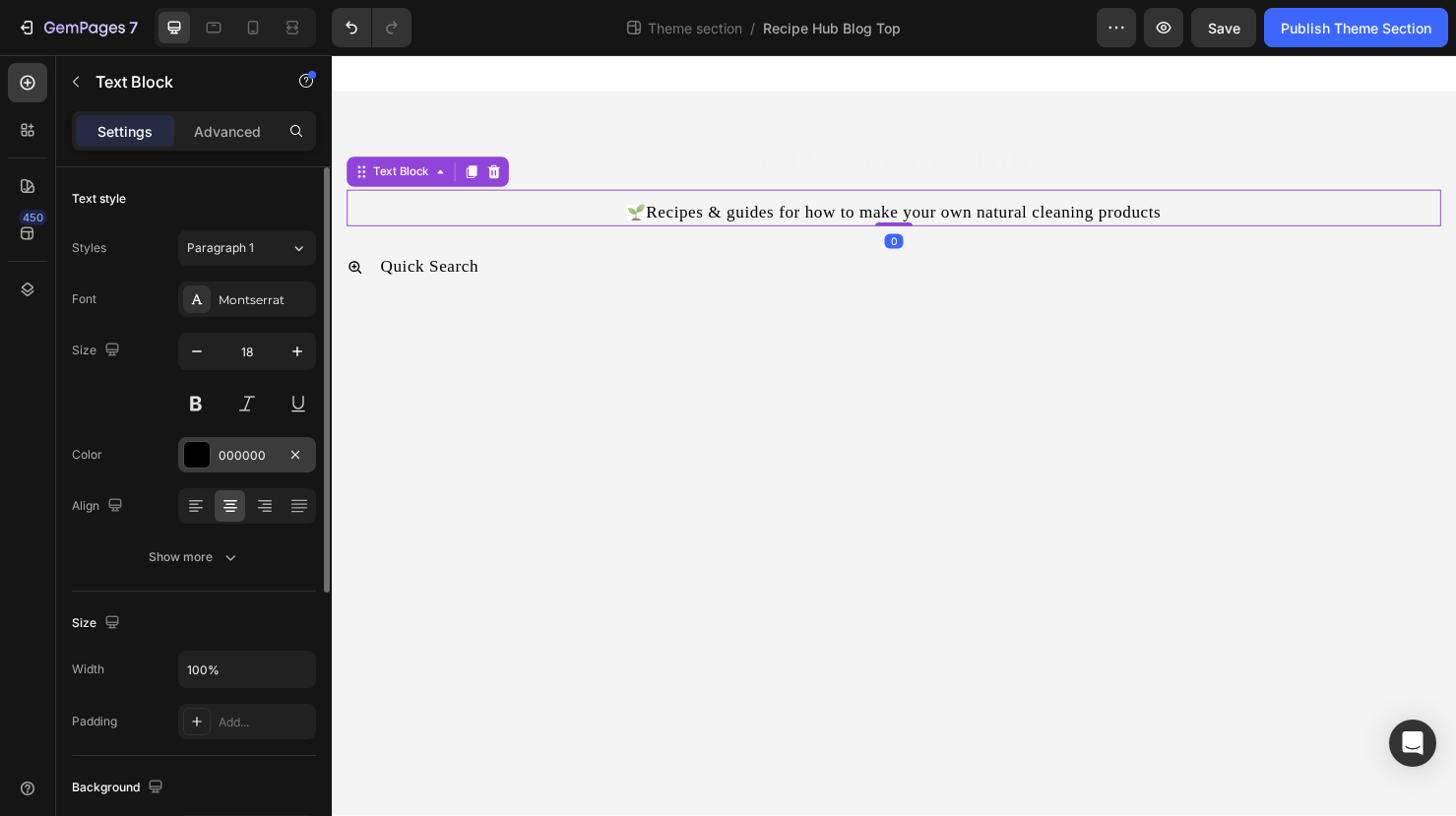 click at bounding box center (197, 455) 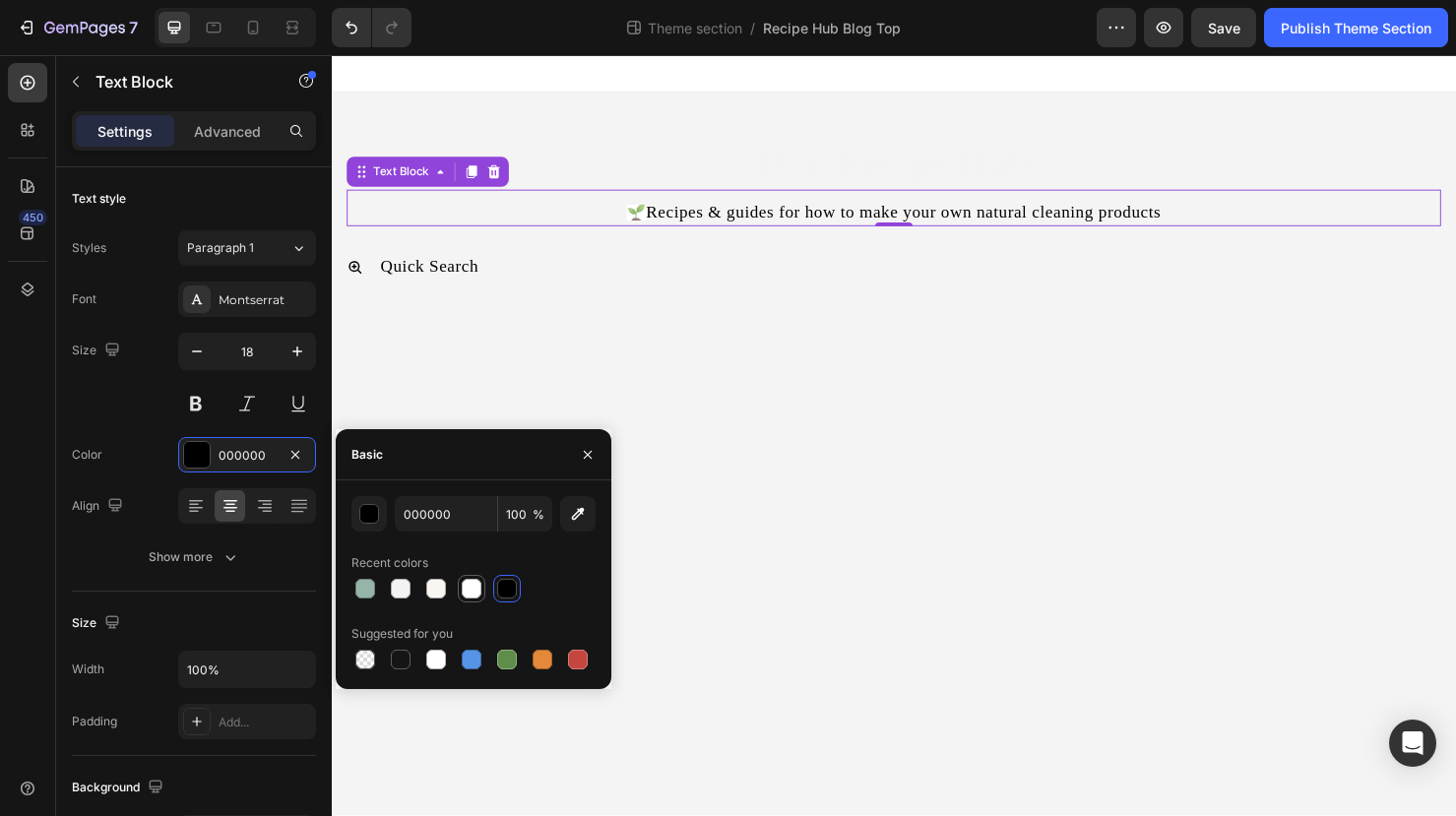 click at bounding box center (472, 589) 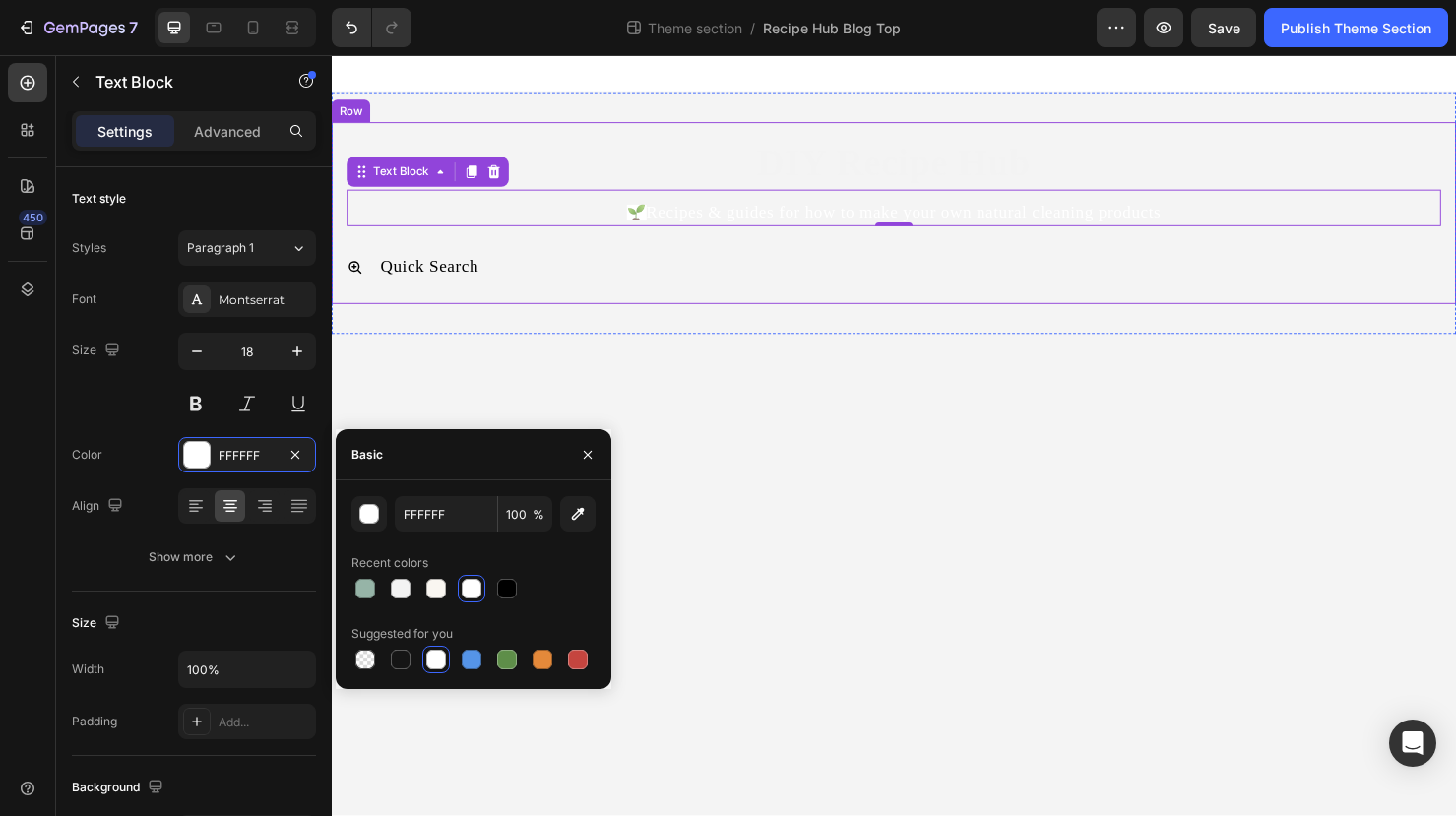 click on "DIY Recipe Hub Heading 🌱  Recipes & guides for how to make your own natural cleaning products Text Block   0
Quick Search Accordion Row" at bounding box center [922, 221] 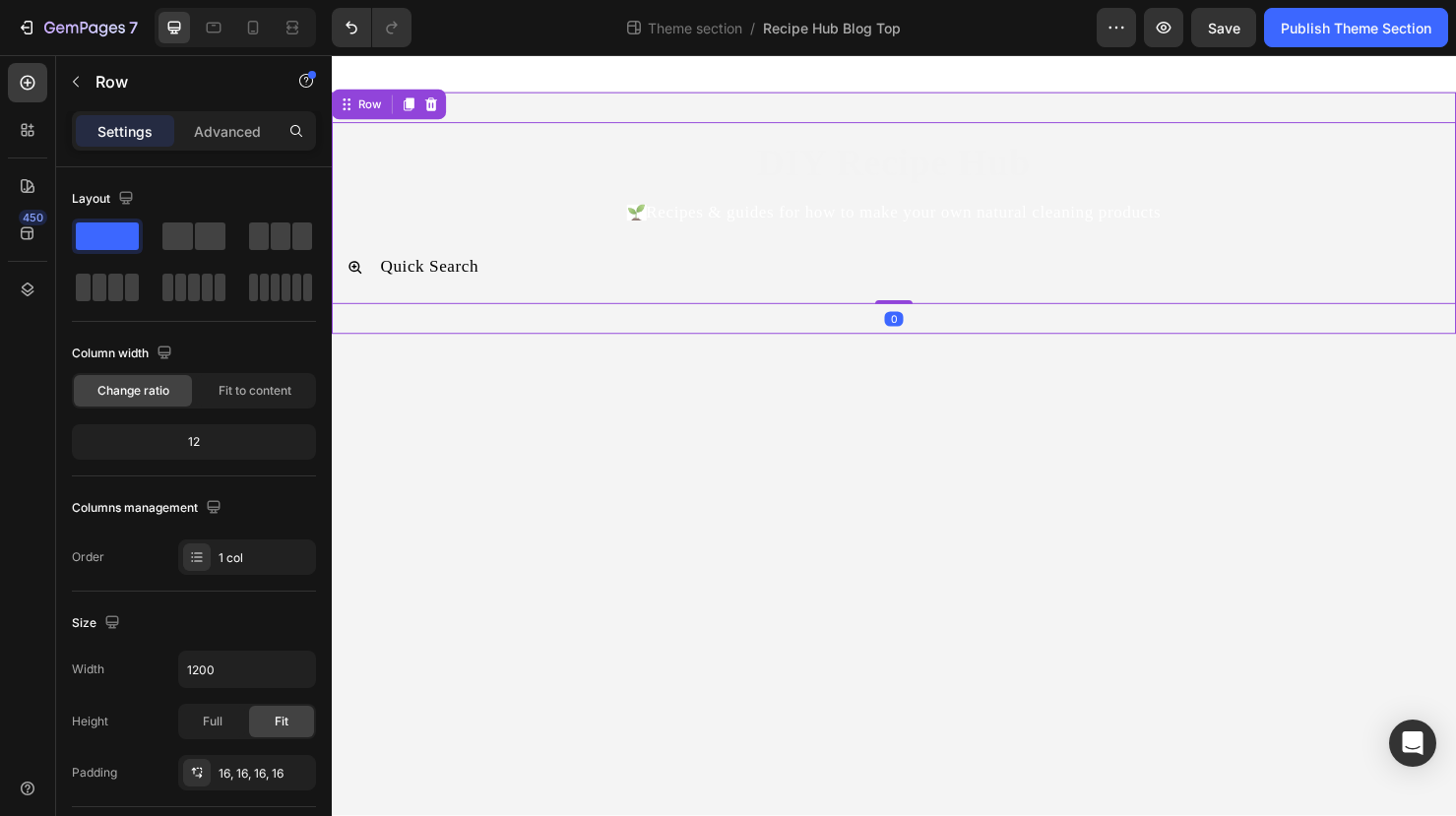 click on "DIY Recipe Hub Heading 🌱  Recipes & guides for how to make your own natural cleaning products Text Block
Quick Search Accordion Row   0" at bounding box center (922, 221) 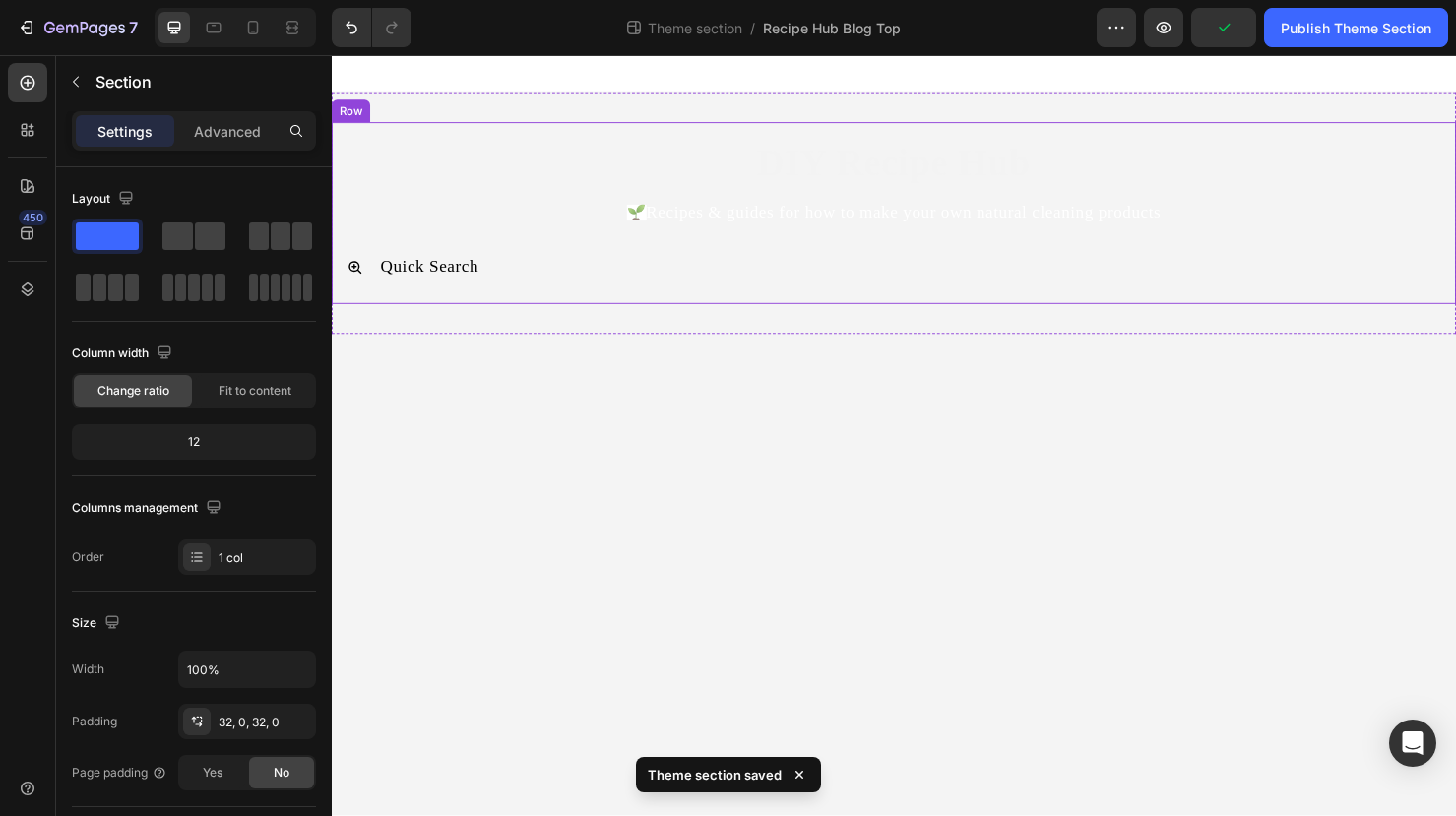 click on "DIY Recipe Hub Heading 🌱  Recipes & guides for how to make your own natural cleaning products Text Block
Quick Search Accordion Row" at bounding box center (922, 221) 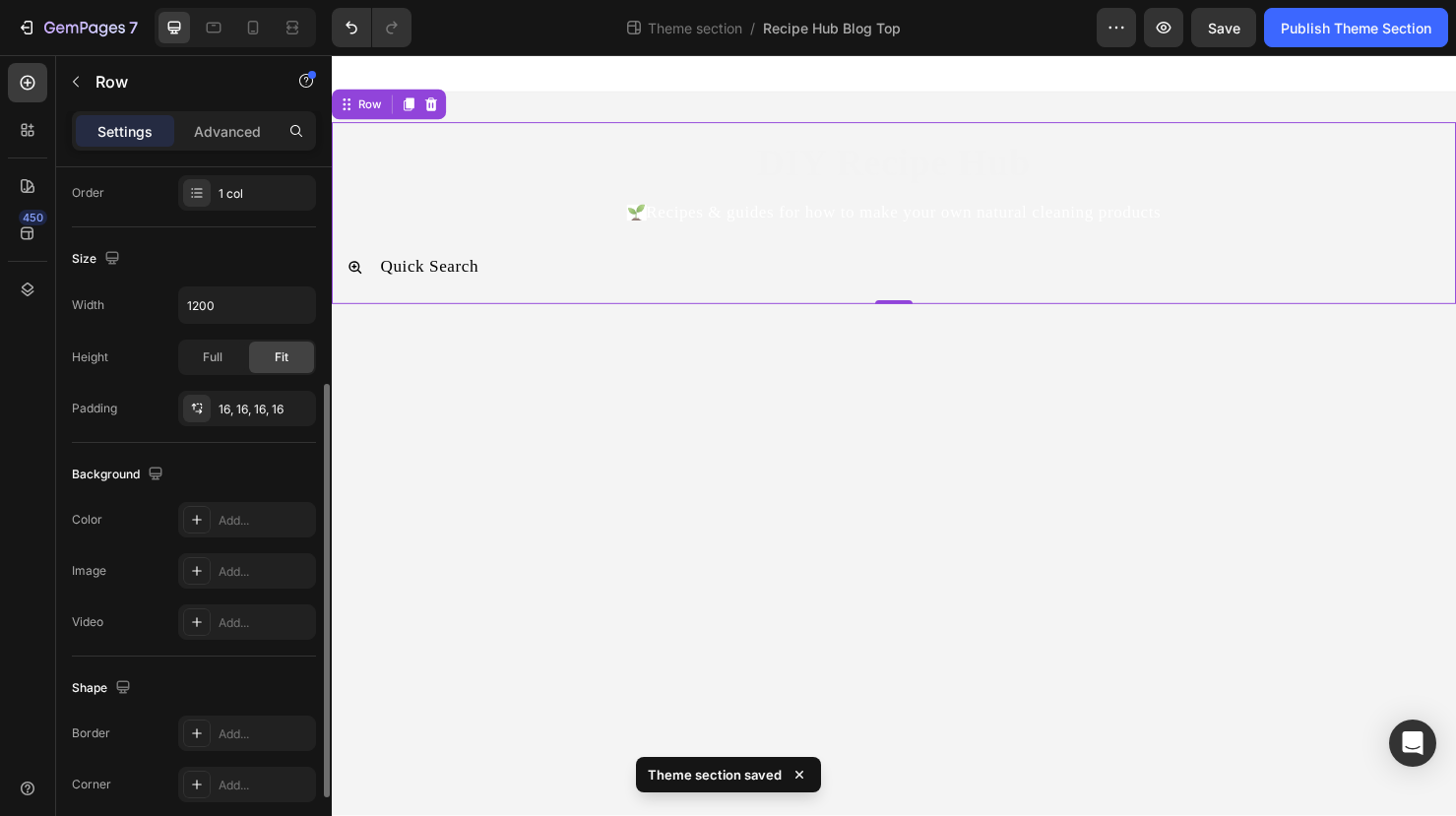 scroll, scrollTop: 369, scrollLeft: 0, axis: vertical 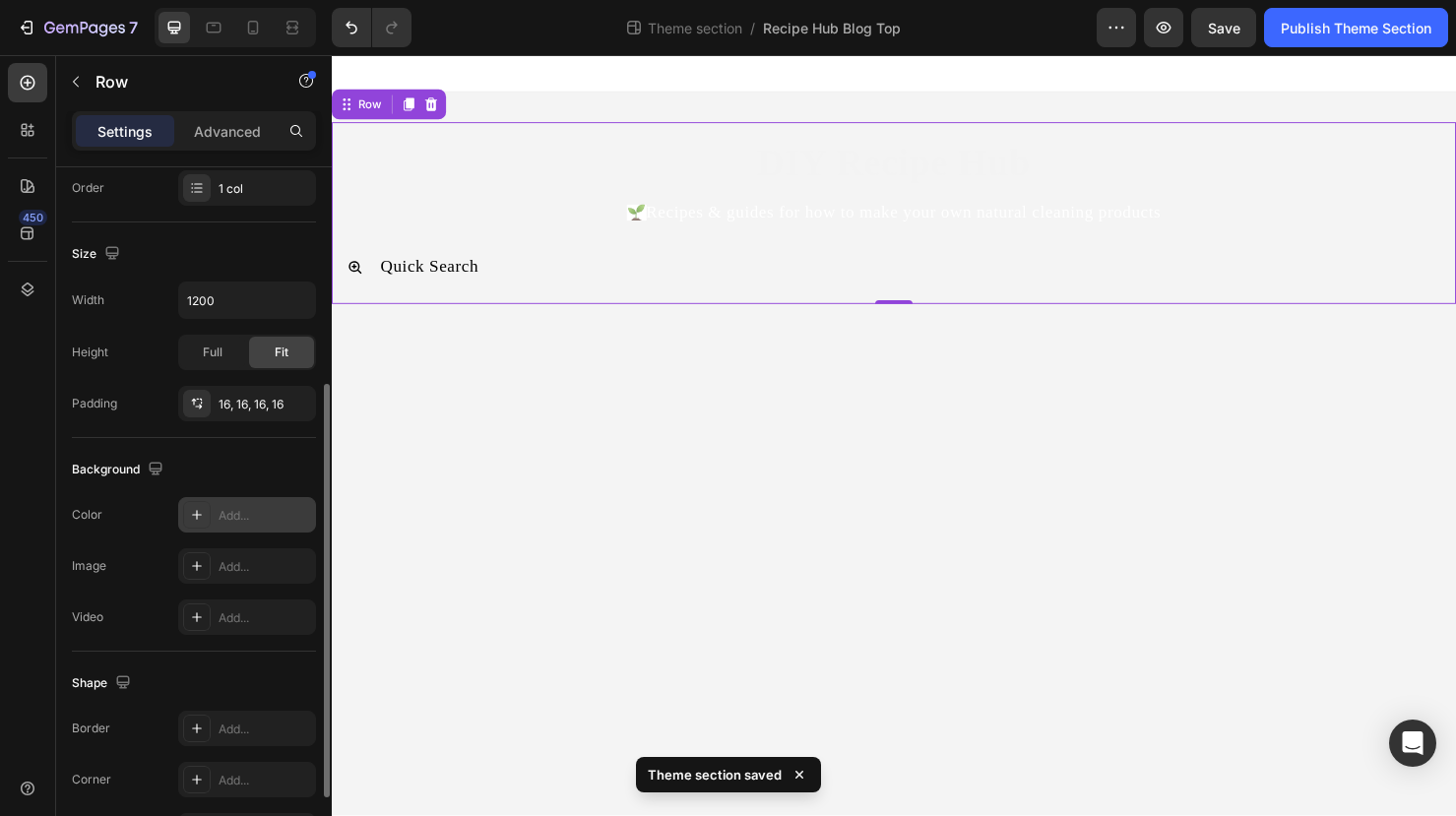 click 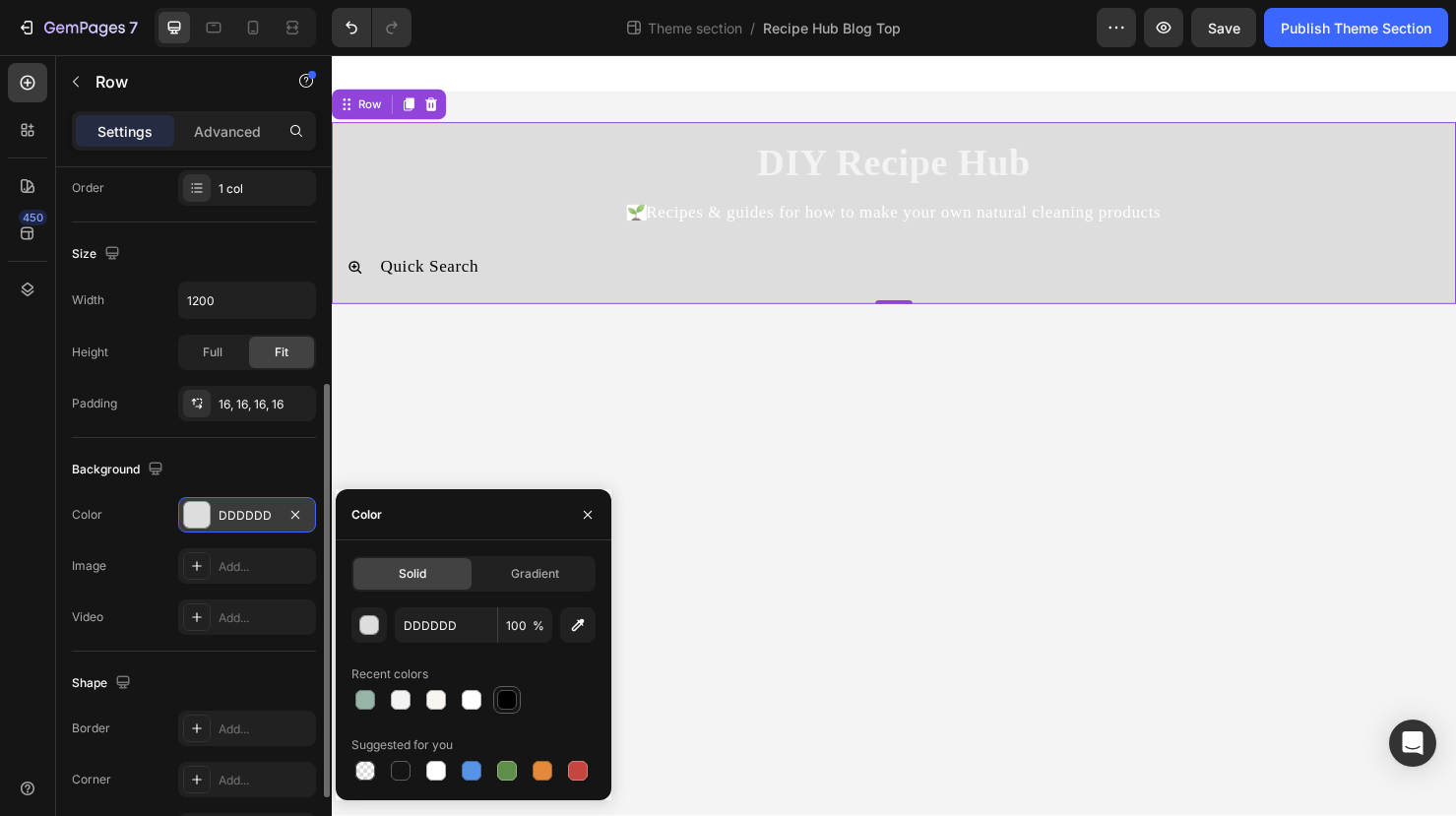 click at bounding box center (507, 700) 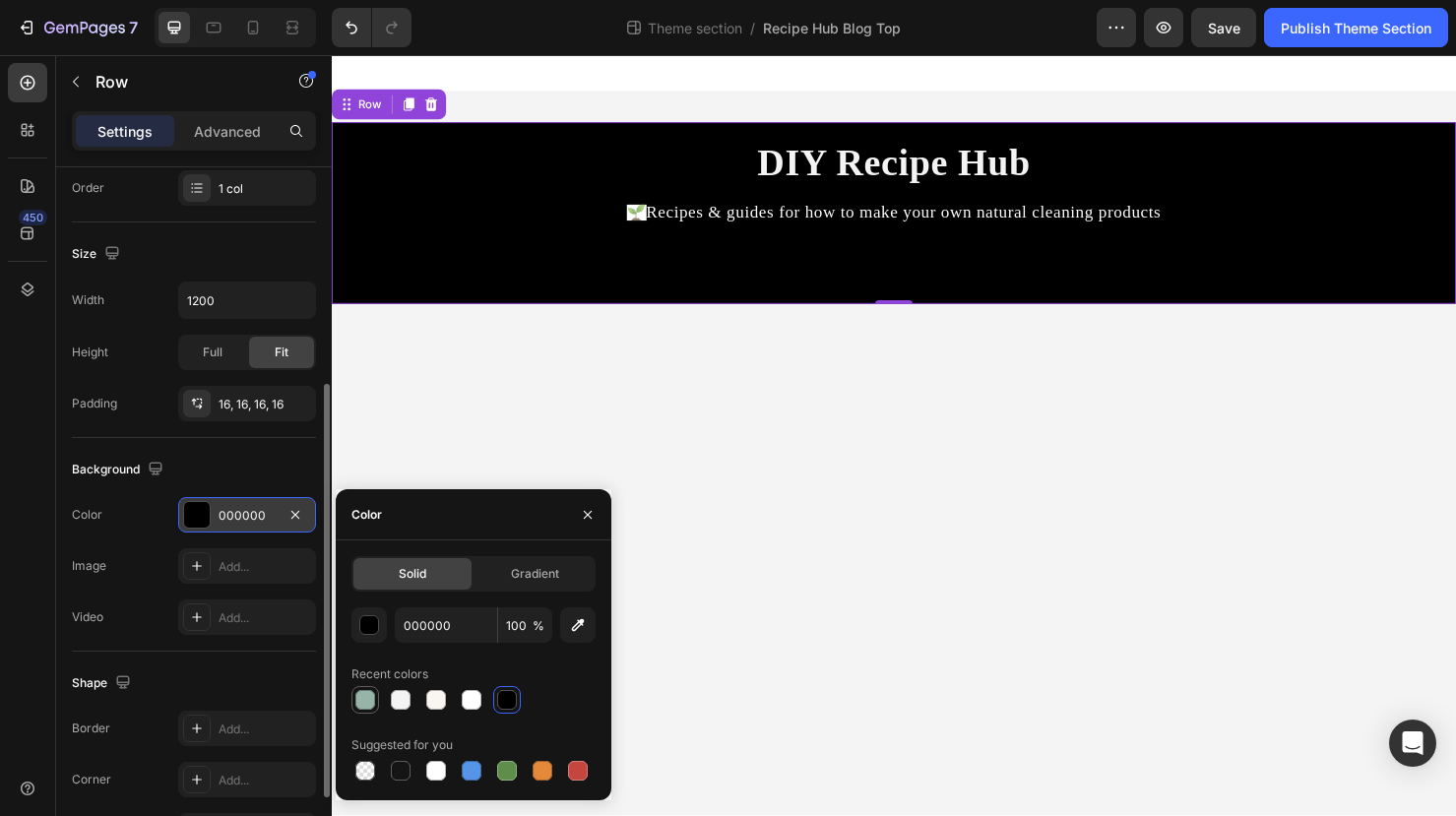 click at bounding box center [365, 700] 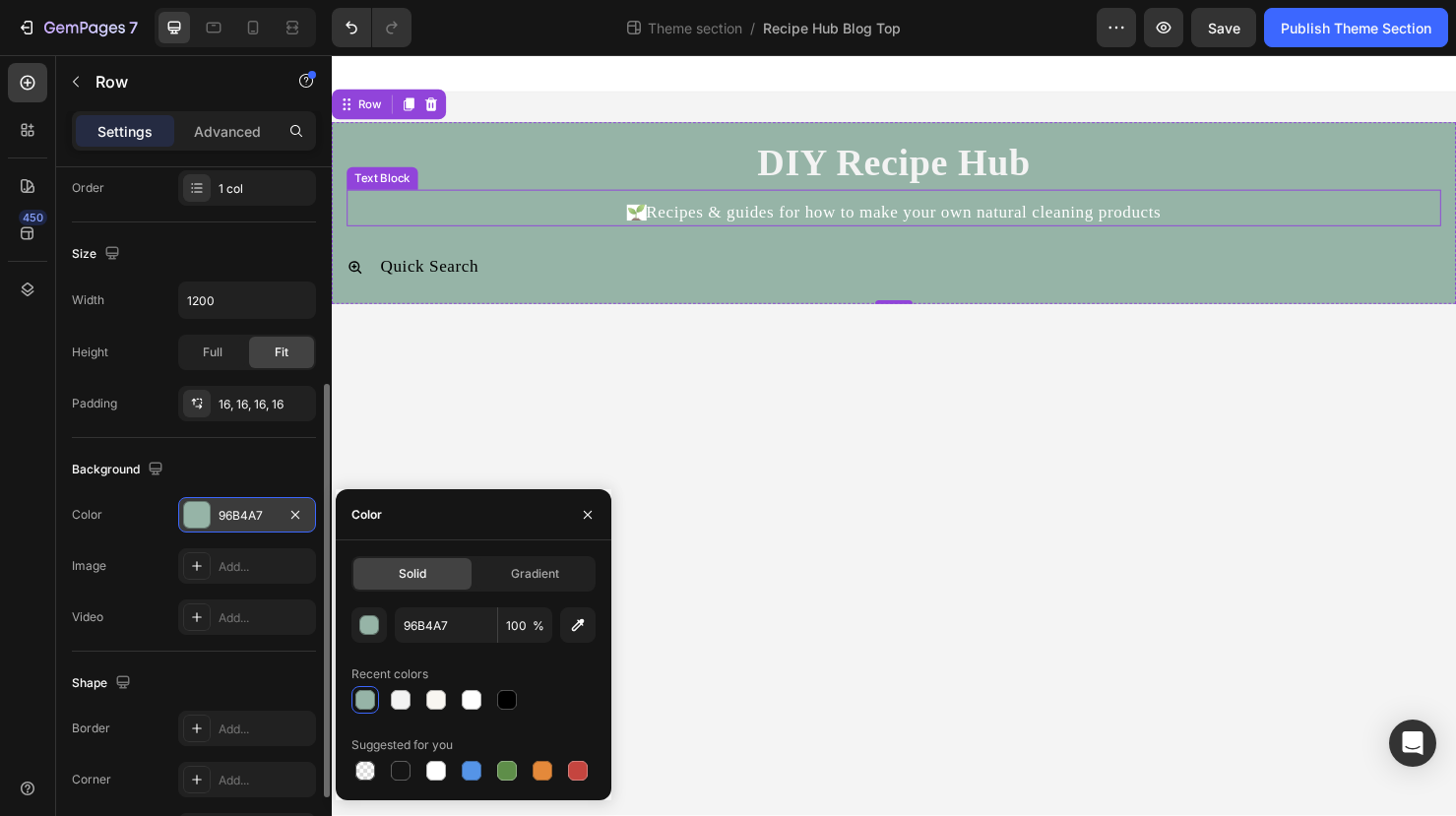 click on "🌱  Recipes & guides for how to make your own natural cleaning products" at bounding box center (922, 220) 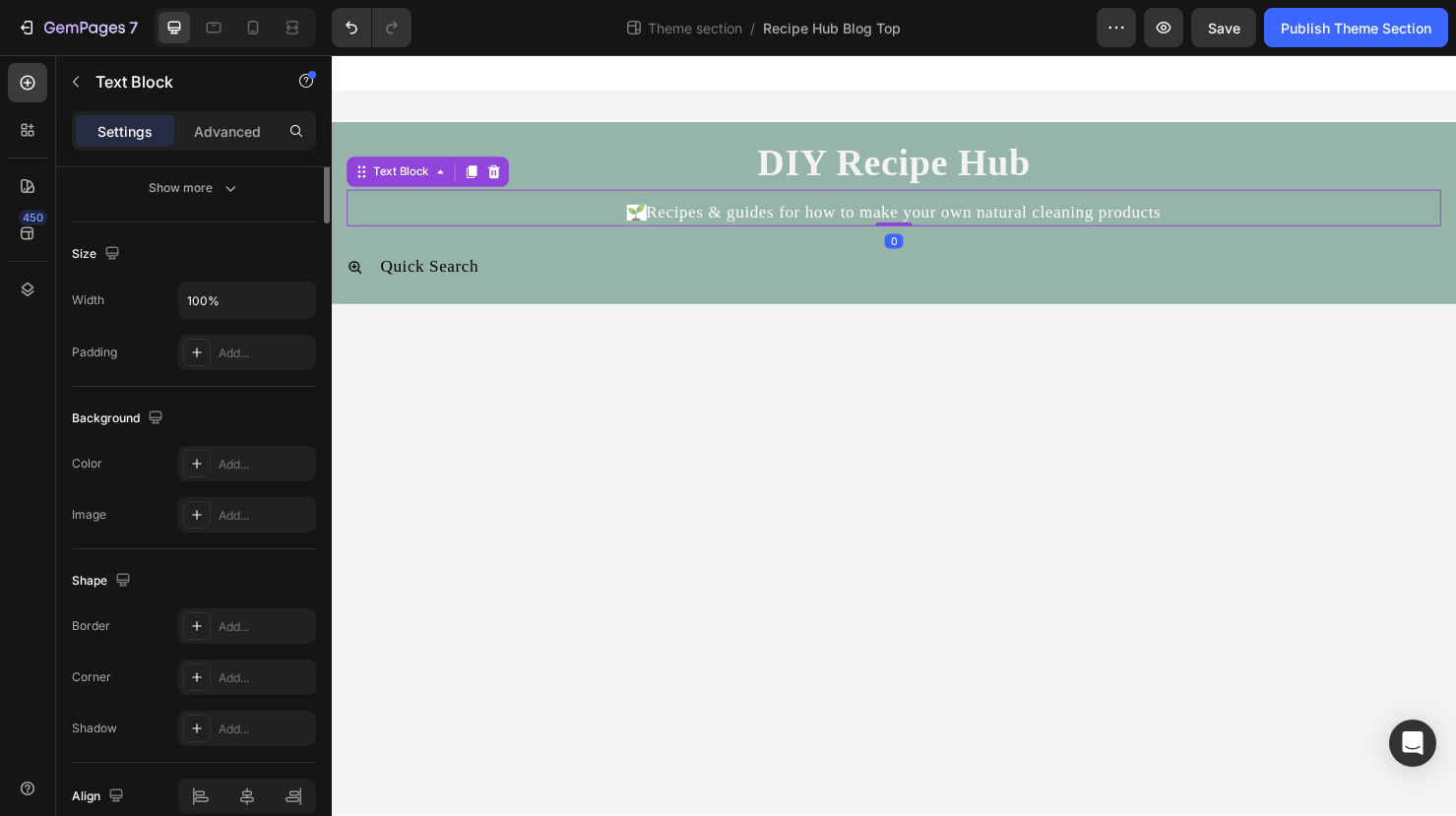 scroll, scrollTop: 0, scrollLeft: 0, axis: both 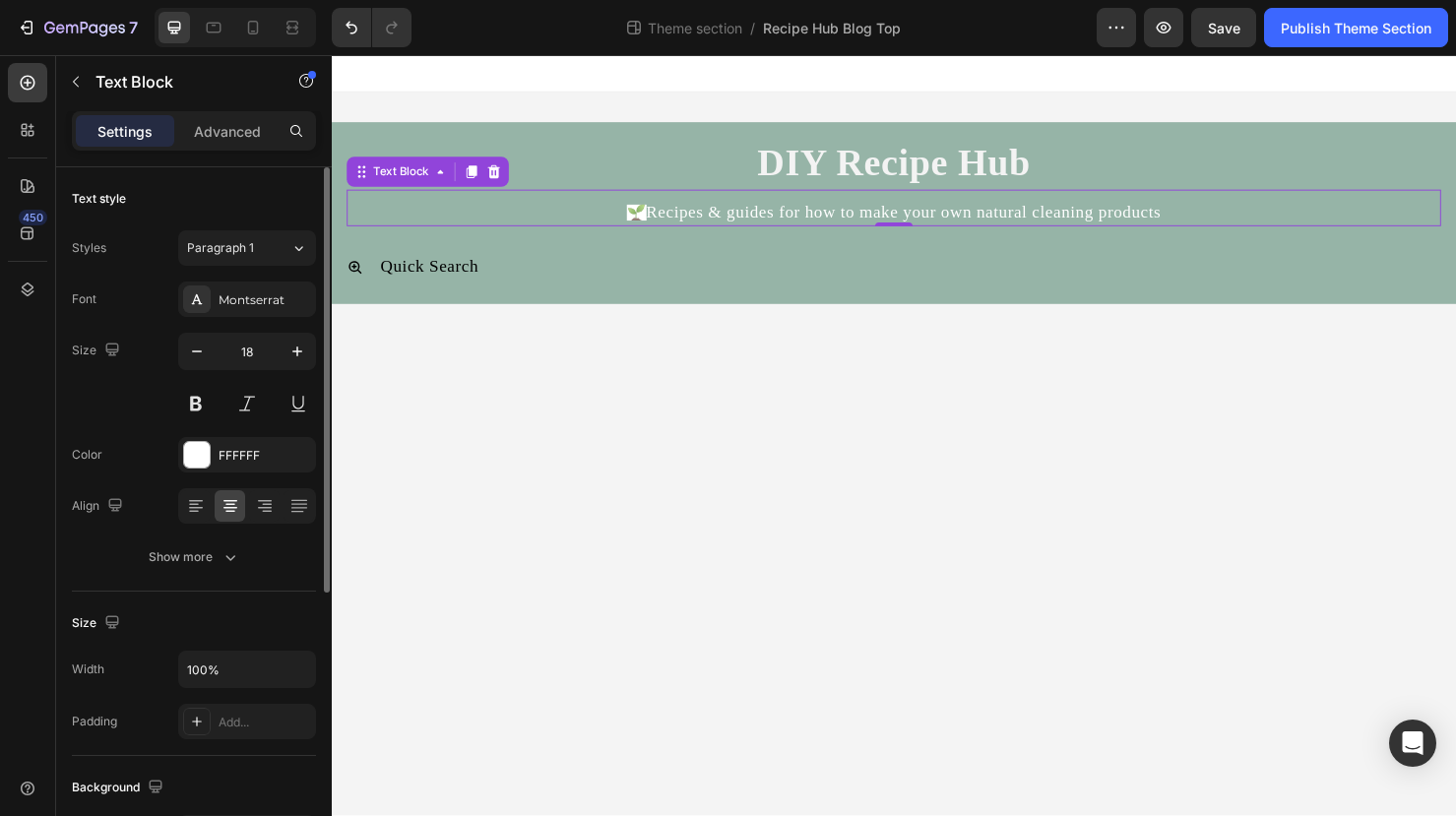 click on "🌱" at bounding box center [652, 220] 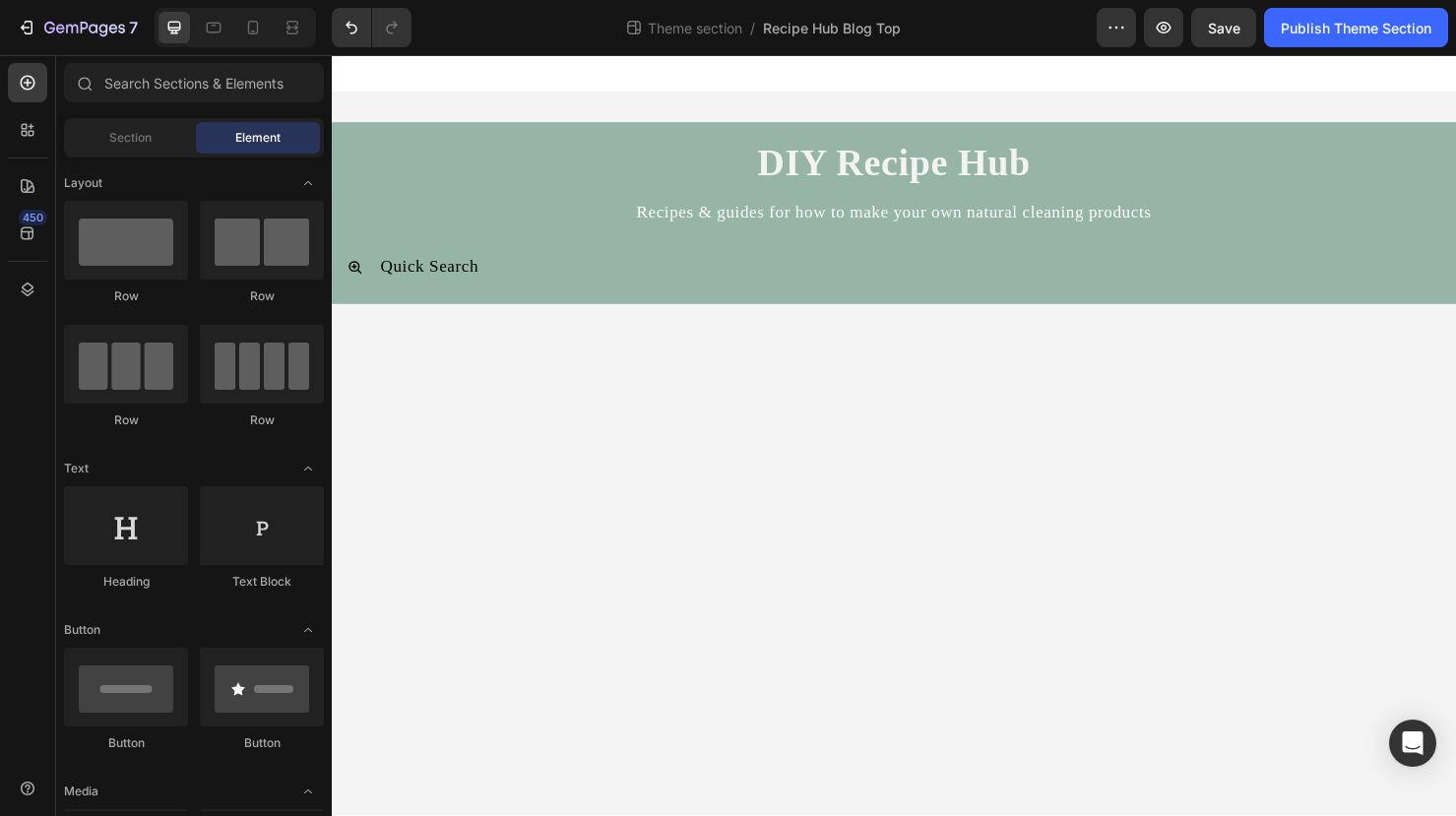 click on "DIY Recipe Hub Heading Recipes & guides for how to make your own natural cleaning products Text Block
Quick Search Accordion Row Root
Drag & drop element from sidebar or
Explore Library
Add section Choose templates inspired by CRO experts Generate layout from URL or image Add blank section then drag & drop elements" at bounding box center [922, 455] 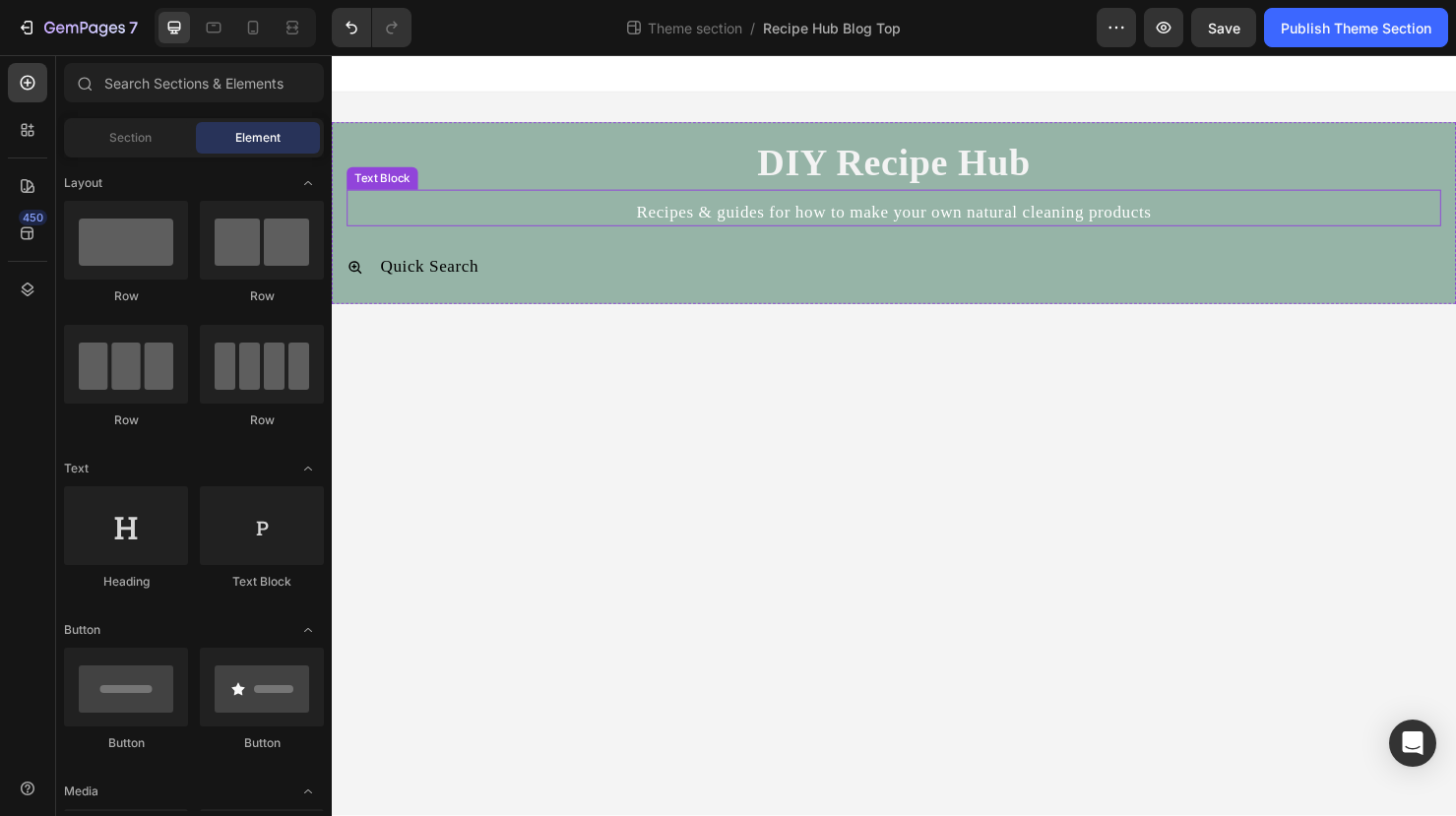 click on "Recipes & guides for how to make your own natural cleaning products" at bounding box center [922, 220] 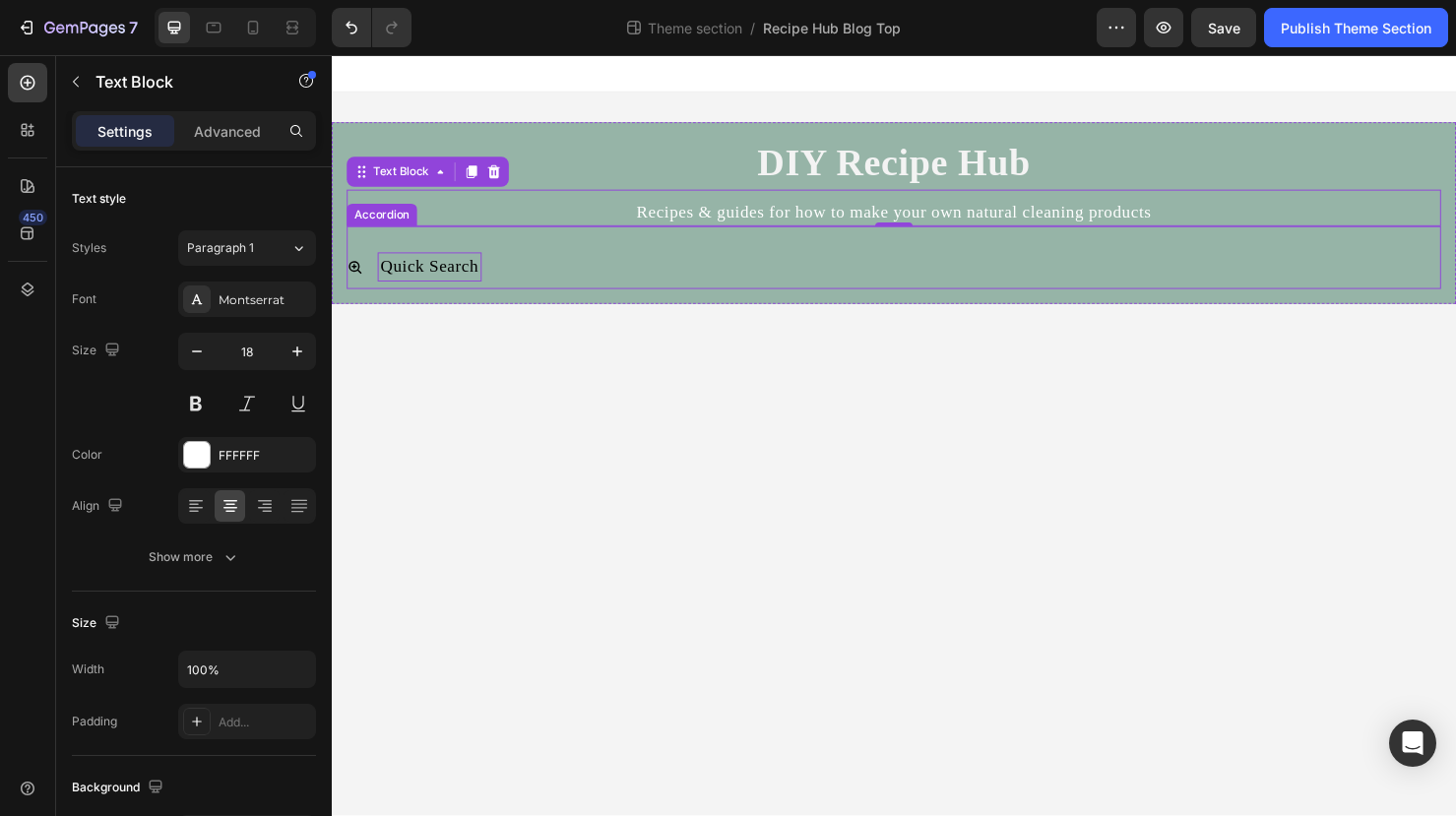 click on "Quick Search" at bounding box center (434, 278) 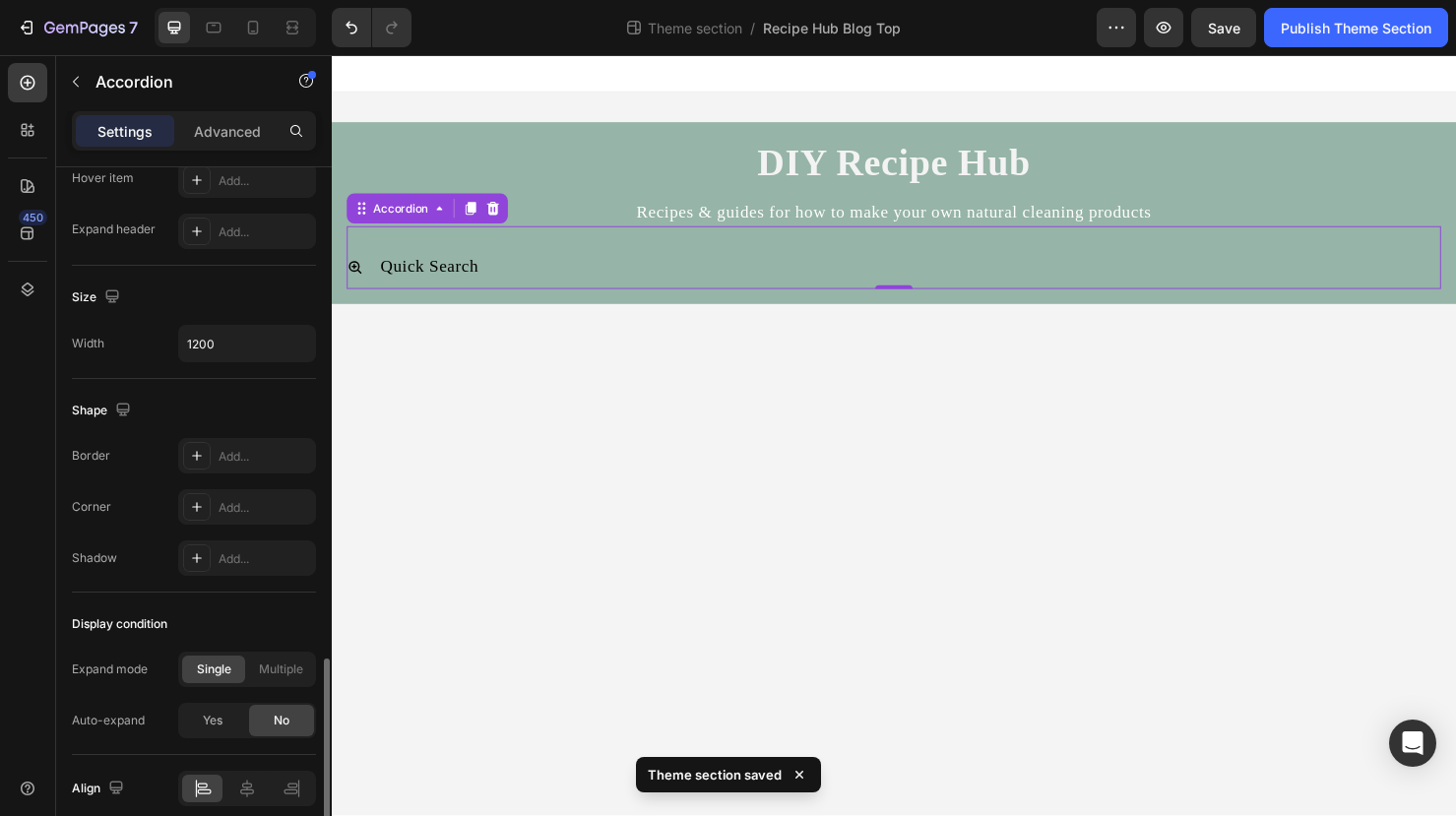 scroll, scrollTop: 1169, scrollLeft: 0, axis: vertical 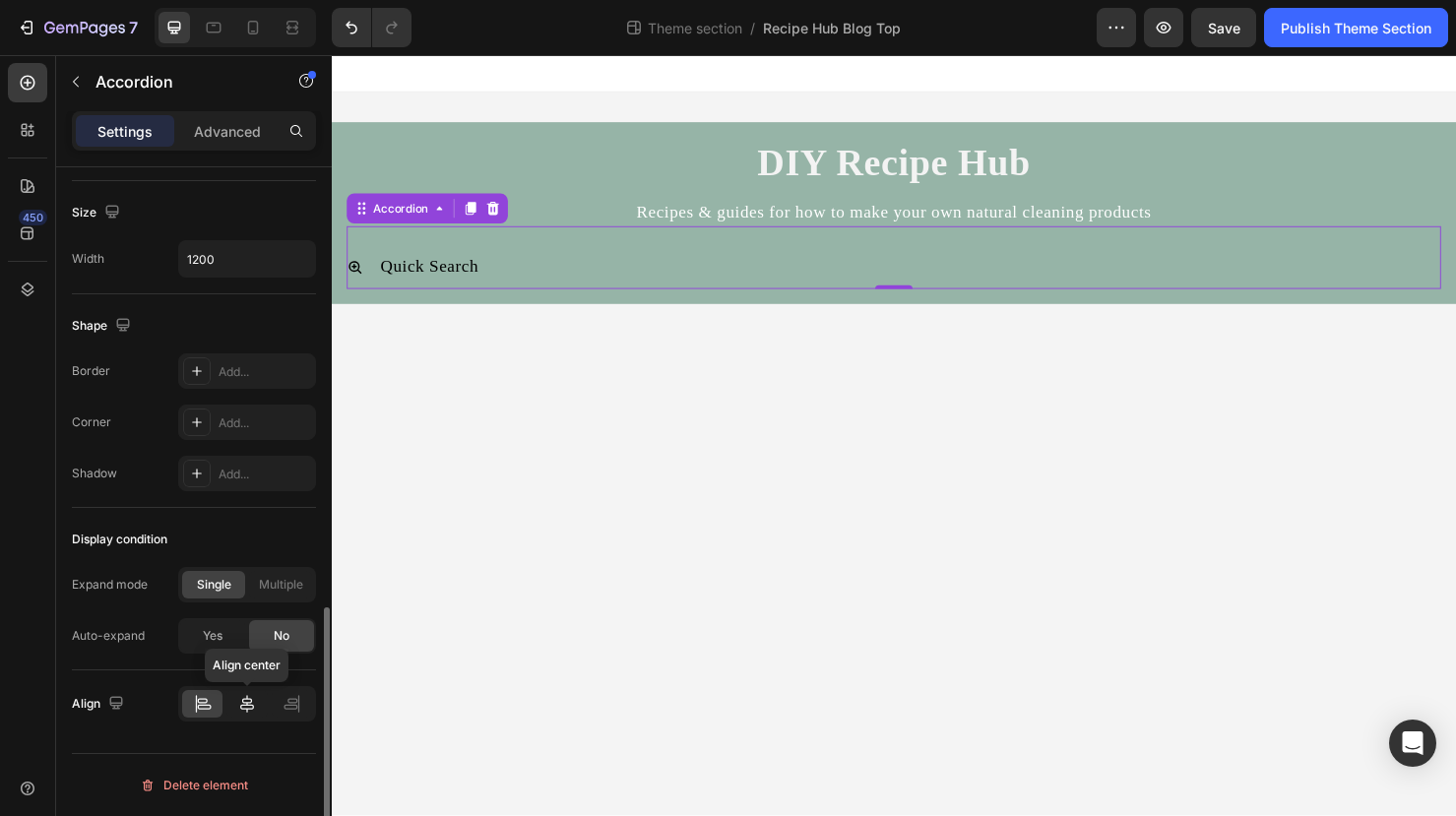 click 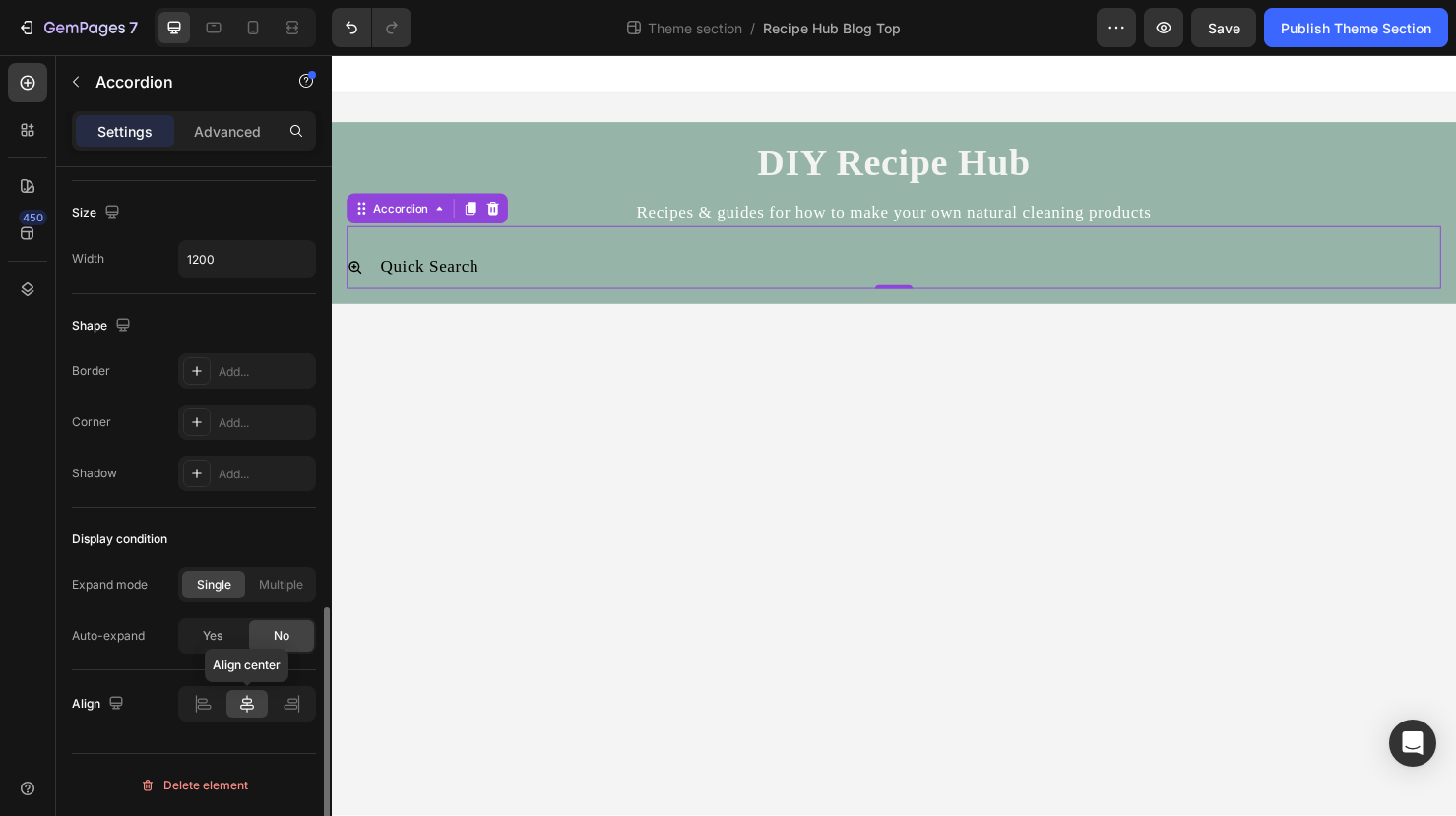 click 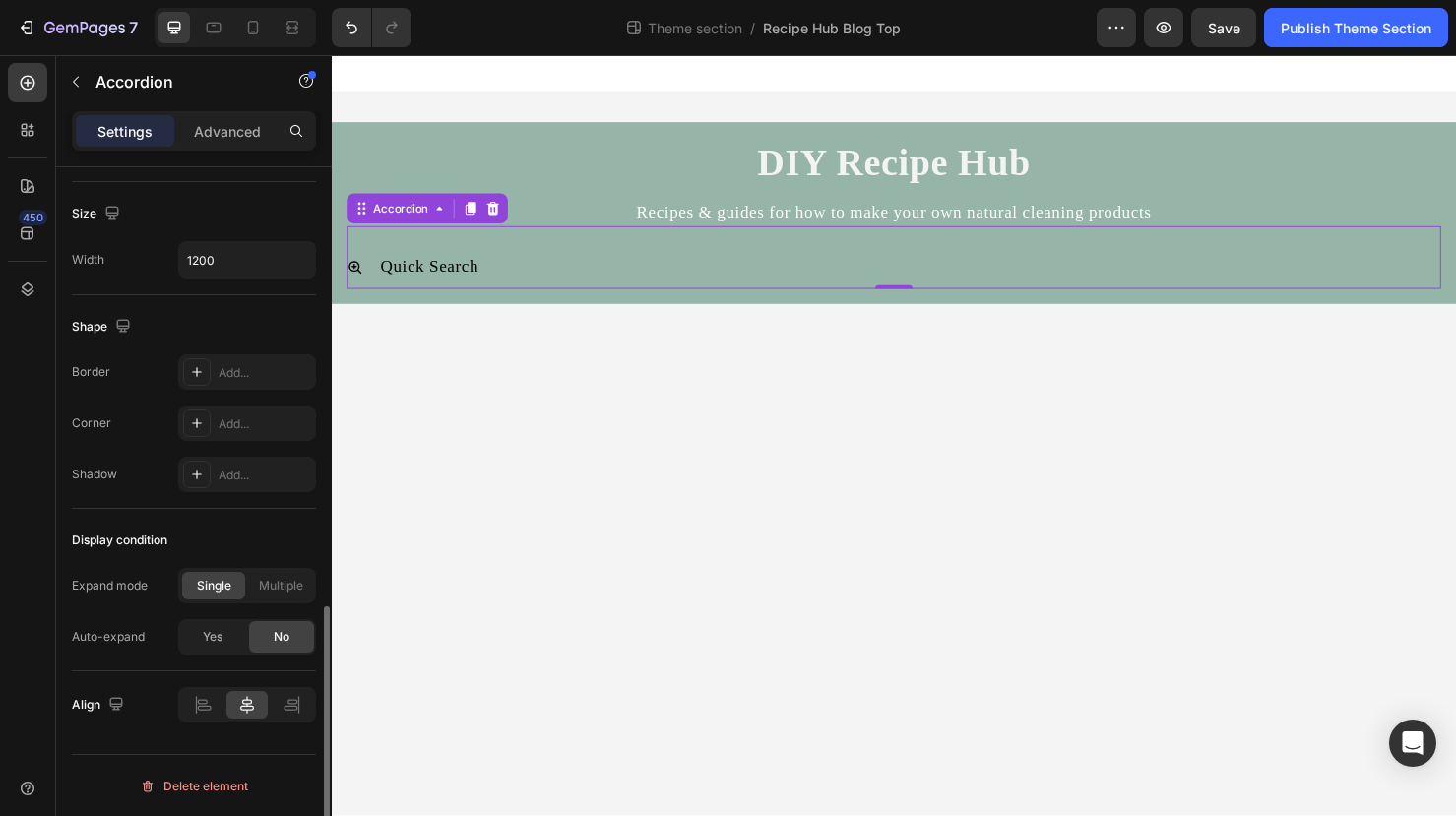scroll, scrollTop: 1169, scrollLeft: 0, axis: vertical 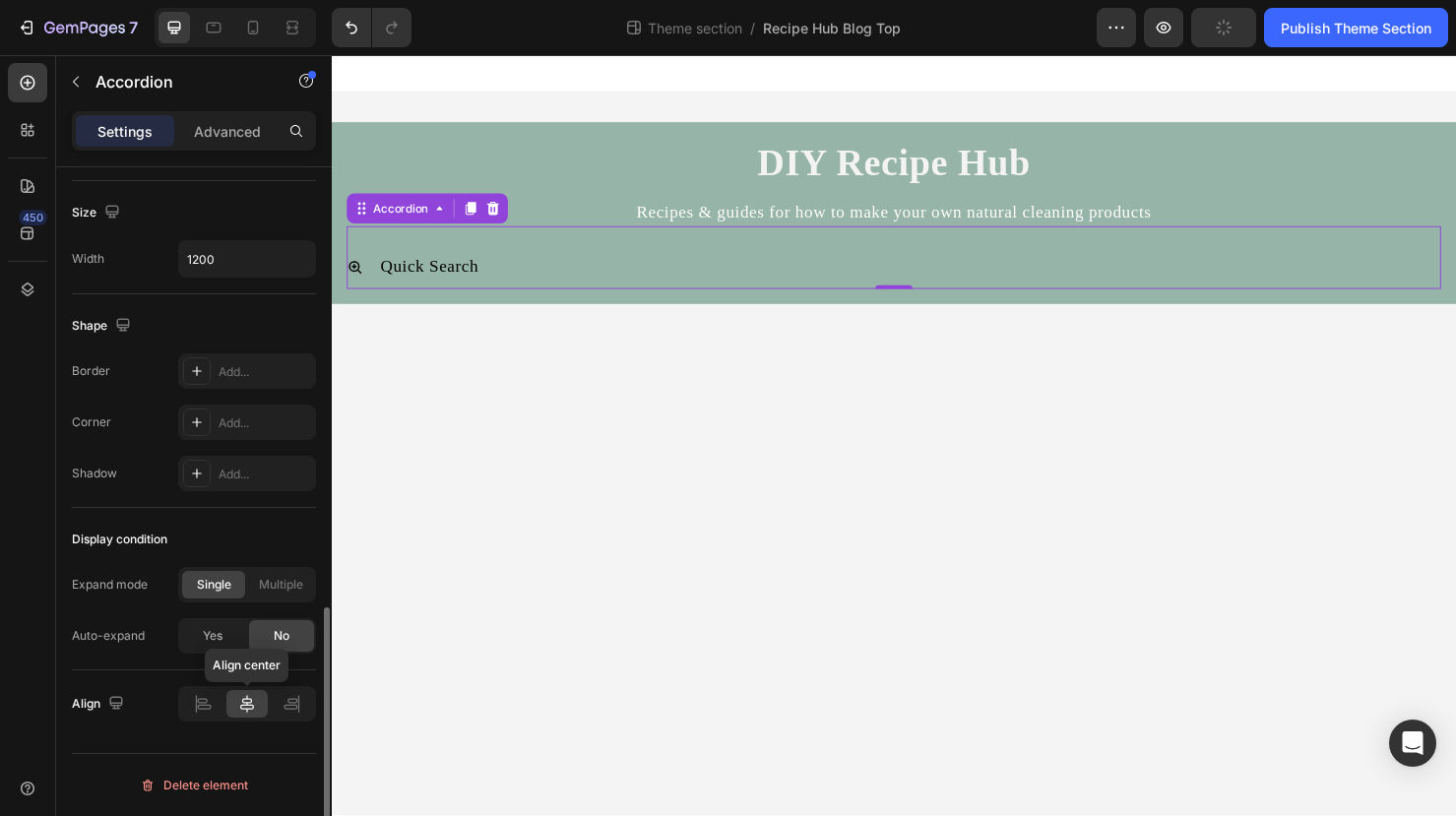 click 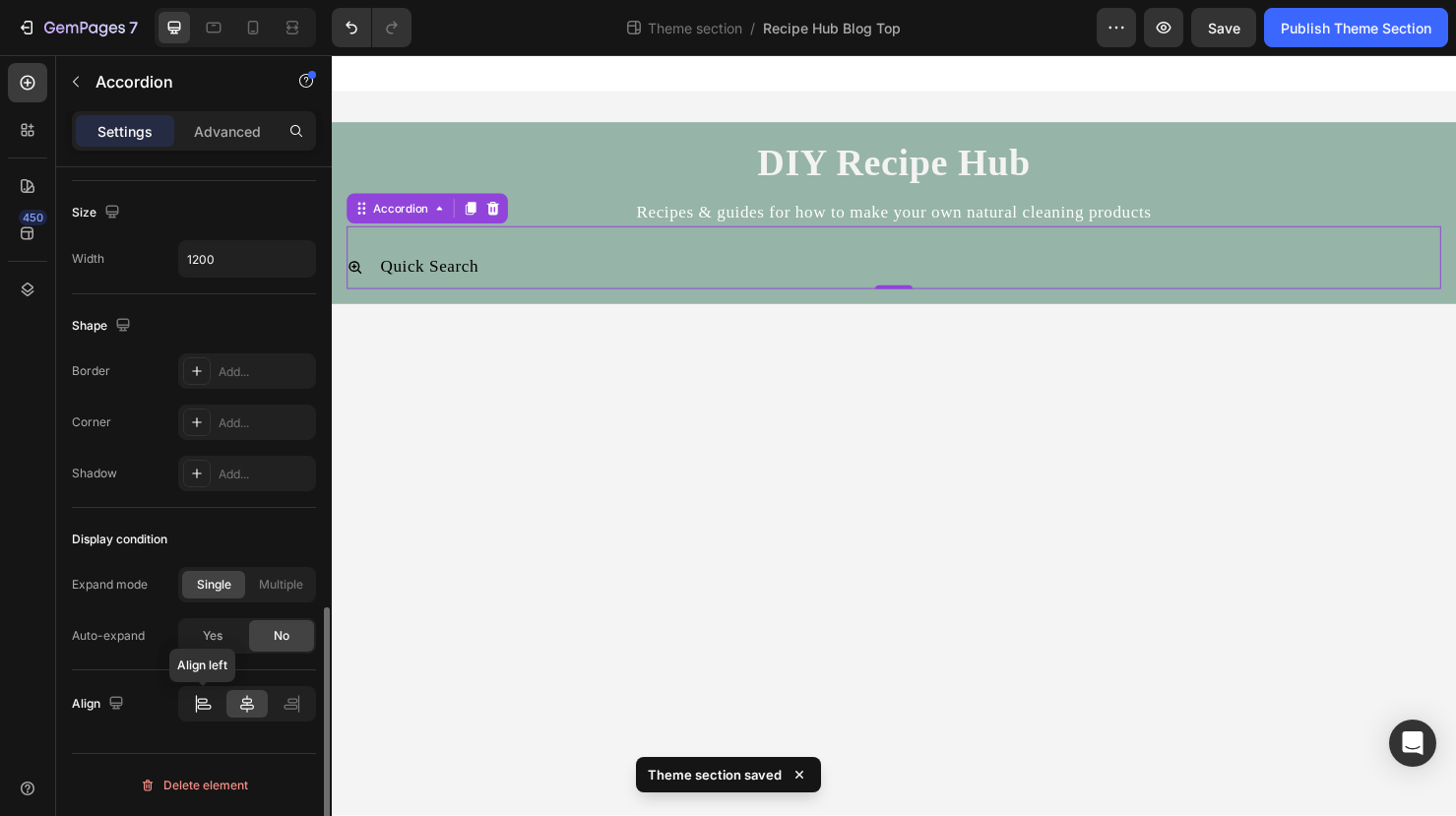 click 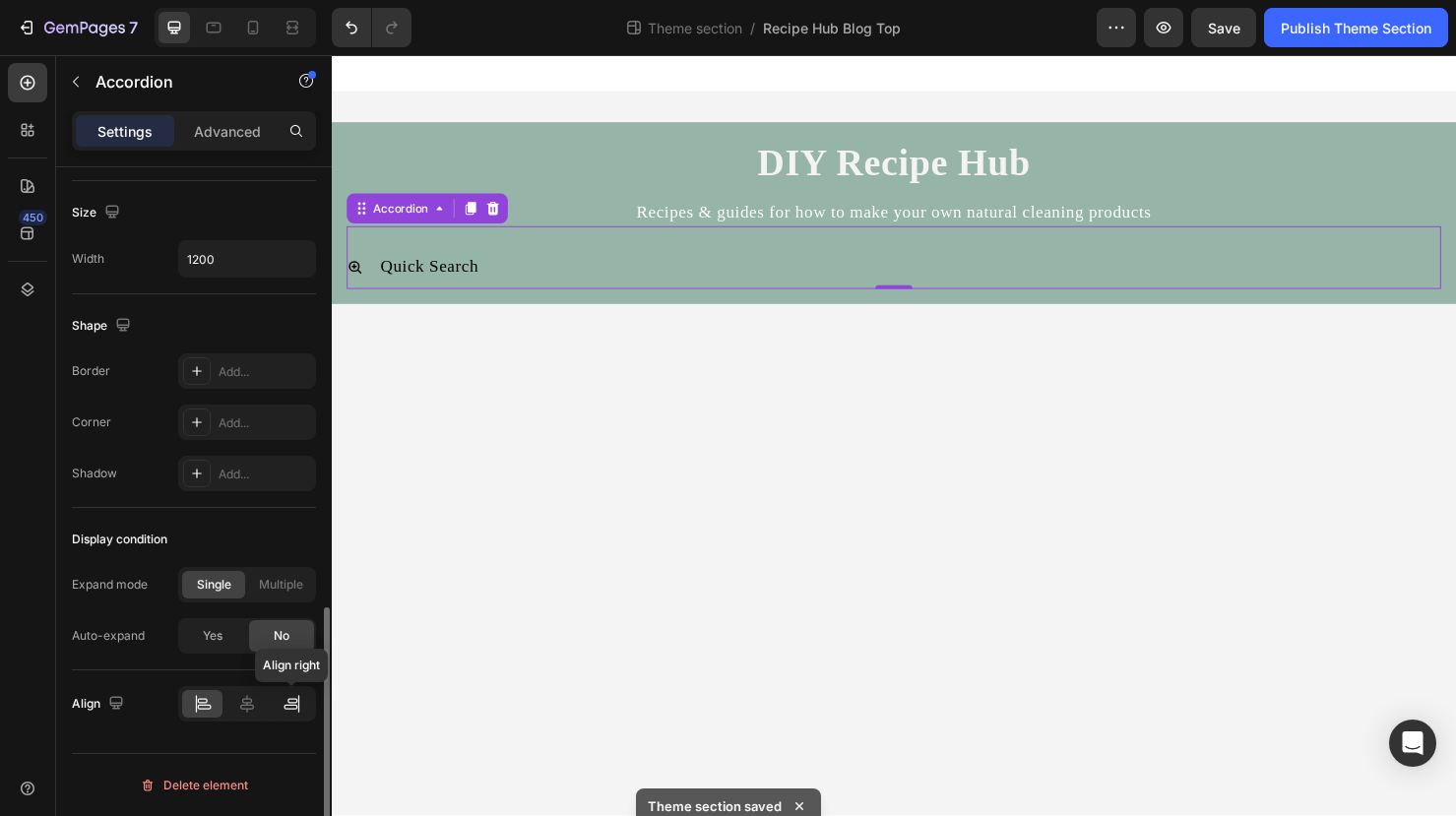 click 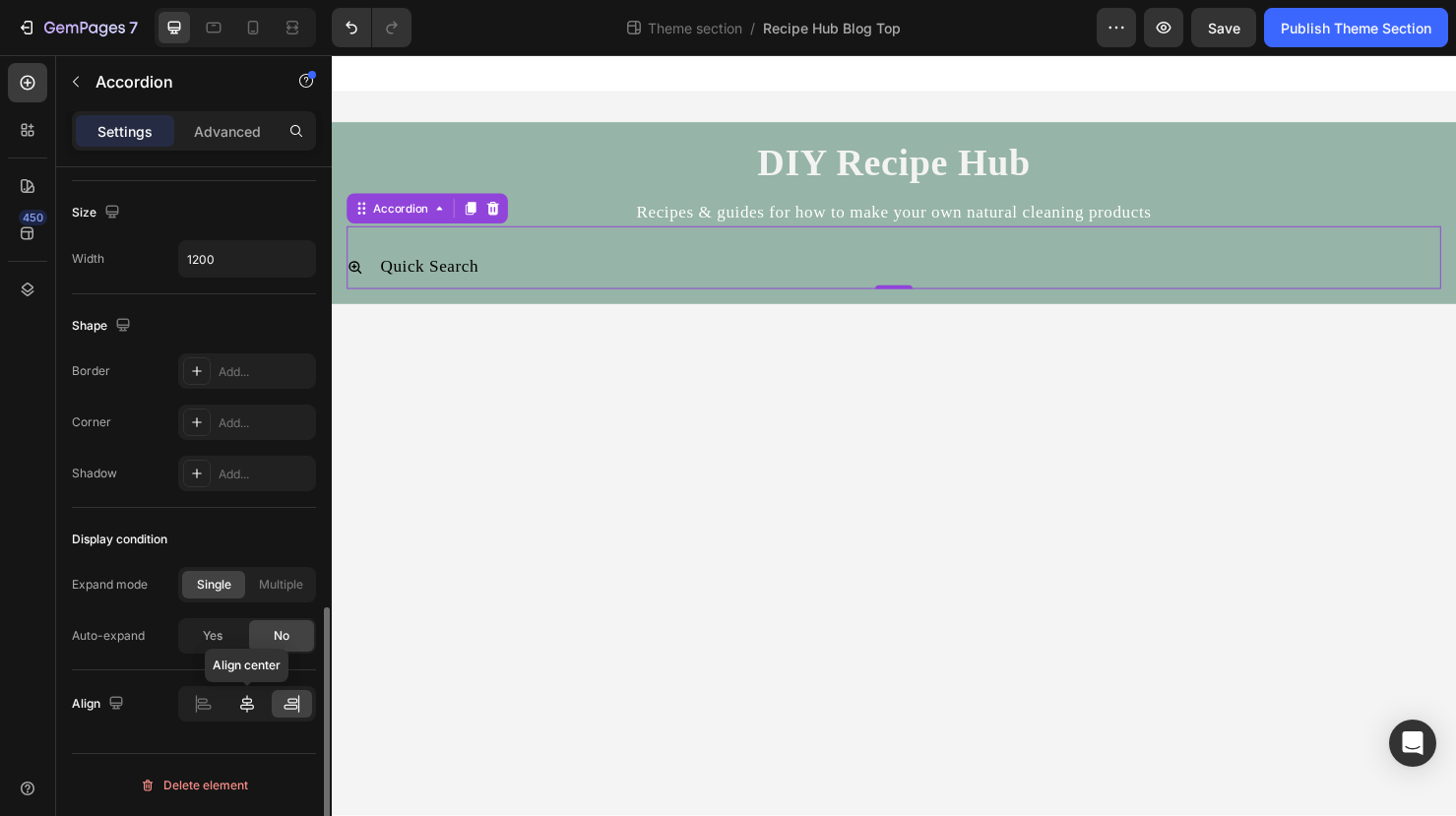 click 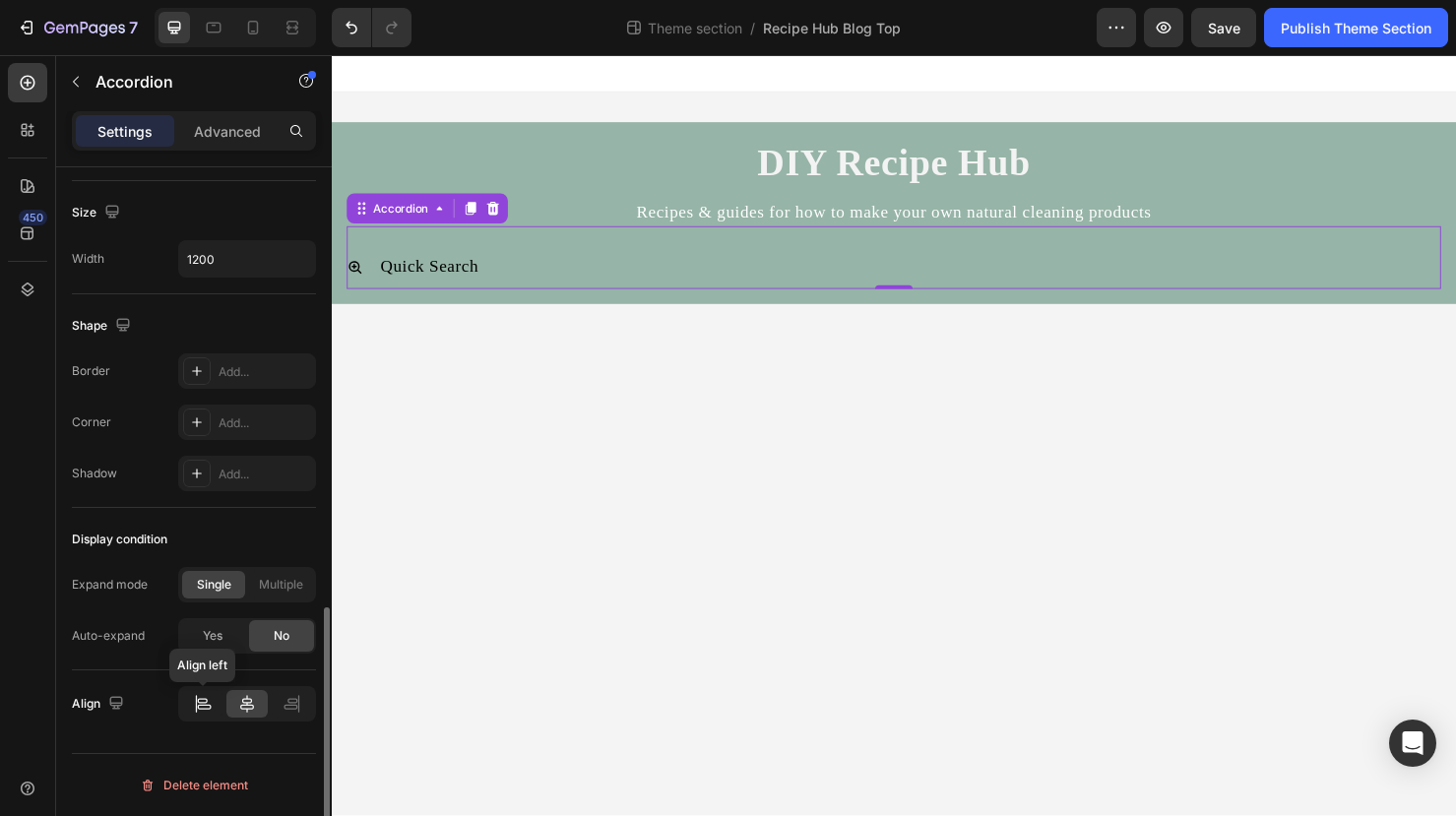 click 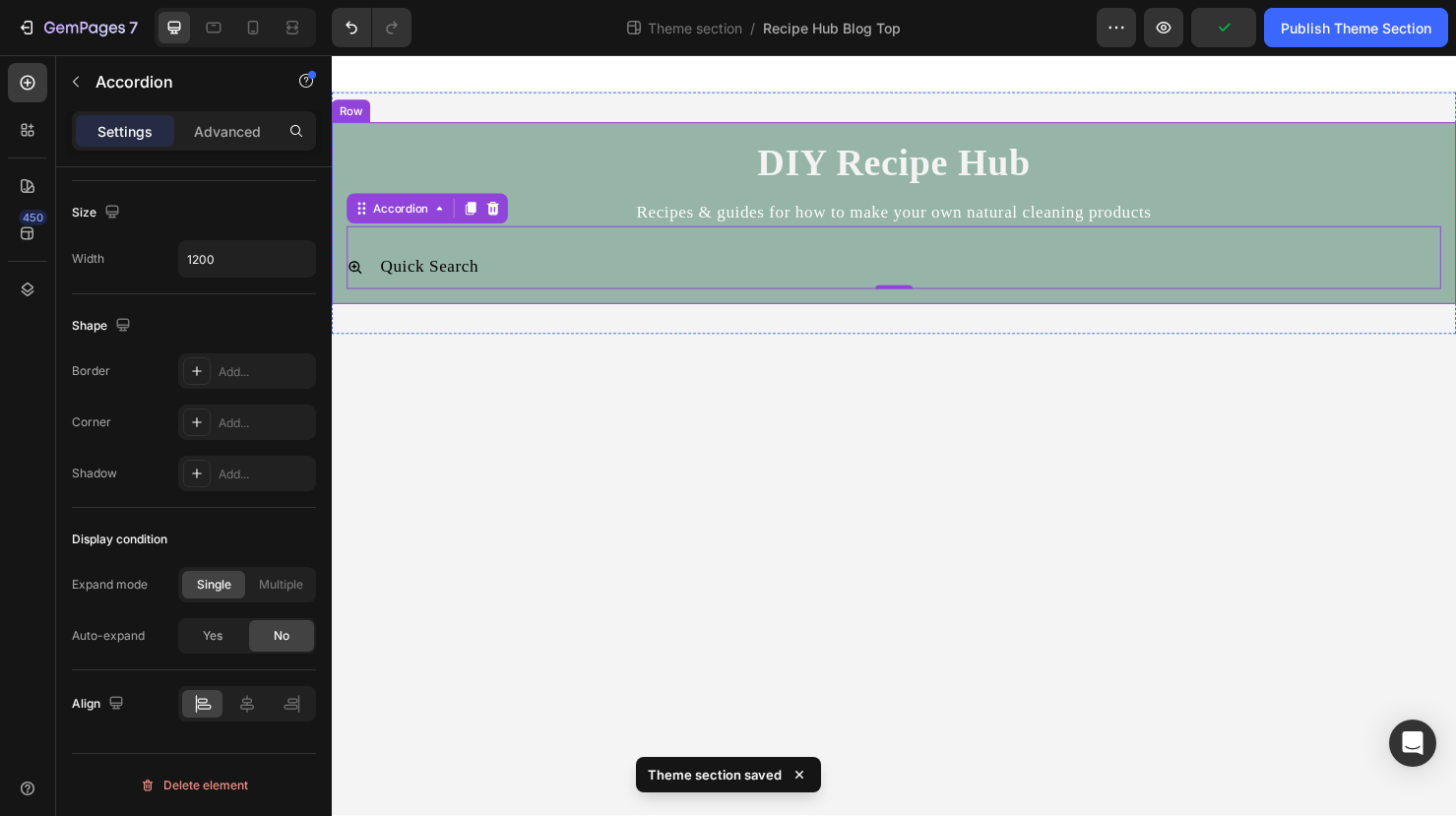 scroll, scrollTop: 0, scrollLeft: 0, axis: both 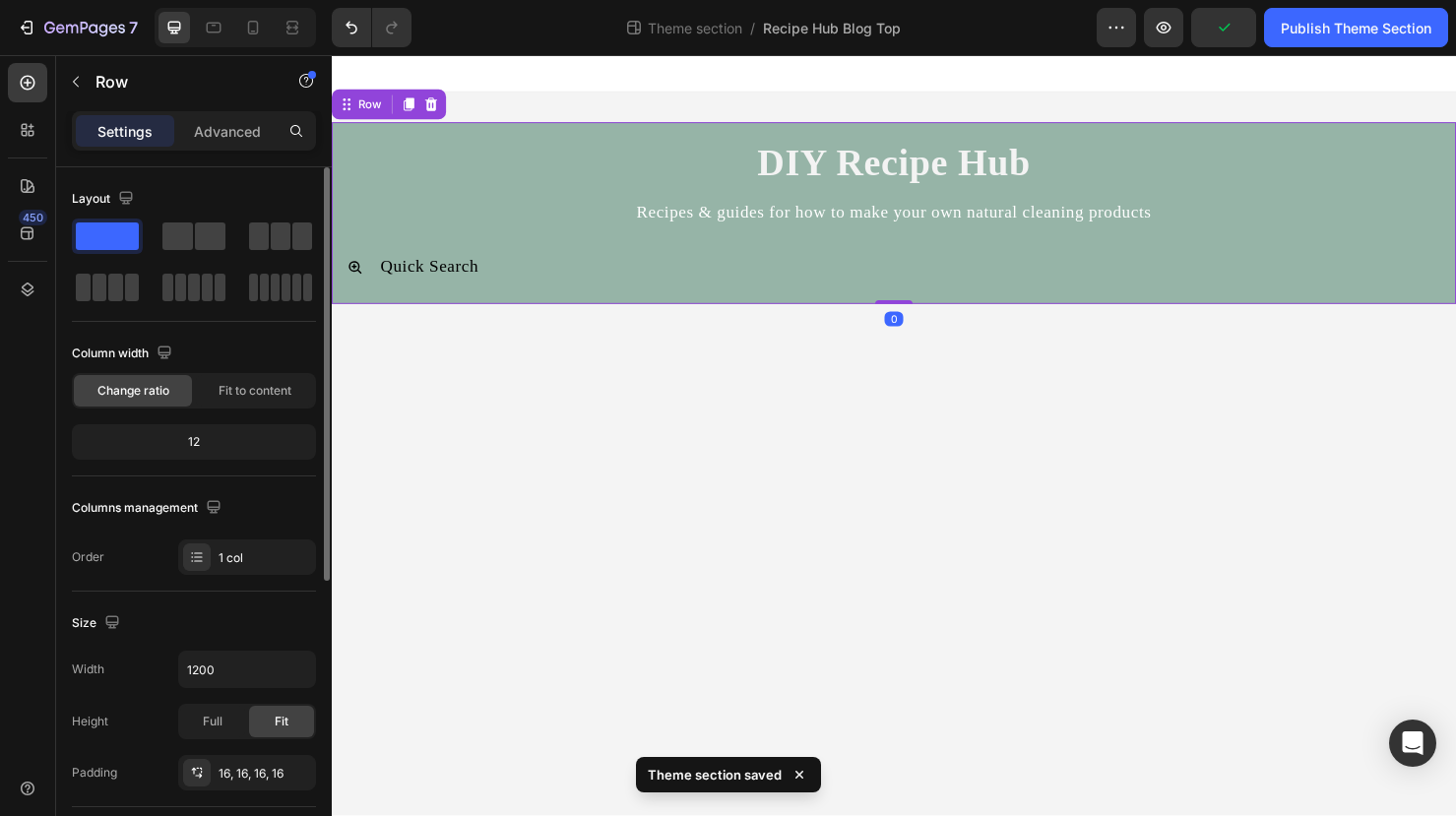 click on "DIY Recipe Hub Heading Recipes & guides for how to make your own natural cleaning products Text Block
Quick Search Accordion Row   0" at bounding box center (922, 221) 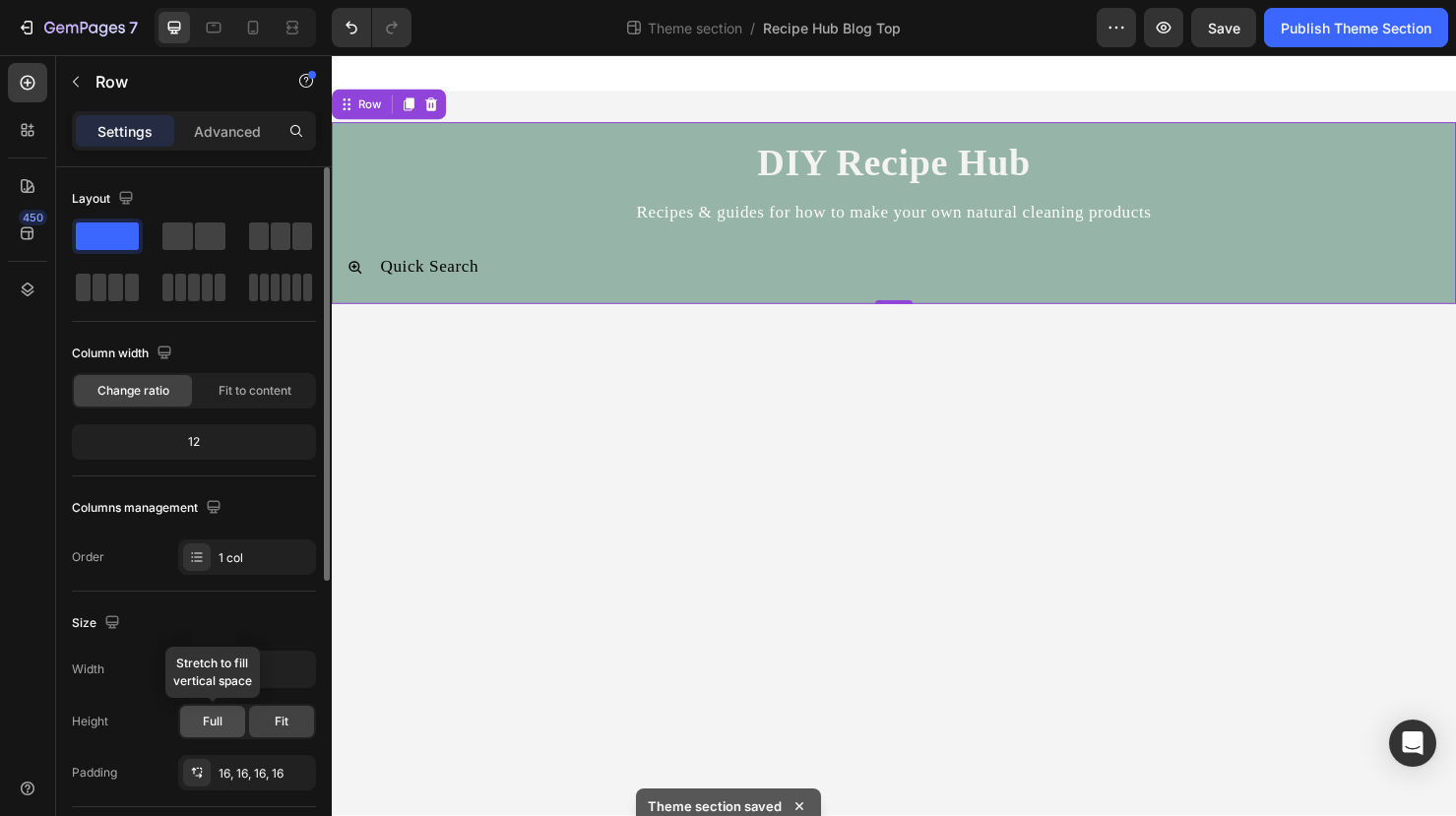 click on "Full" 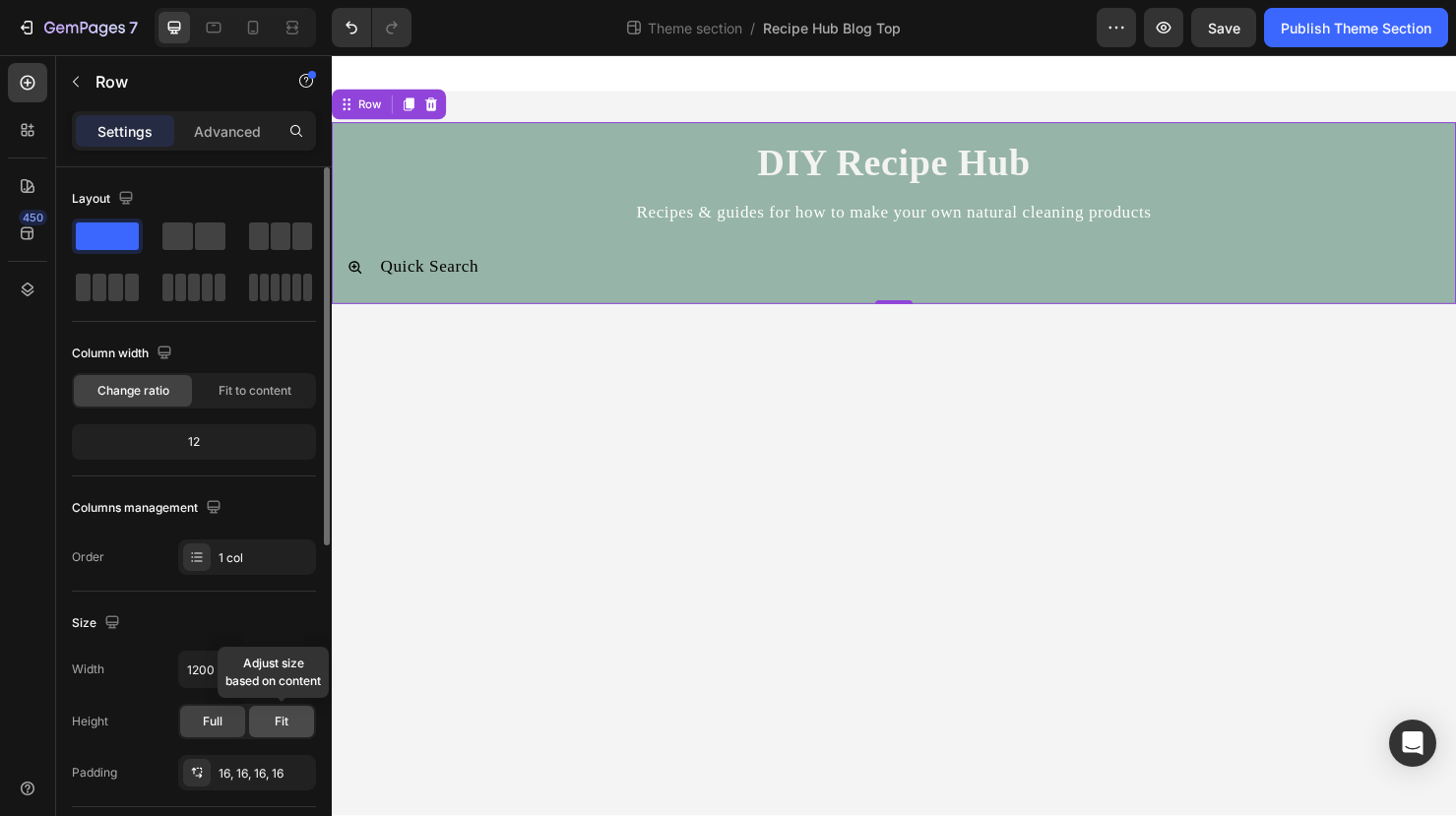 click on "Fit" 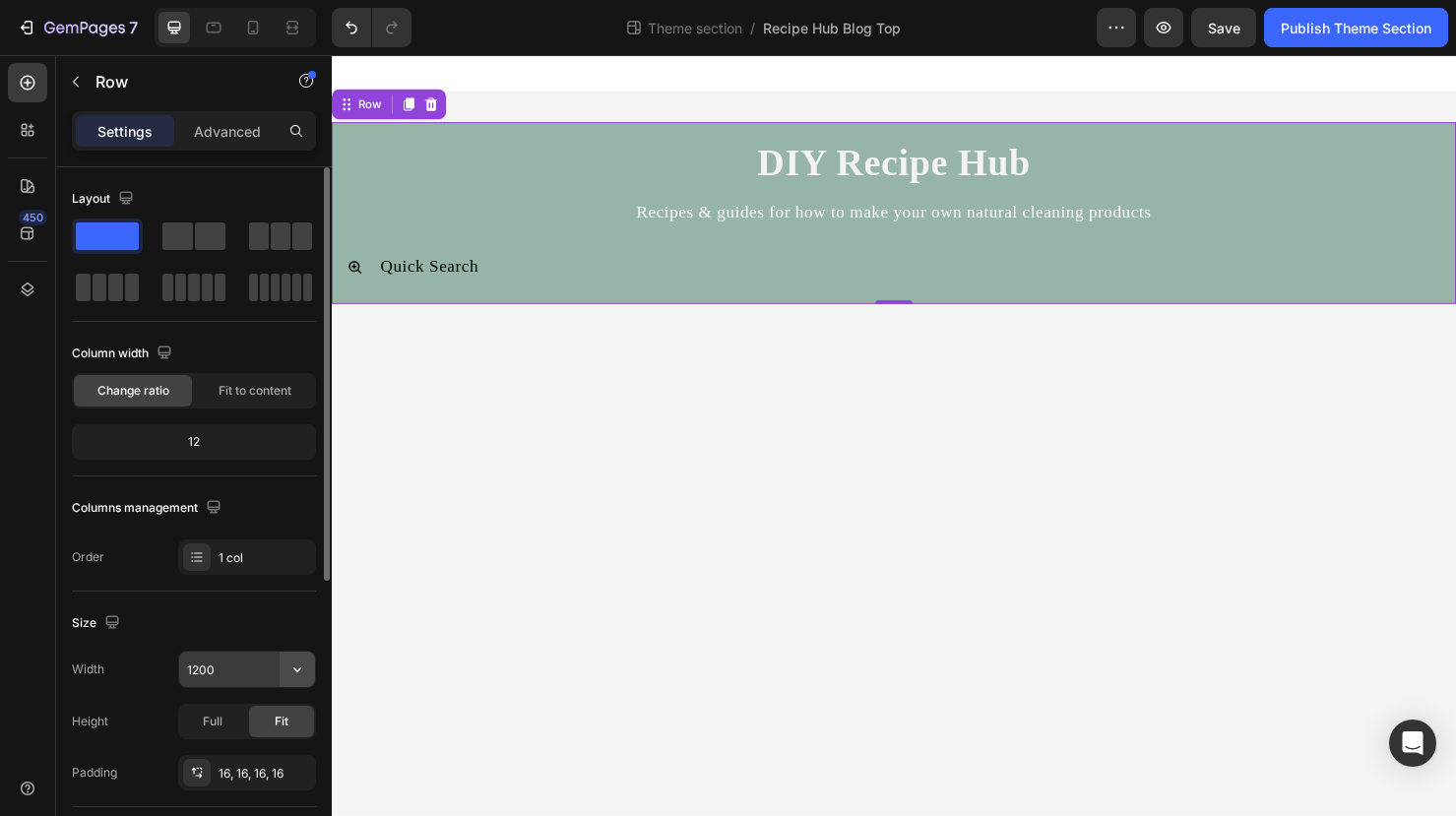 click 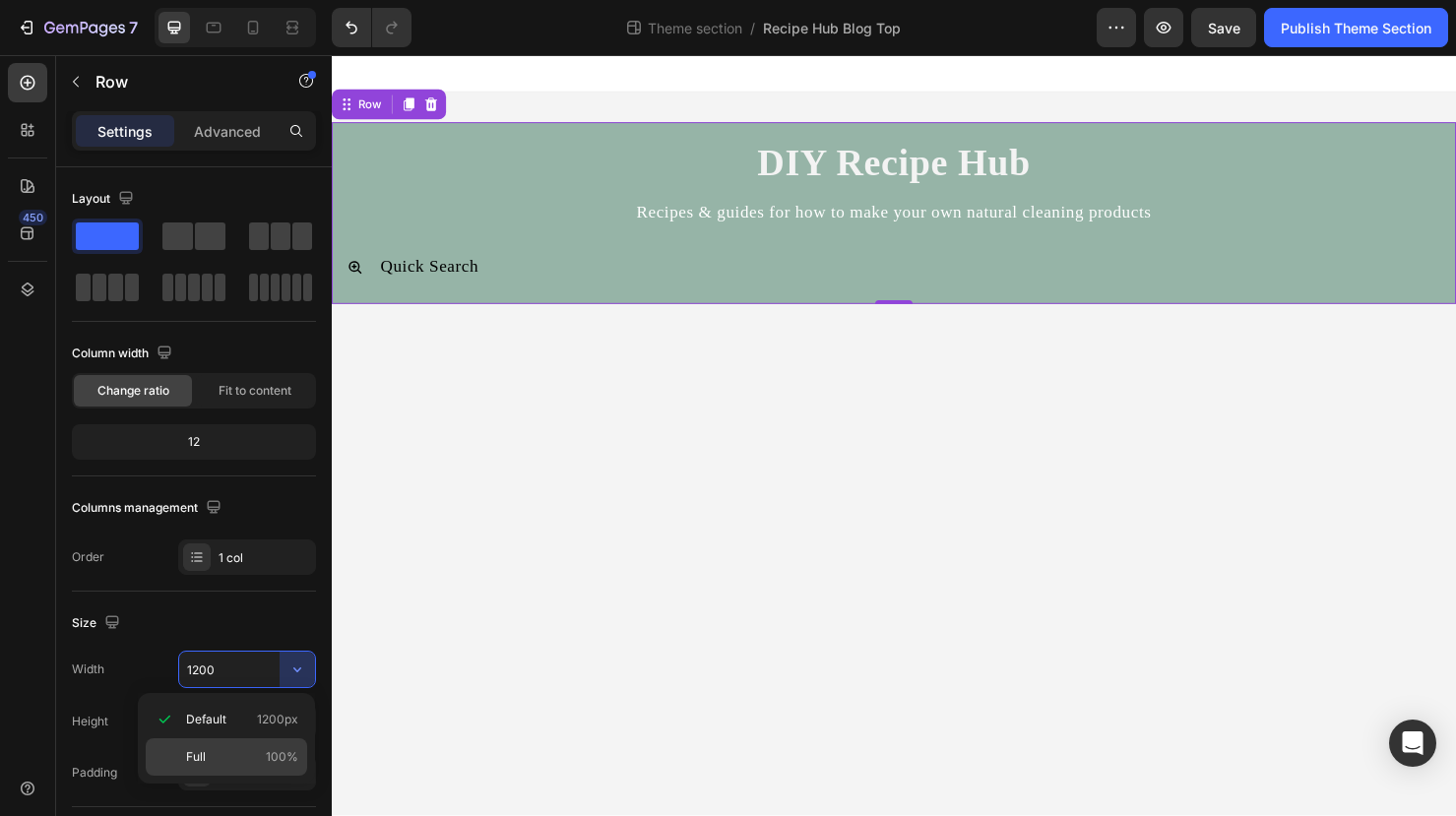 click on "Full" at bounding box center (196, 757) 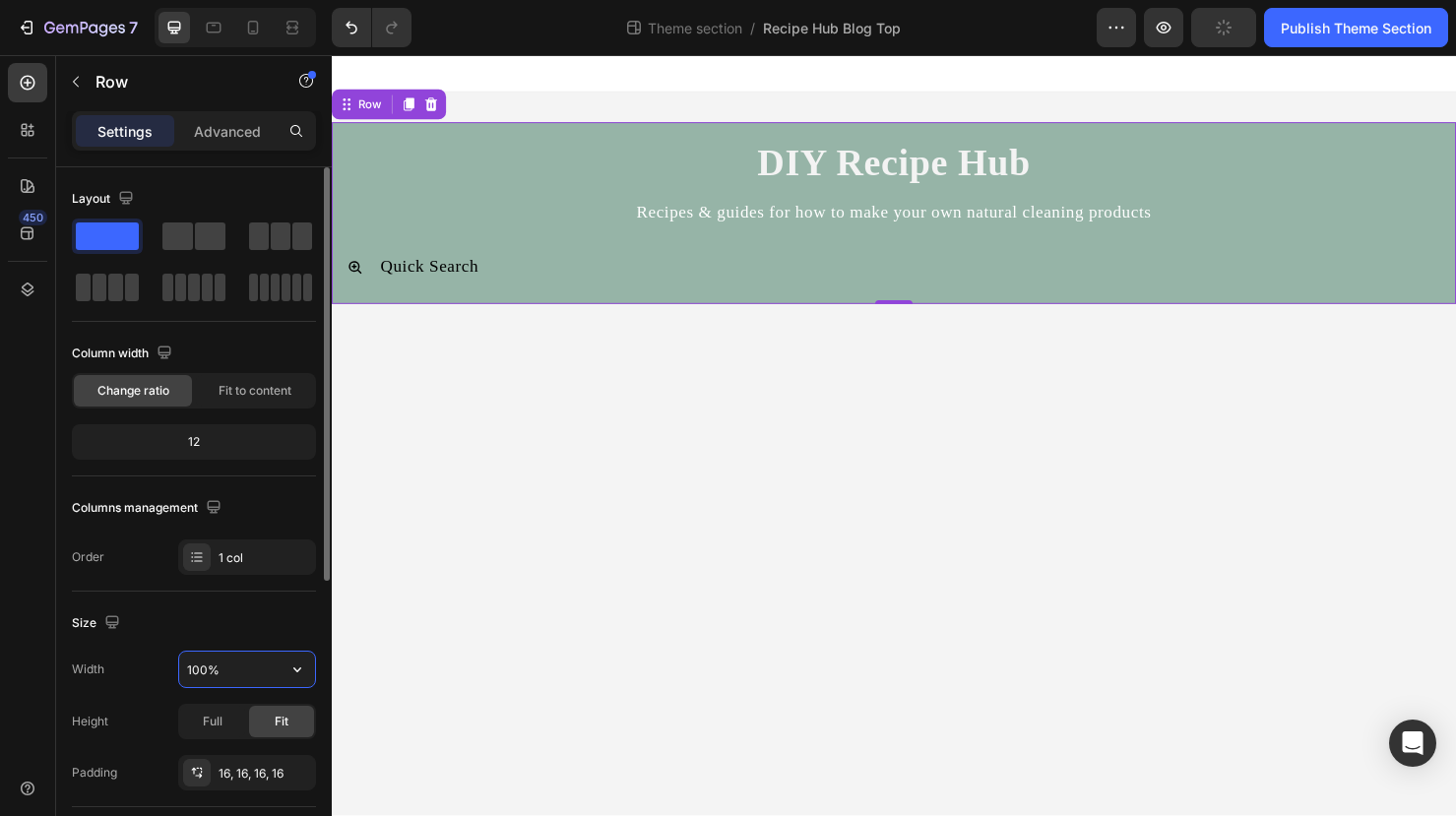 click on "100%" at bounding box center (247, 669) 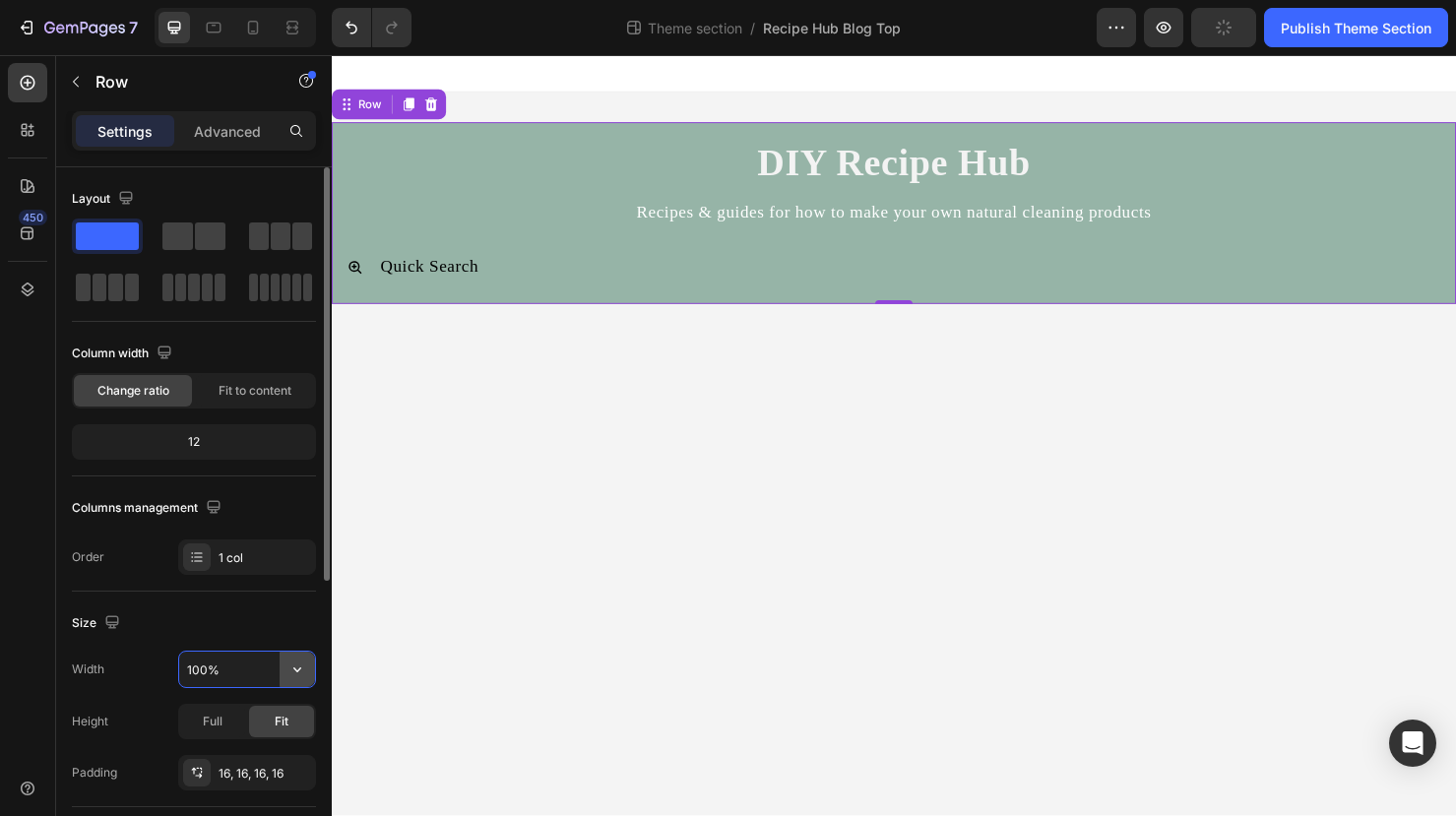 click 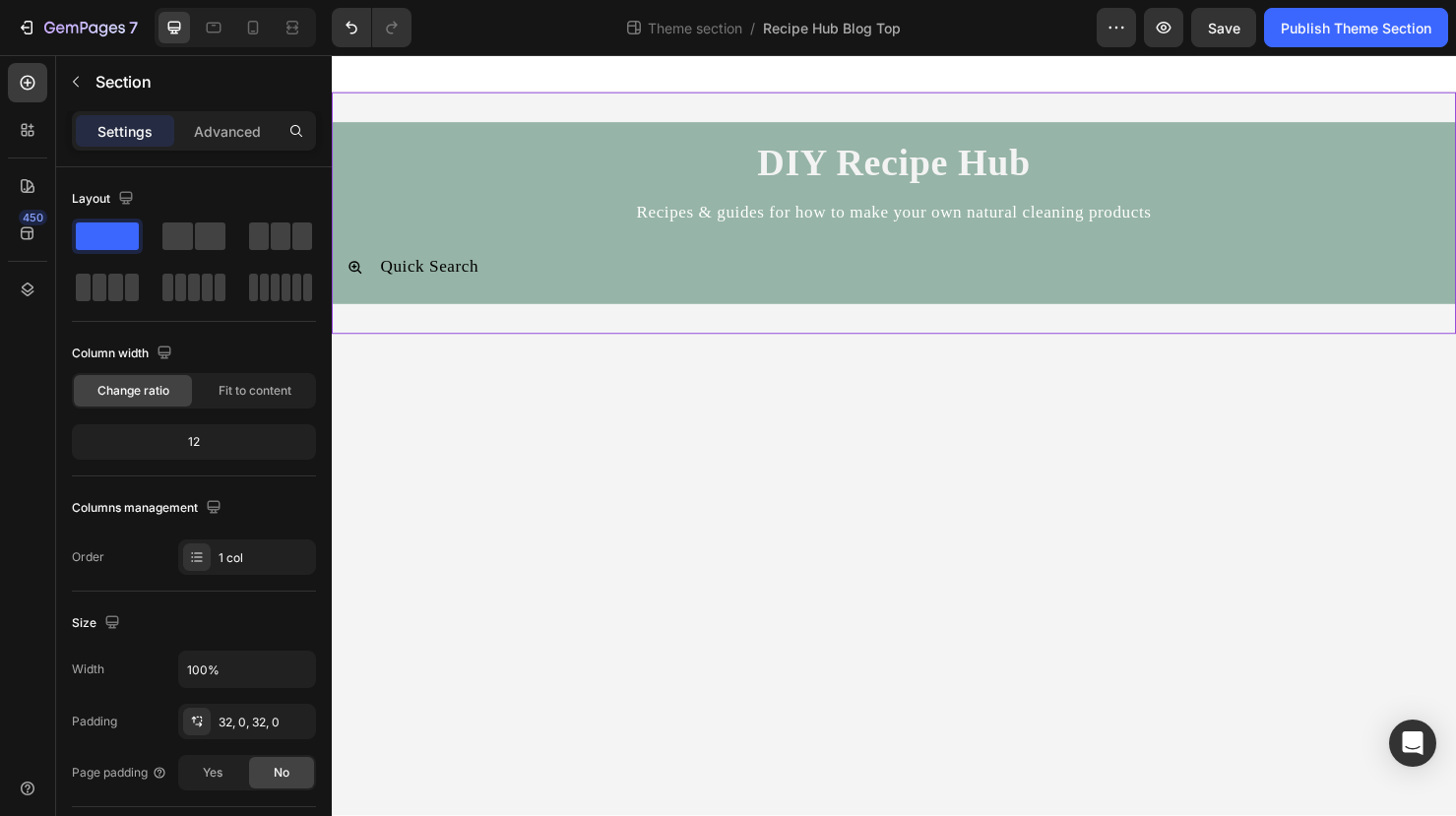 click on "DIY Recipe Hub Heading Recipes & guides for how to make your own natural cleaning products Text Block
Quick Search Accordion Row" at bounding box center (922, 221) 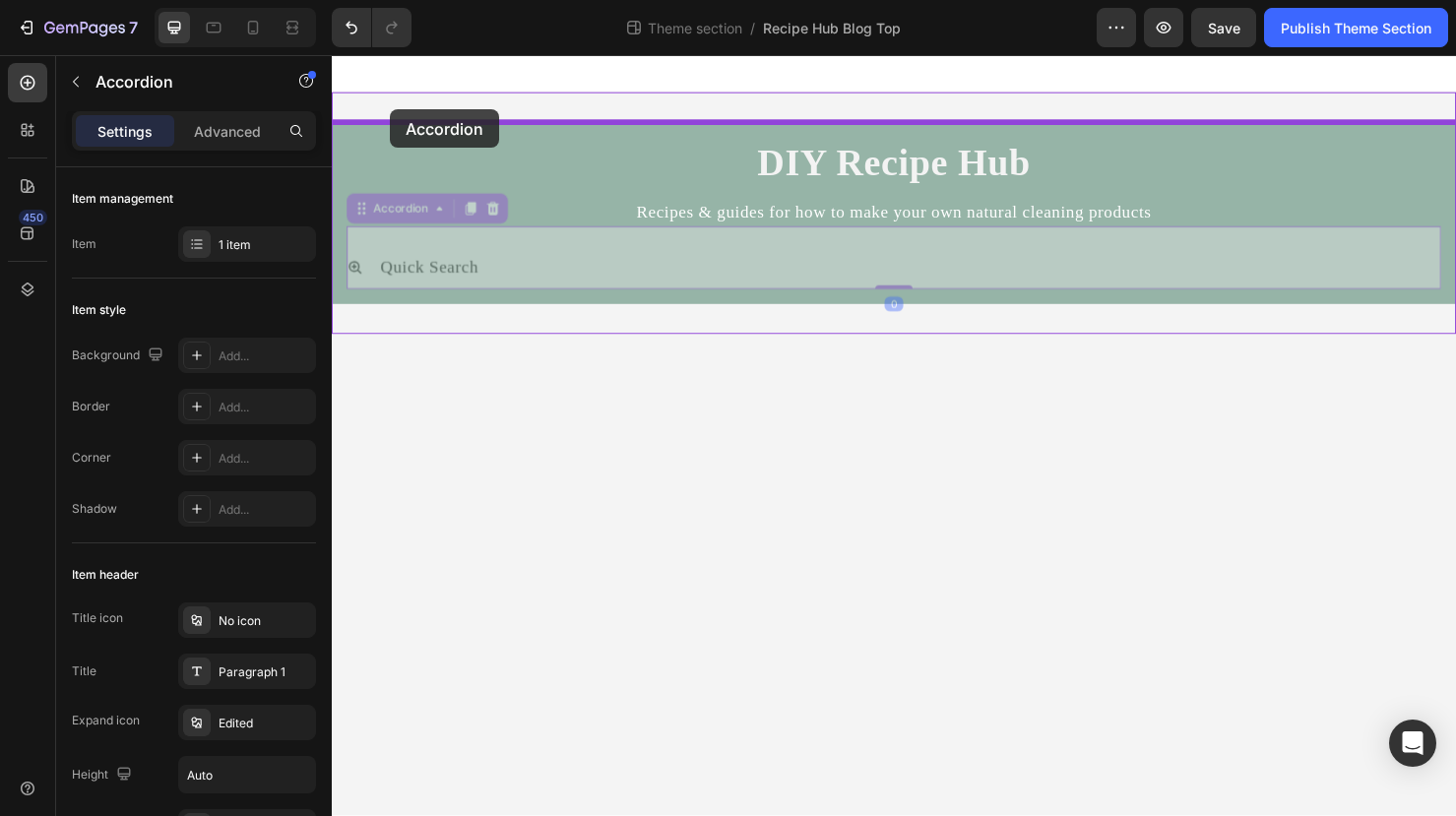 drag, startPoint x: 388, startPoint y: 231, endPoint x: 393, endPoint y: 112, distance: 119.104996 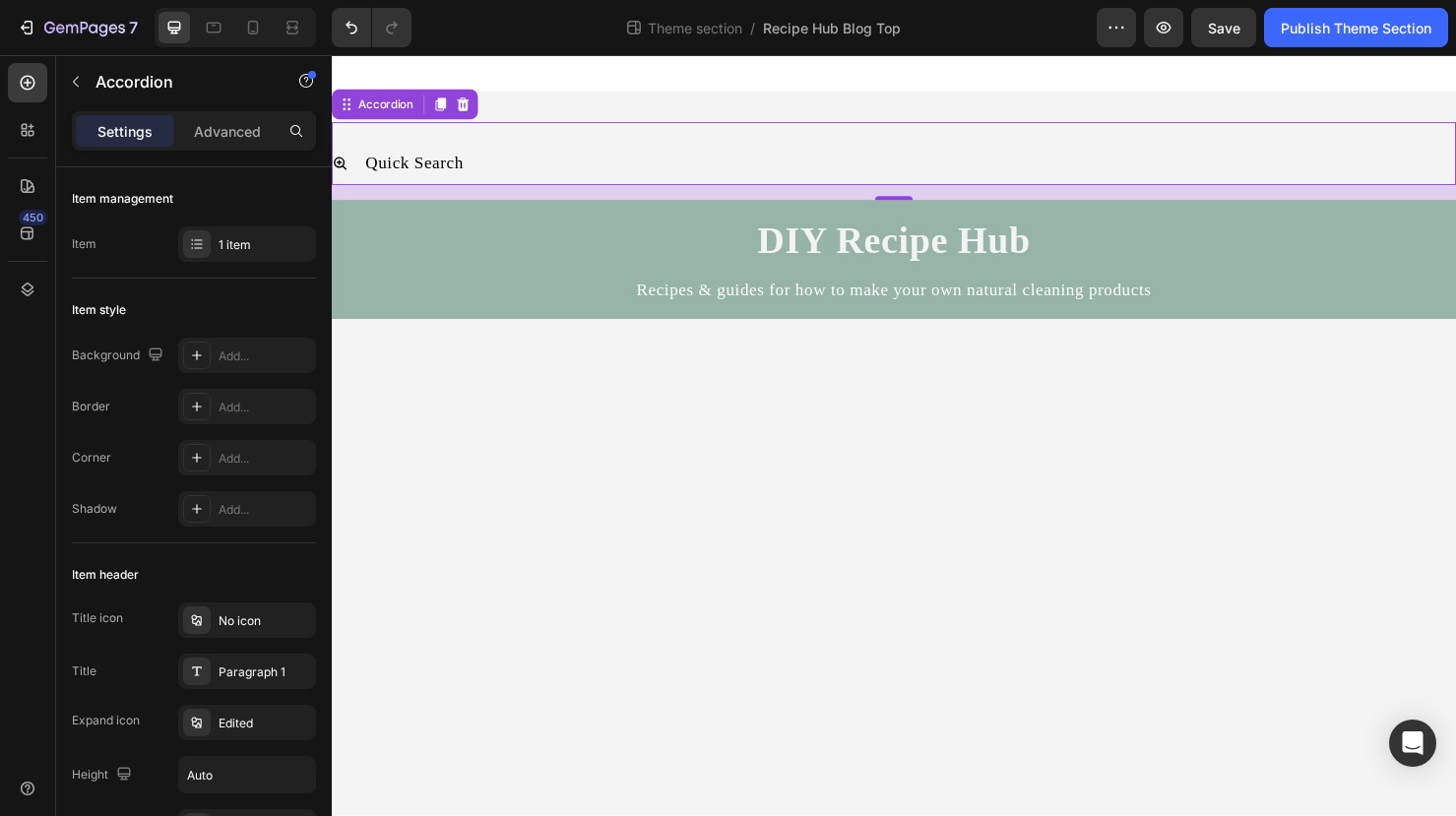click on "16" at bounding box center [922, 200] 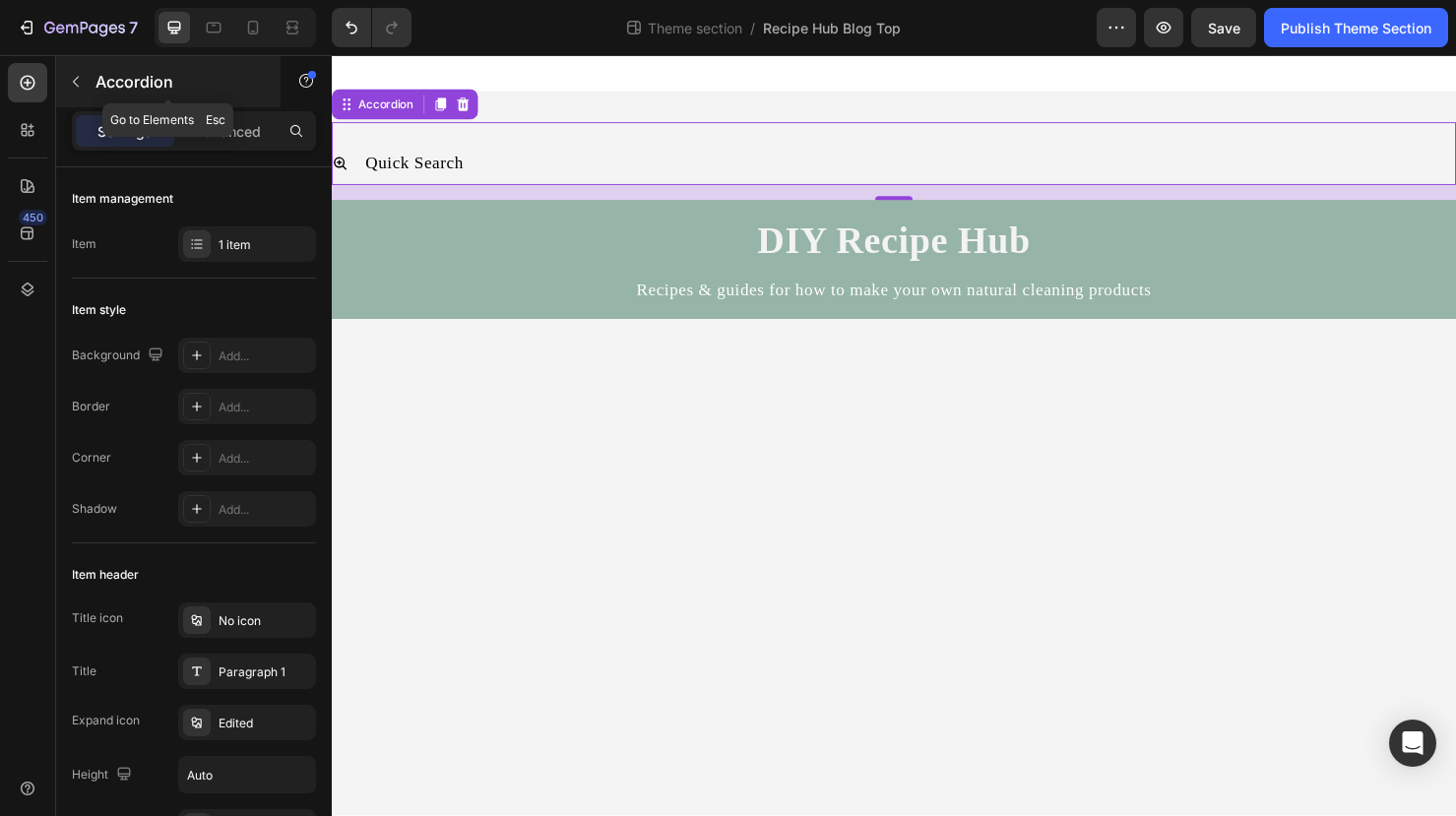 click 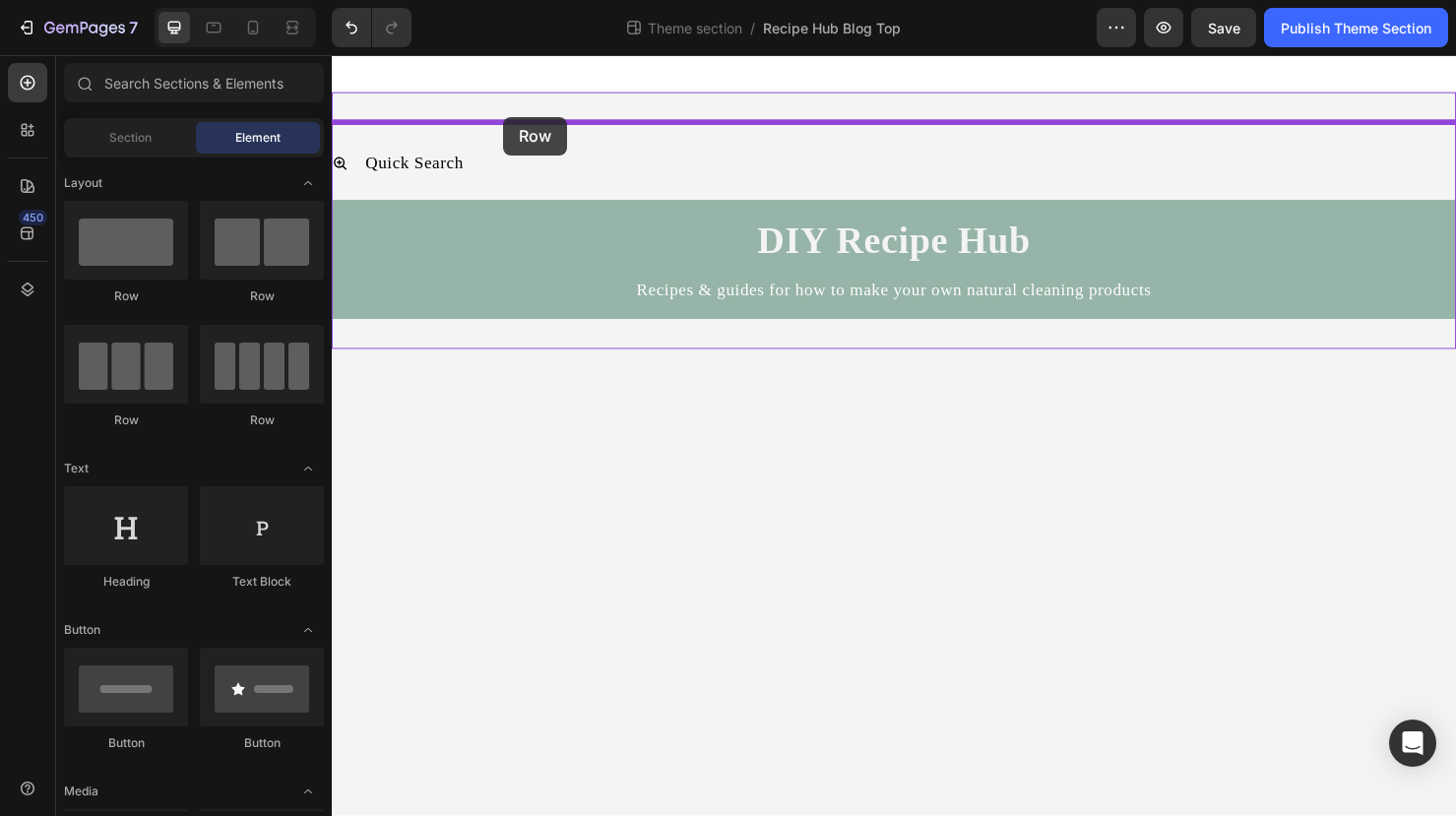 drag, startPoint x: 462, startPoint y: 289, endPoint x: 512, endPoint y: 120, distance: 176.24131 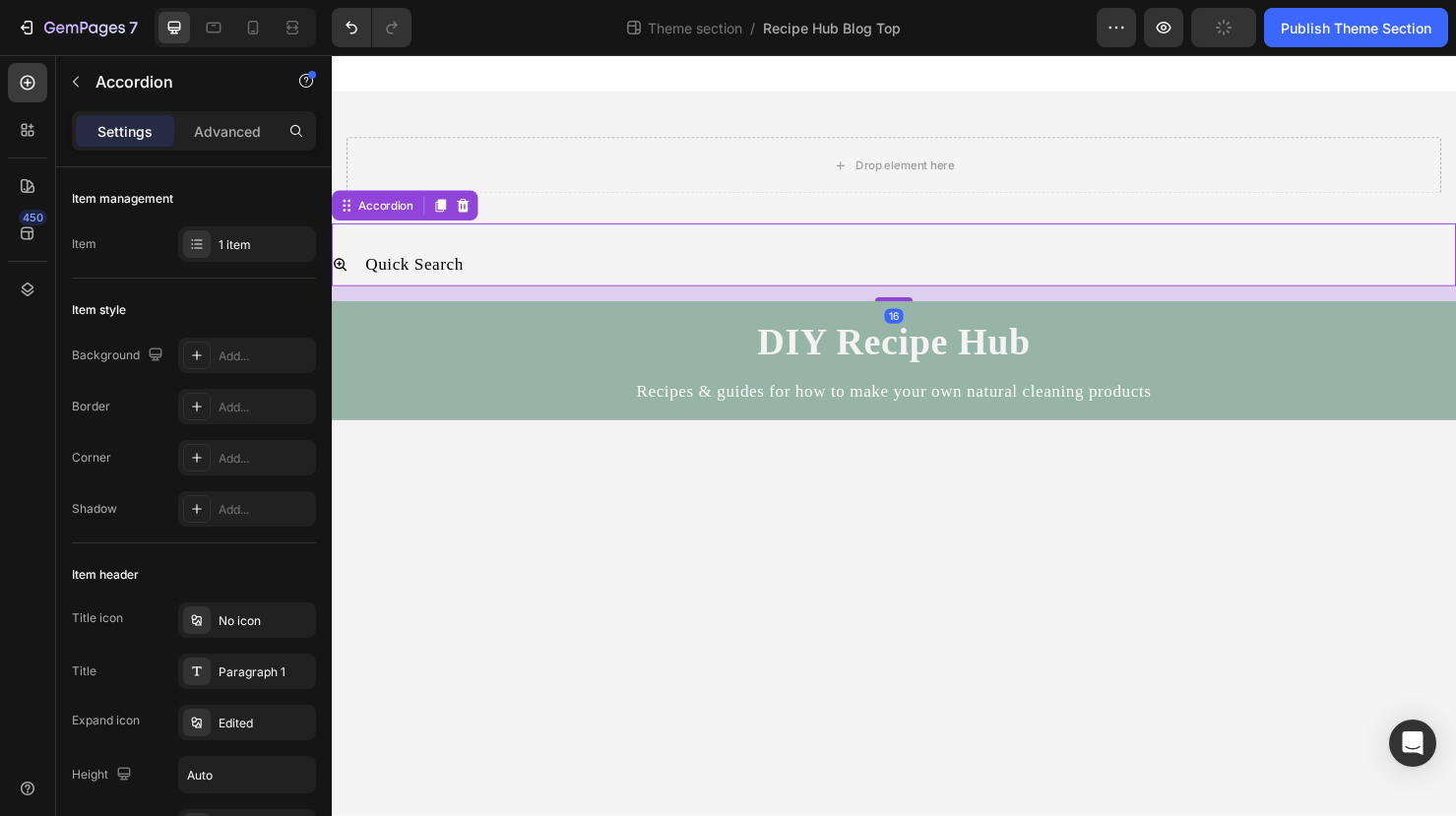 click on "Quick Search Accordion   16" at bounding box center [922, 265] 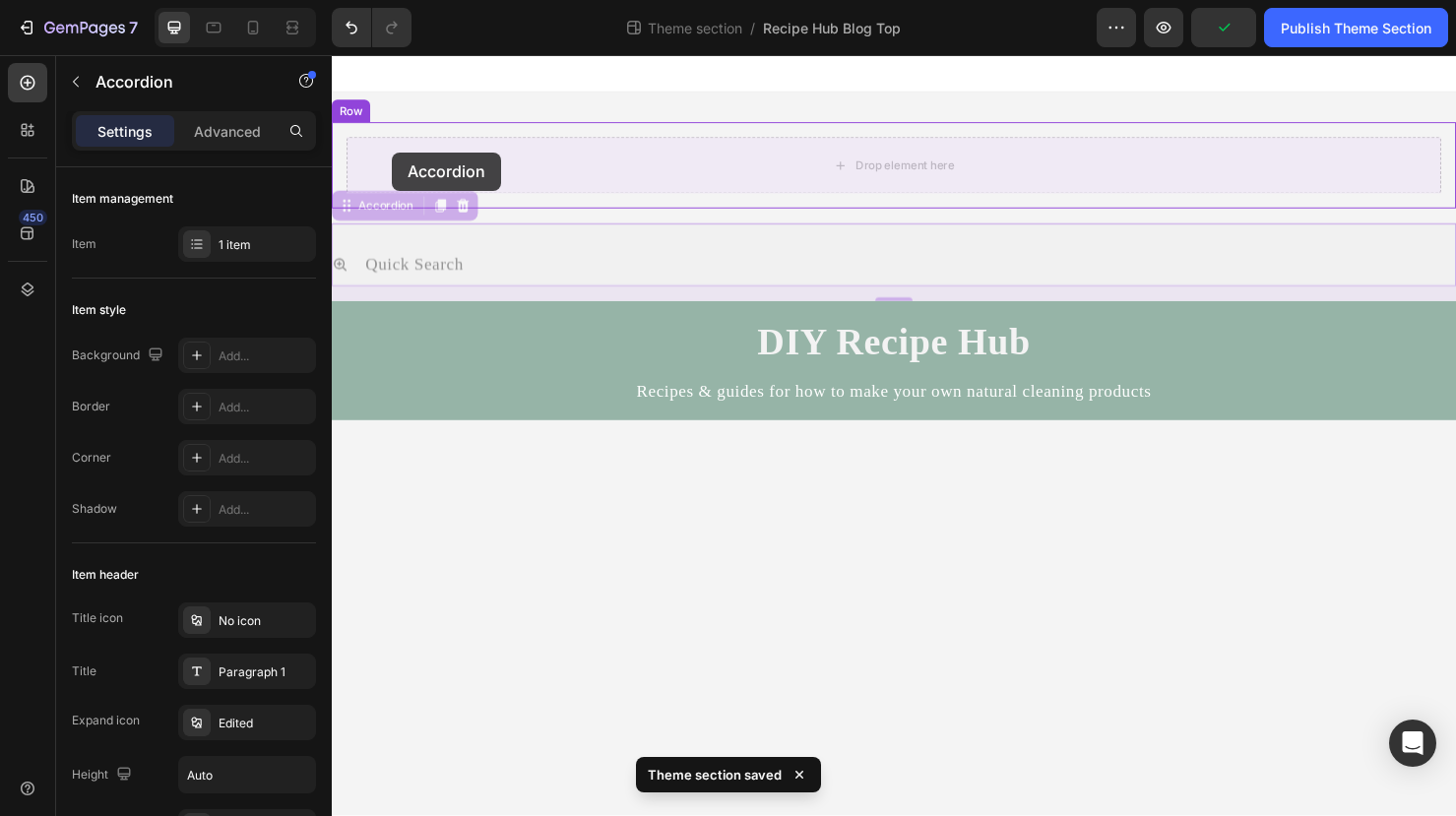 drag, startPoint x: 350, startPoint y: 218, endPoint x: 395, endPoint y: 157, distance: 75.802375 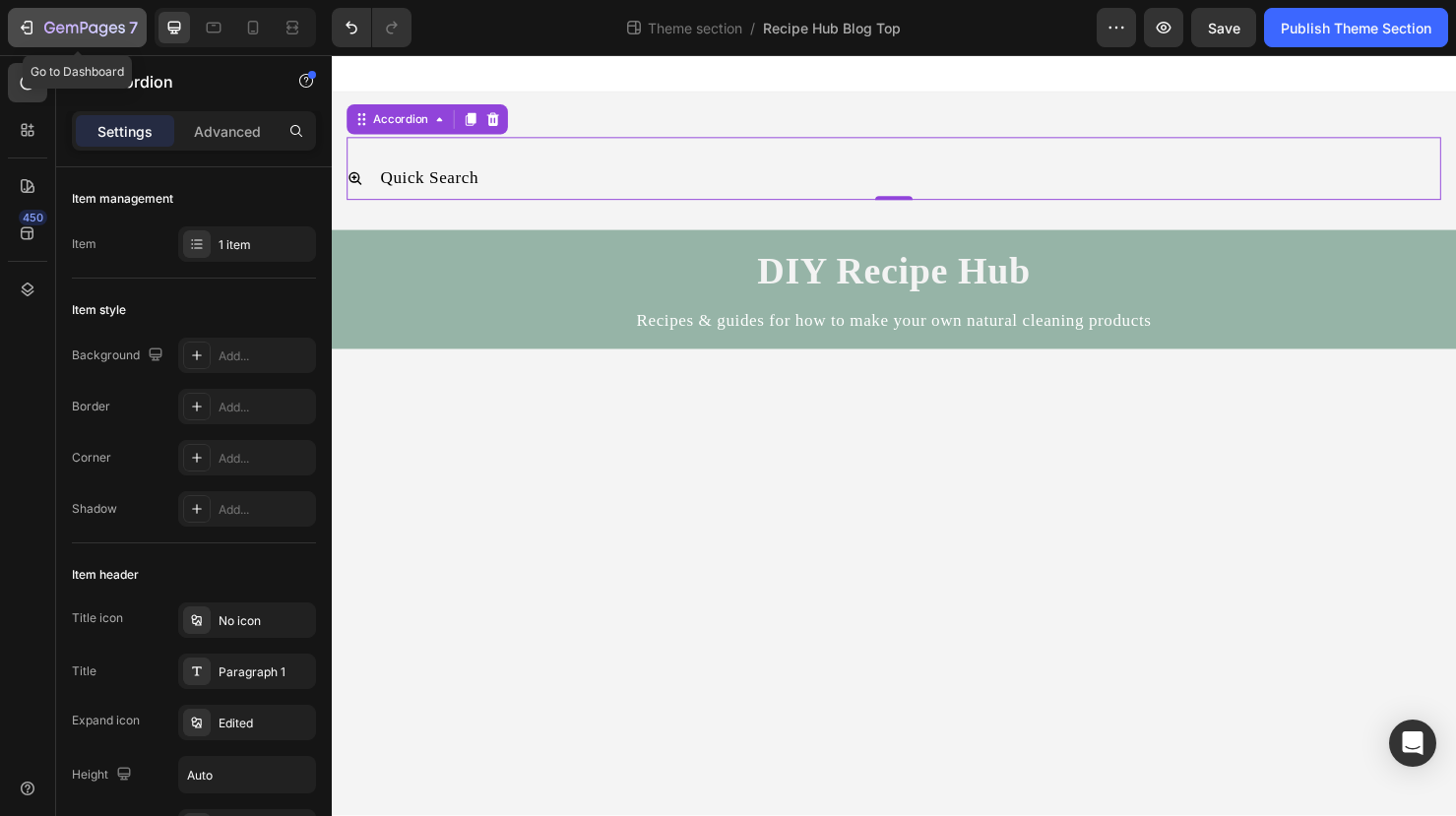 click 